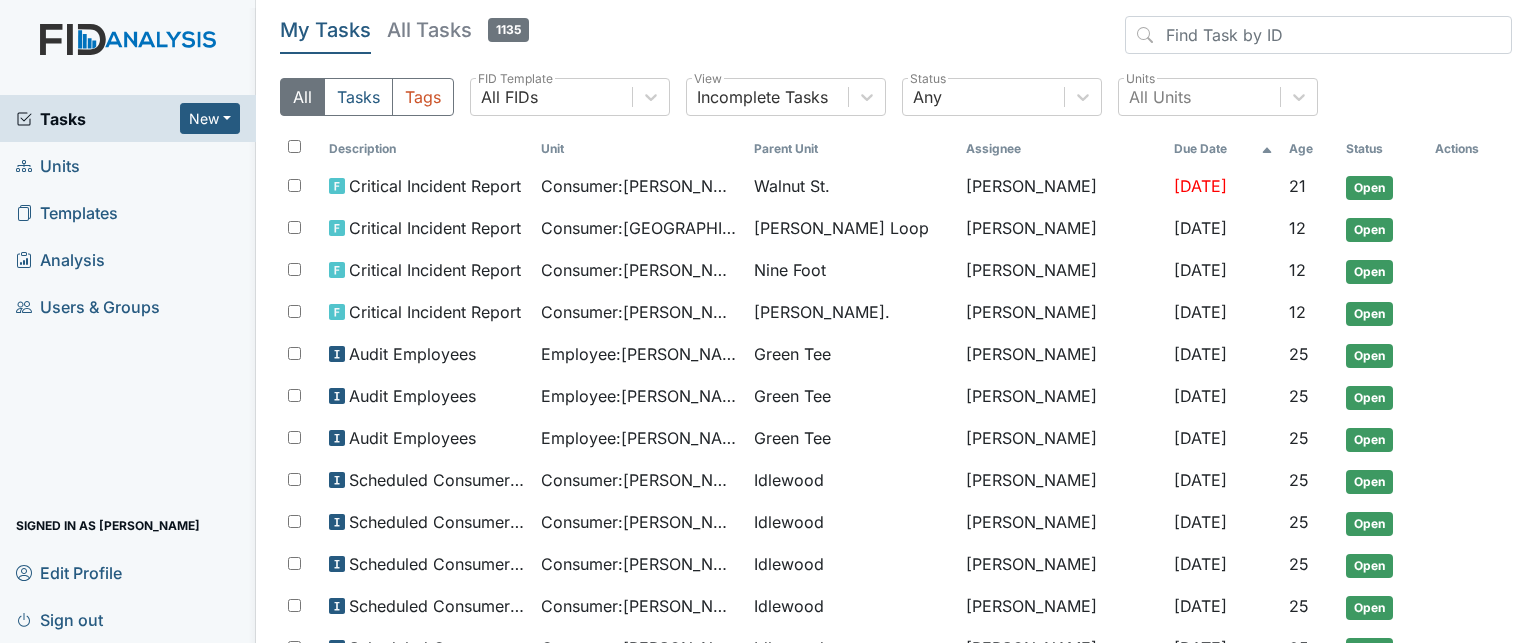 scroll, scrollTop: 0, scrollLeft: 0, axis: both 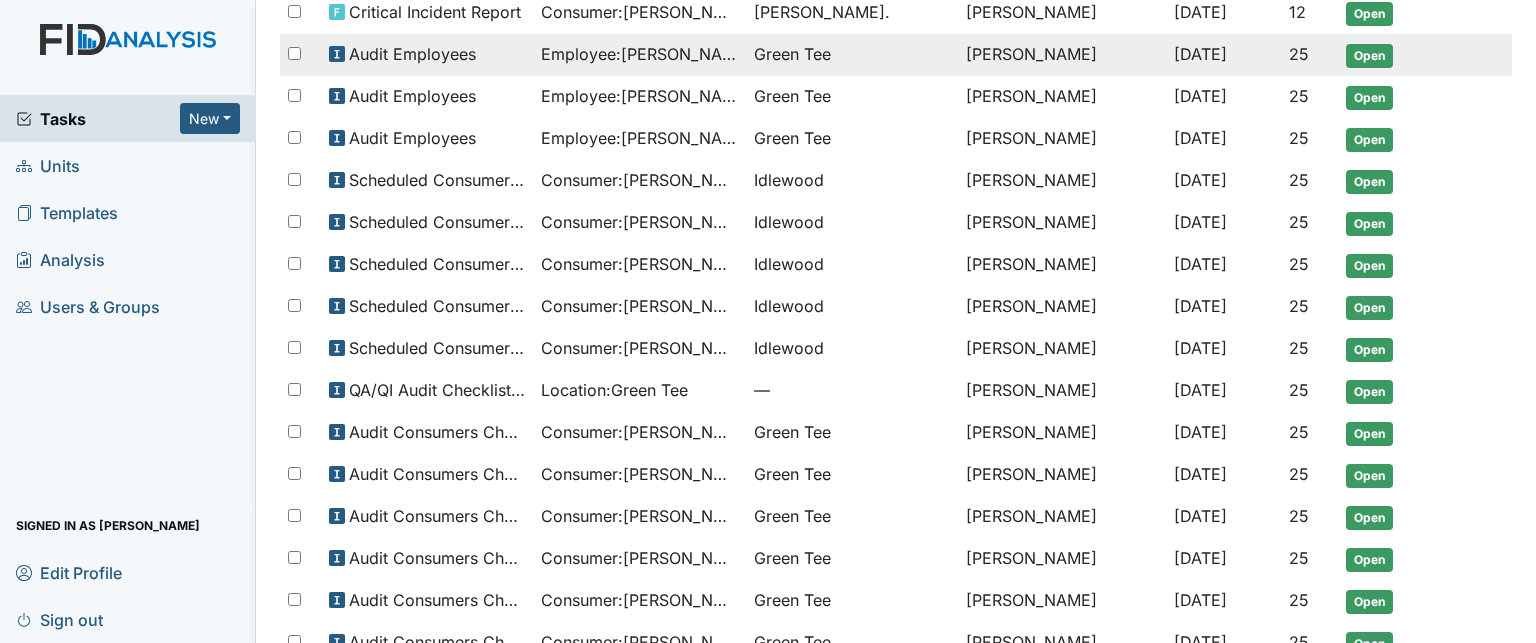 click on "Employee :  Hines, Kimberly" at bounding box center (639, 54) 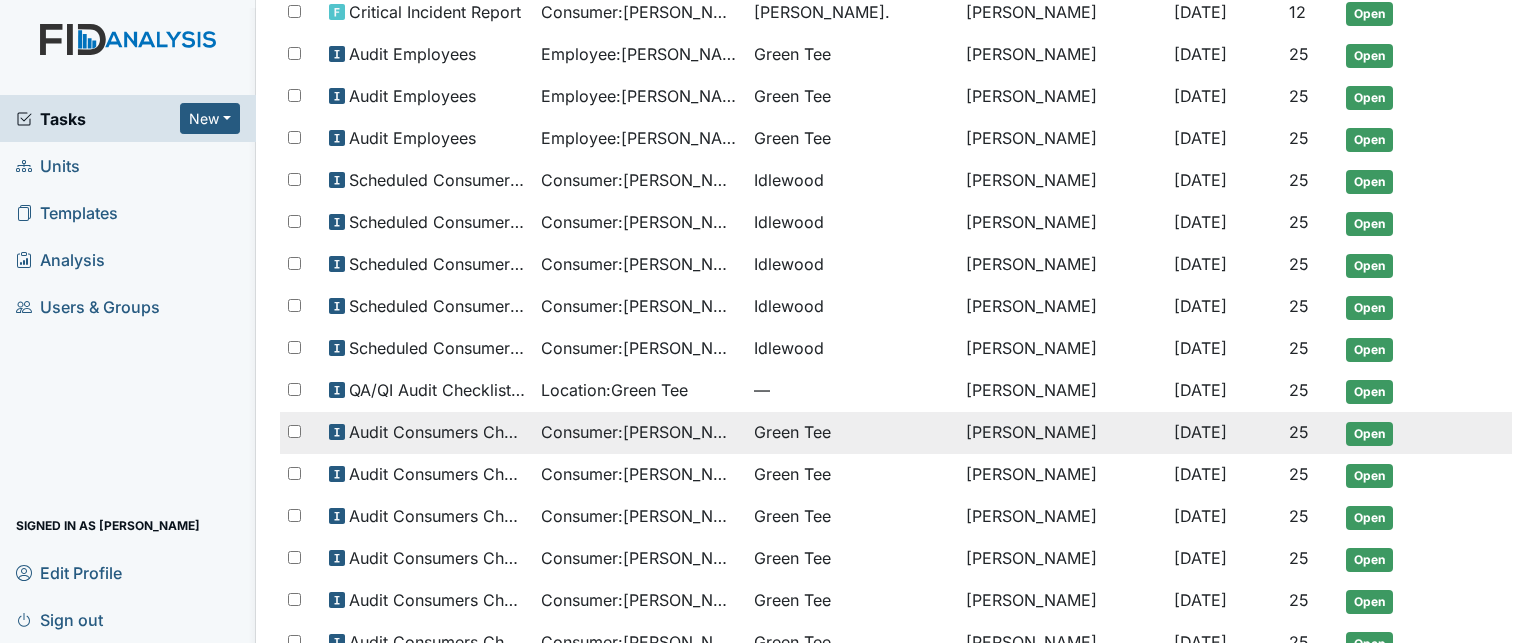 scroll, scrollTop: 400, scrollLeft: 0, axis: vertical 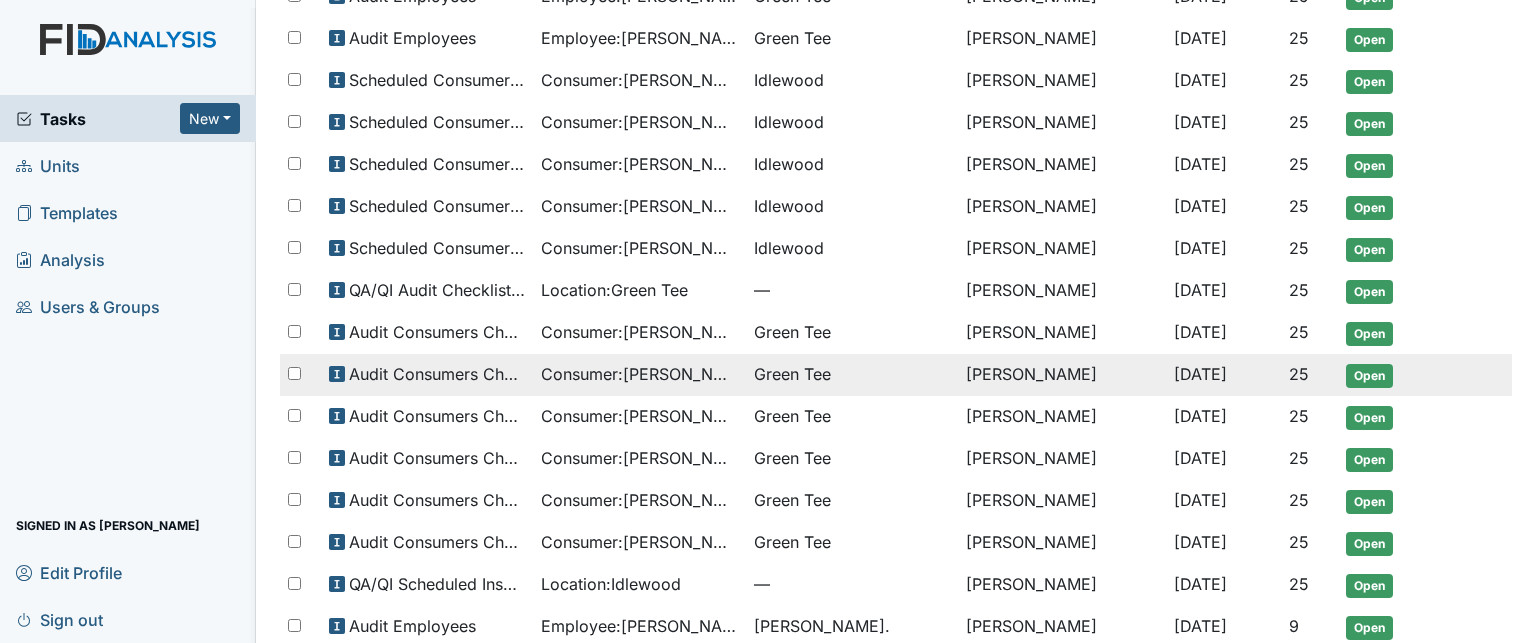 click on "Consumer :  Harrell, Orma" at bounding box center (639, 374) 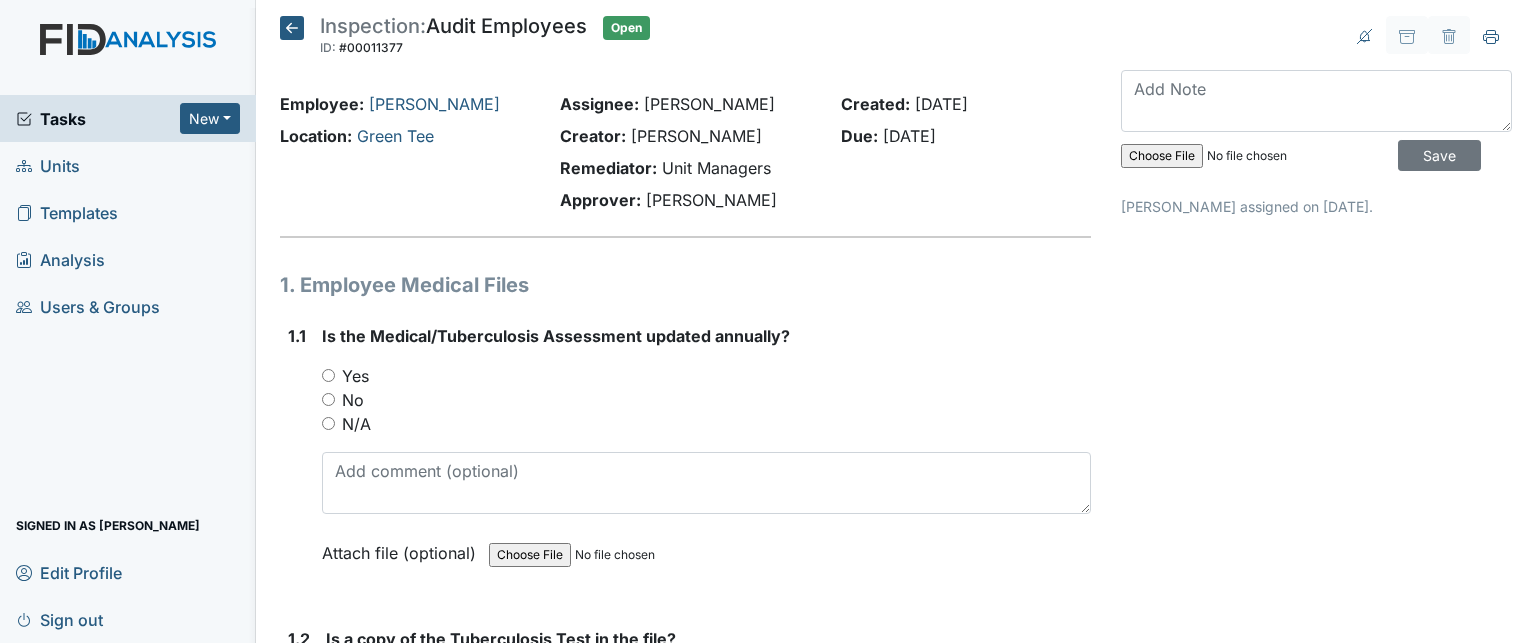 scroll, scrollTop: 0, scrollLeft: 0, axis: both 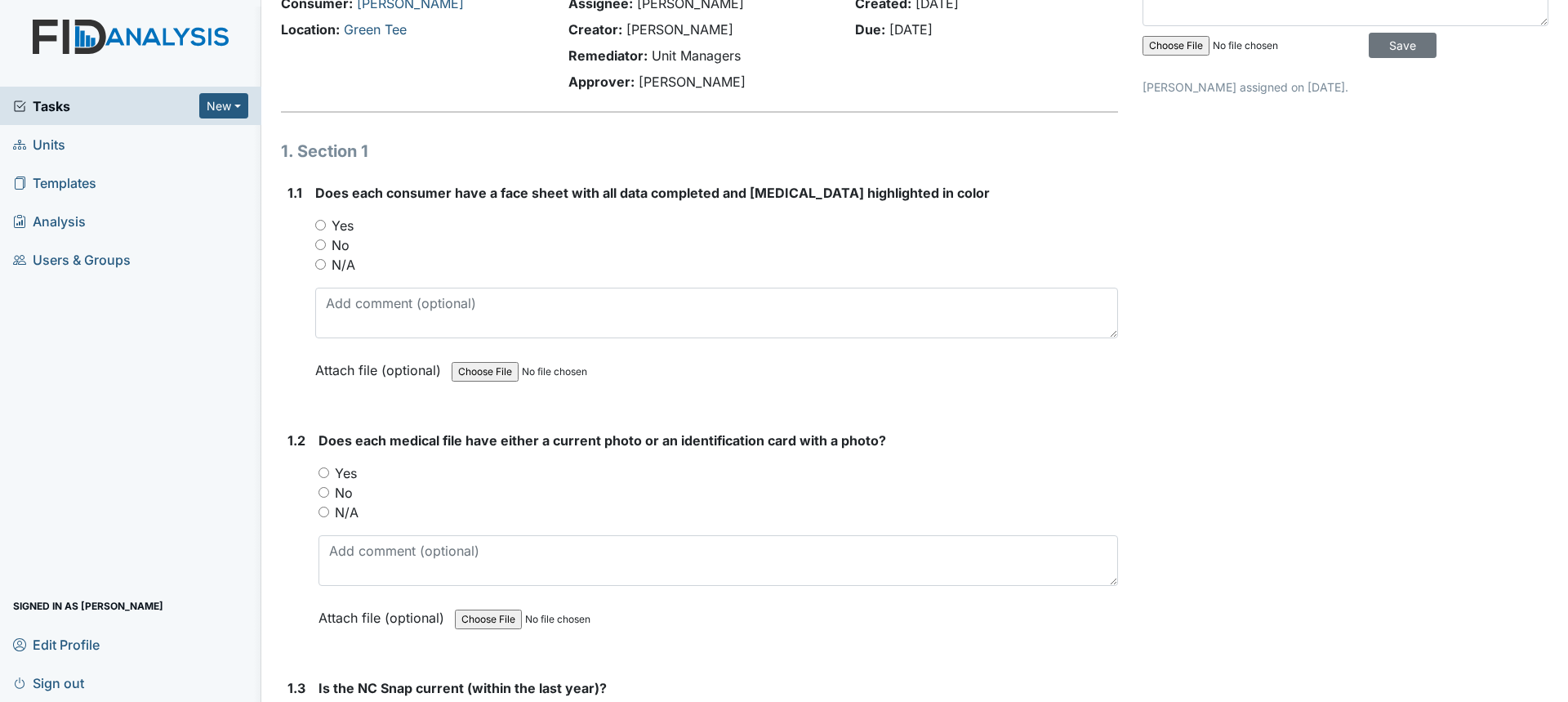 click on "Yes" at bounding box center (342, 226) 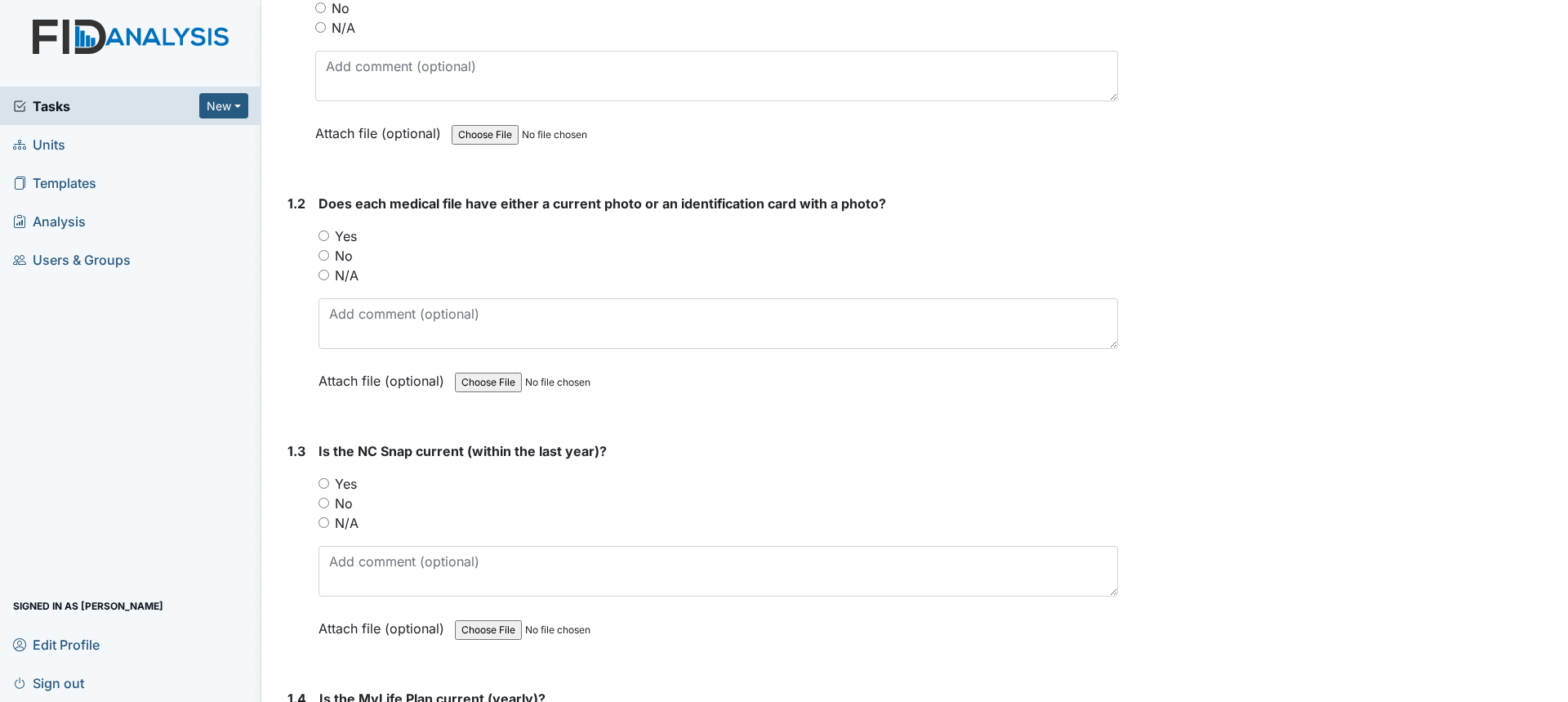 scroll, scrollTop: 327, scrollLeft: 0, axis: vertical 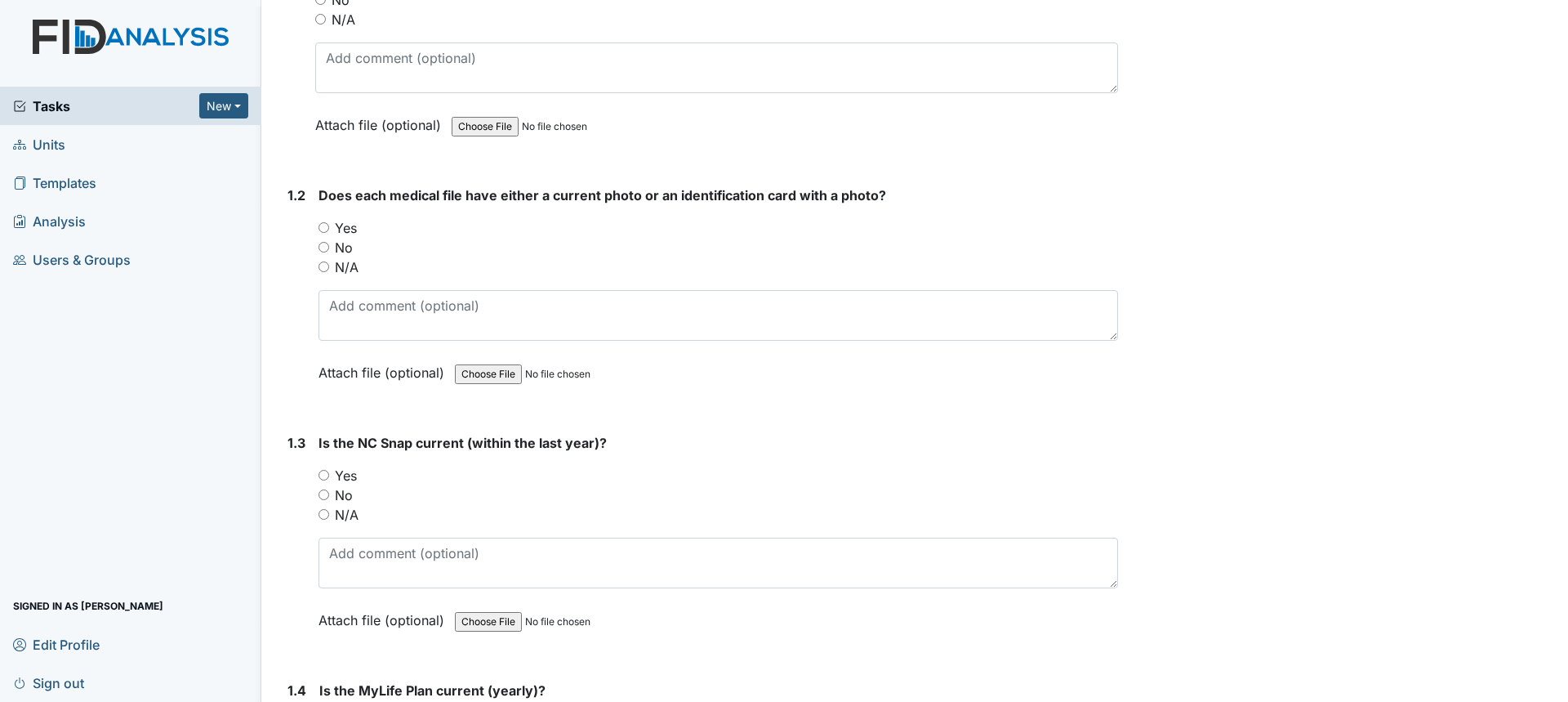 click on "Yes" at bounding box center (345, 228) 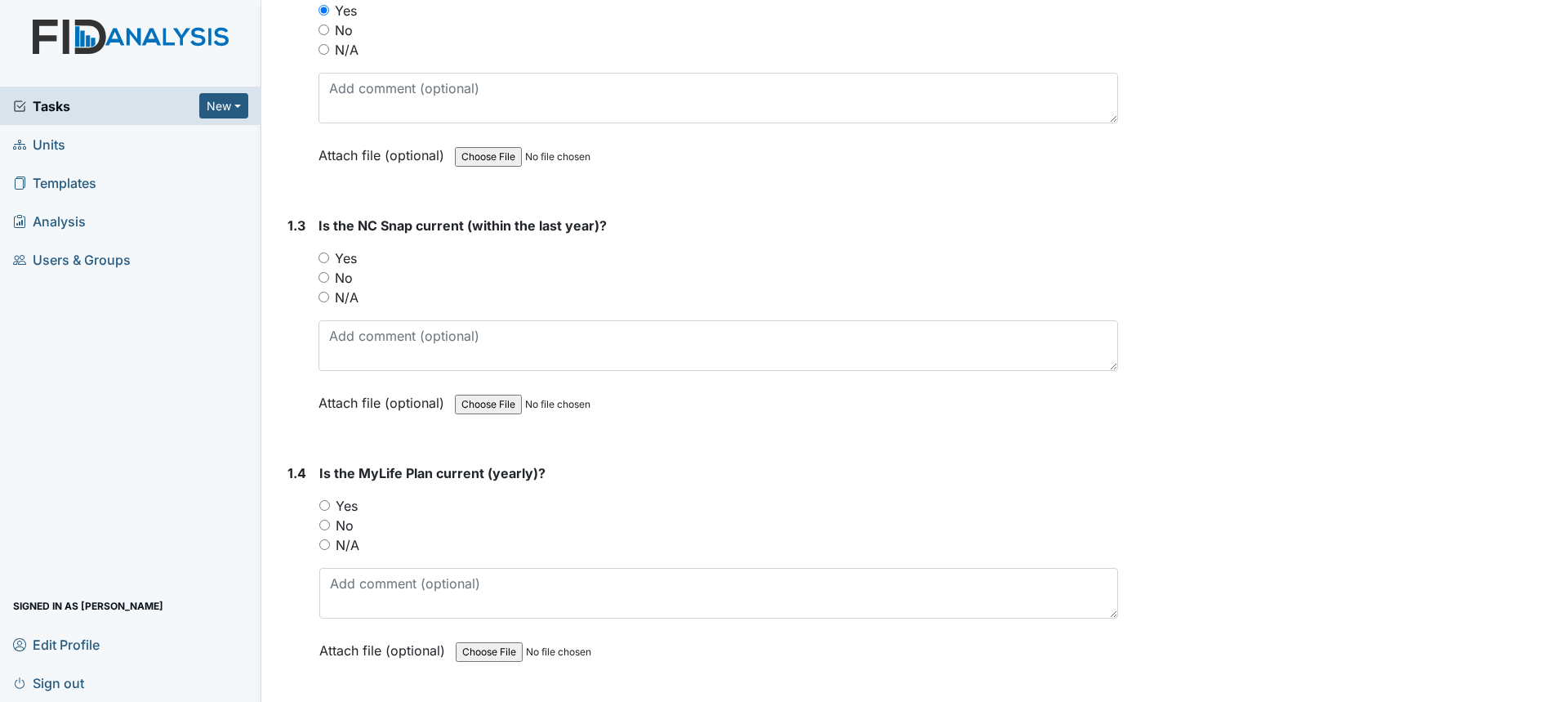 scroll, scrollTop: 572, scrollLeft: 0, axis: vertical 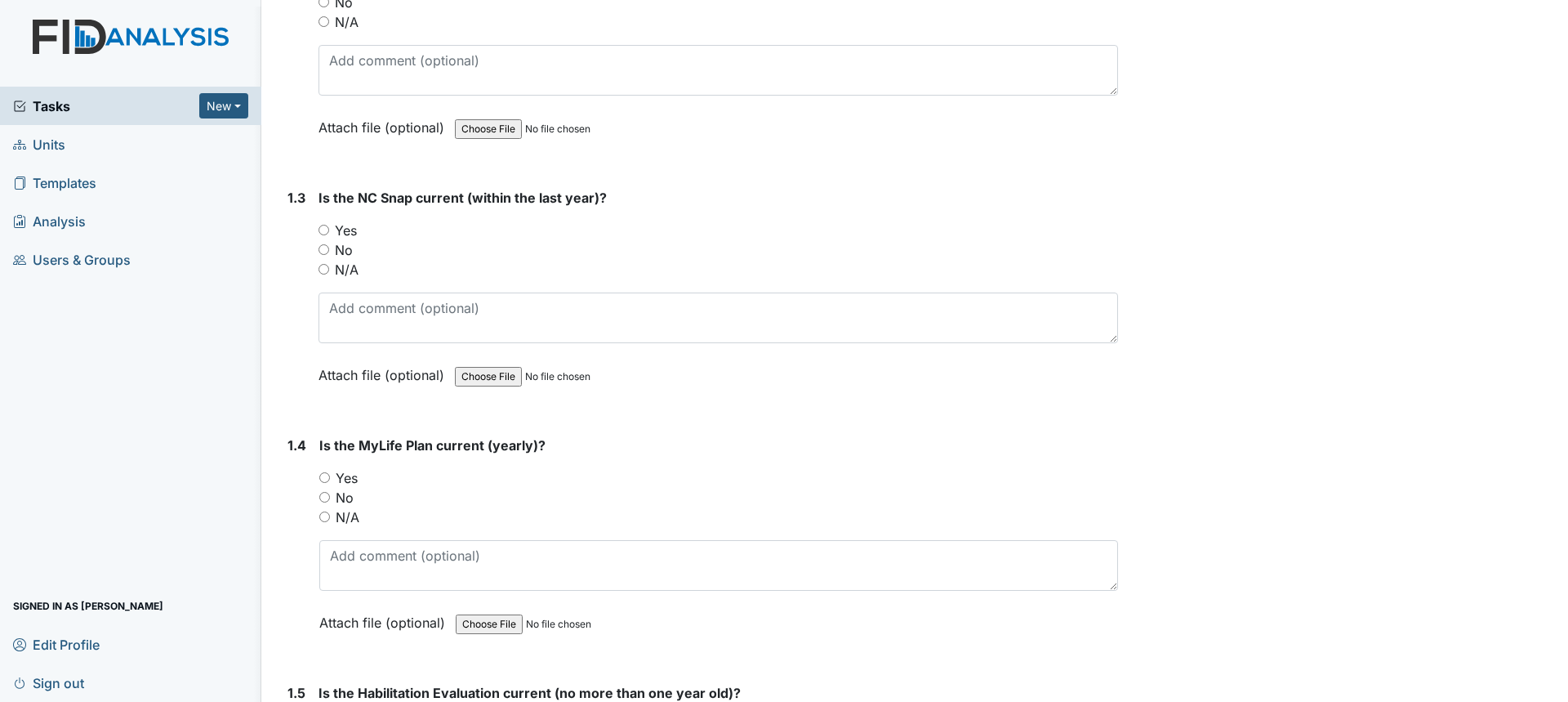 click on "No" at bounding box center (344, 250) 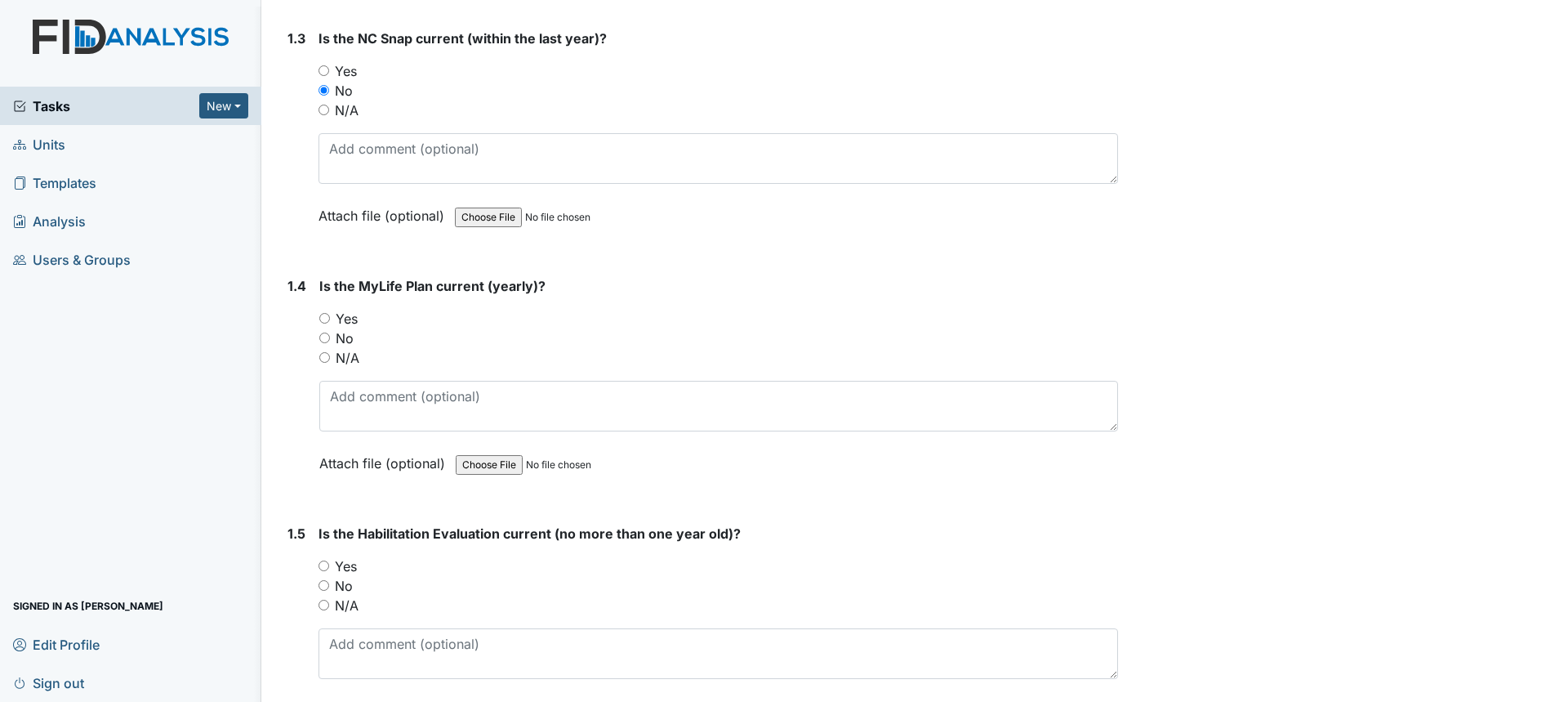 scroll, scrollTop: 736, scrollLeft: 0, axis: vertical 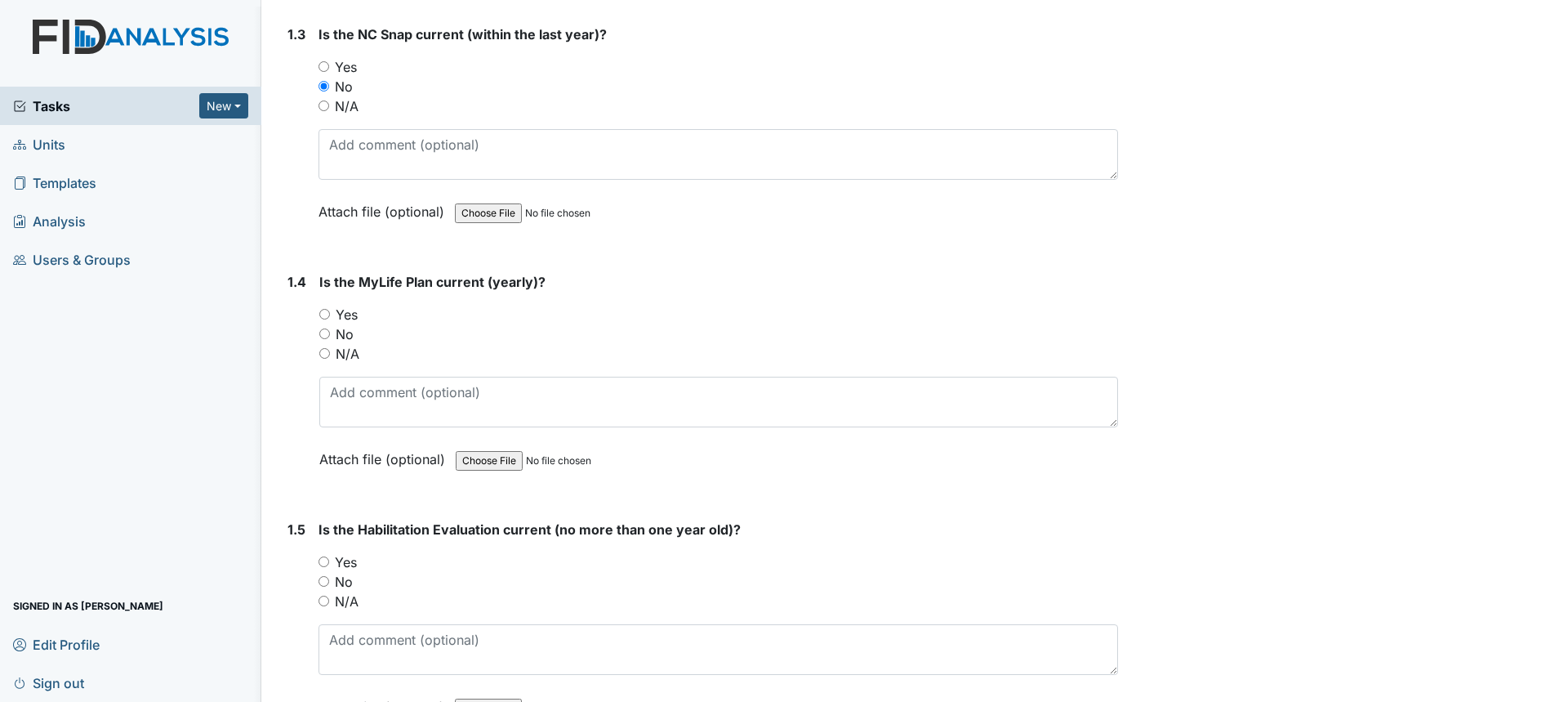 click on "Yes" at bounding box center [346, 315] 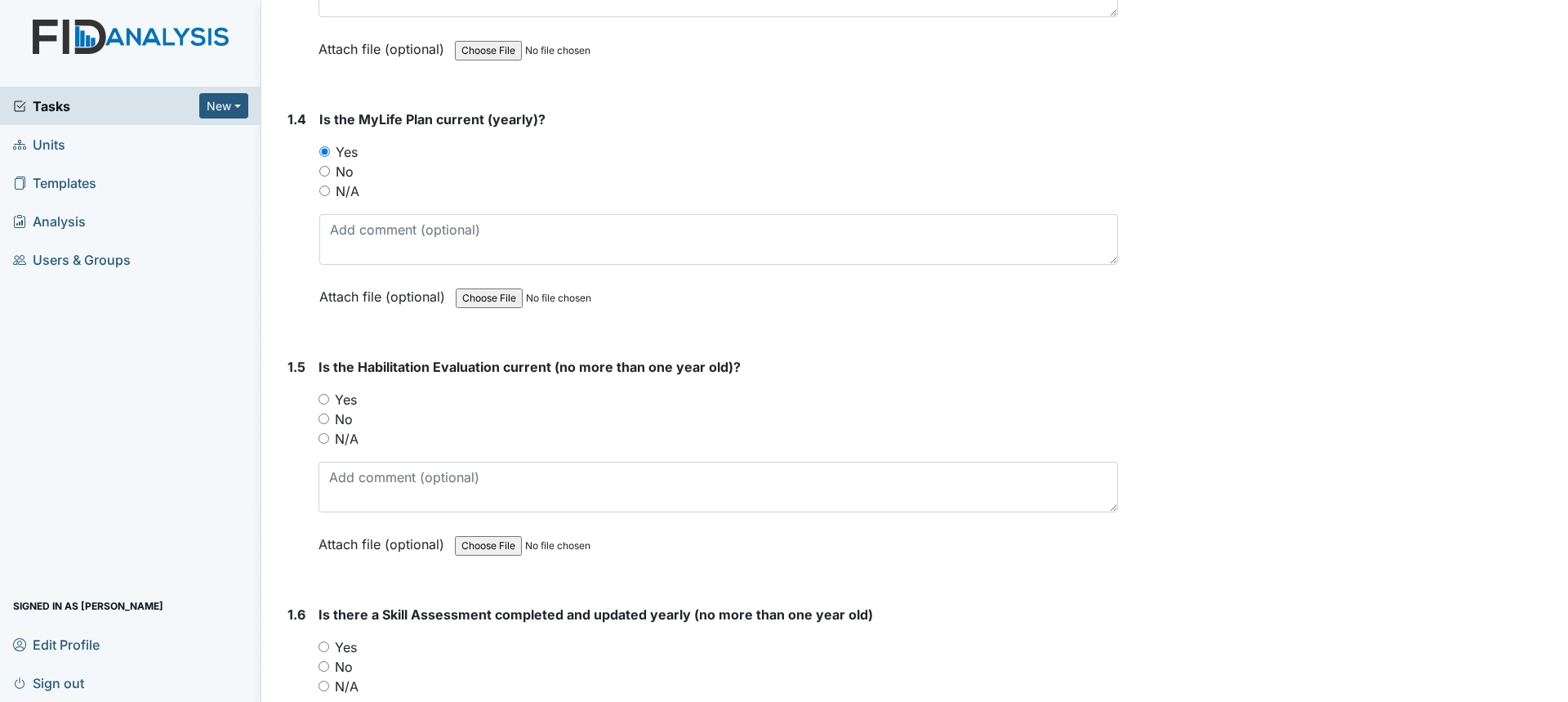 scroll, scrollTop: 899, scrollLeft: 0, axis: vertical 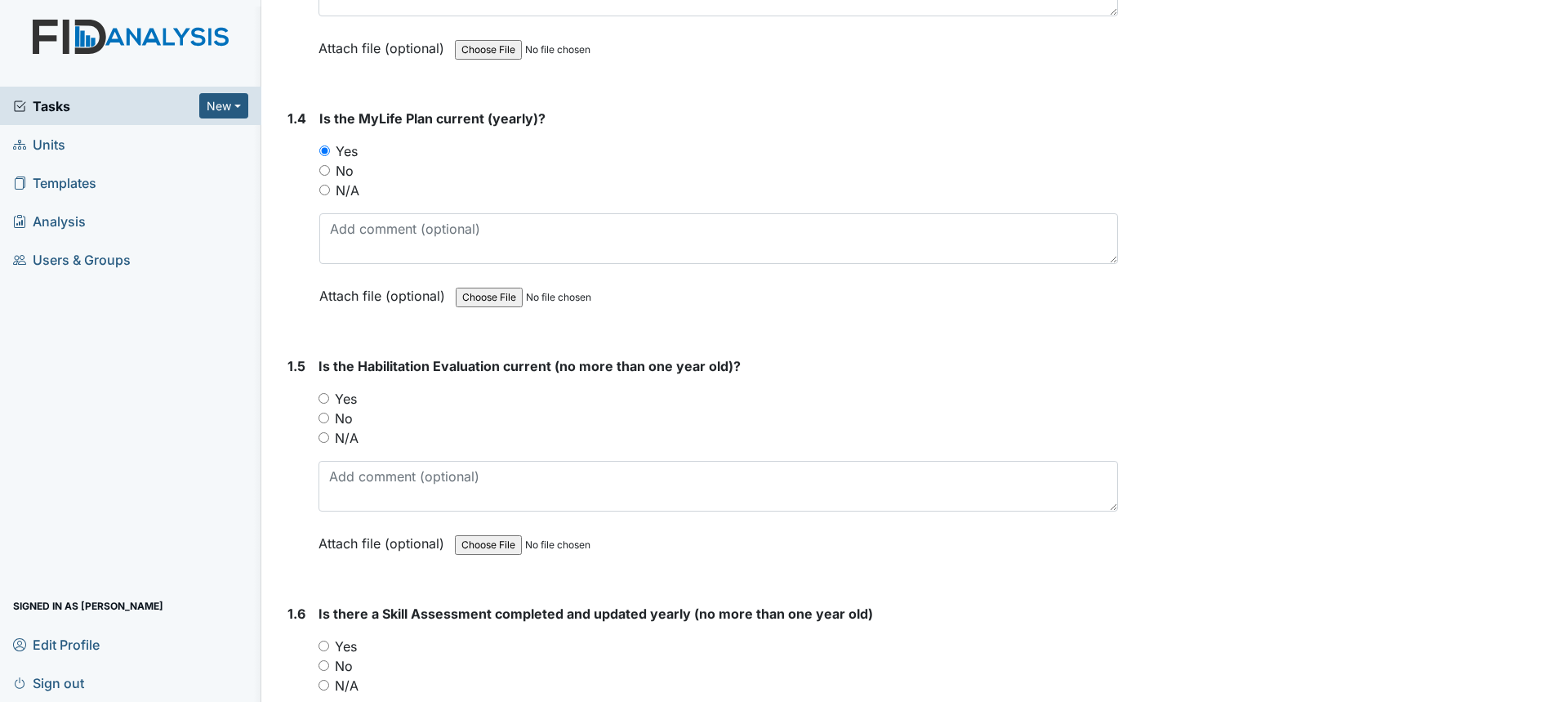 click on "No" at bounding box center (344, 418) 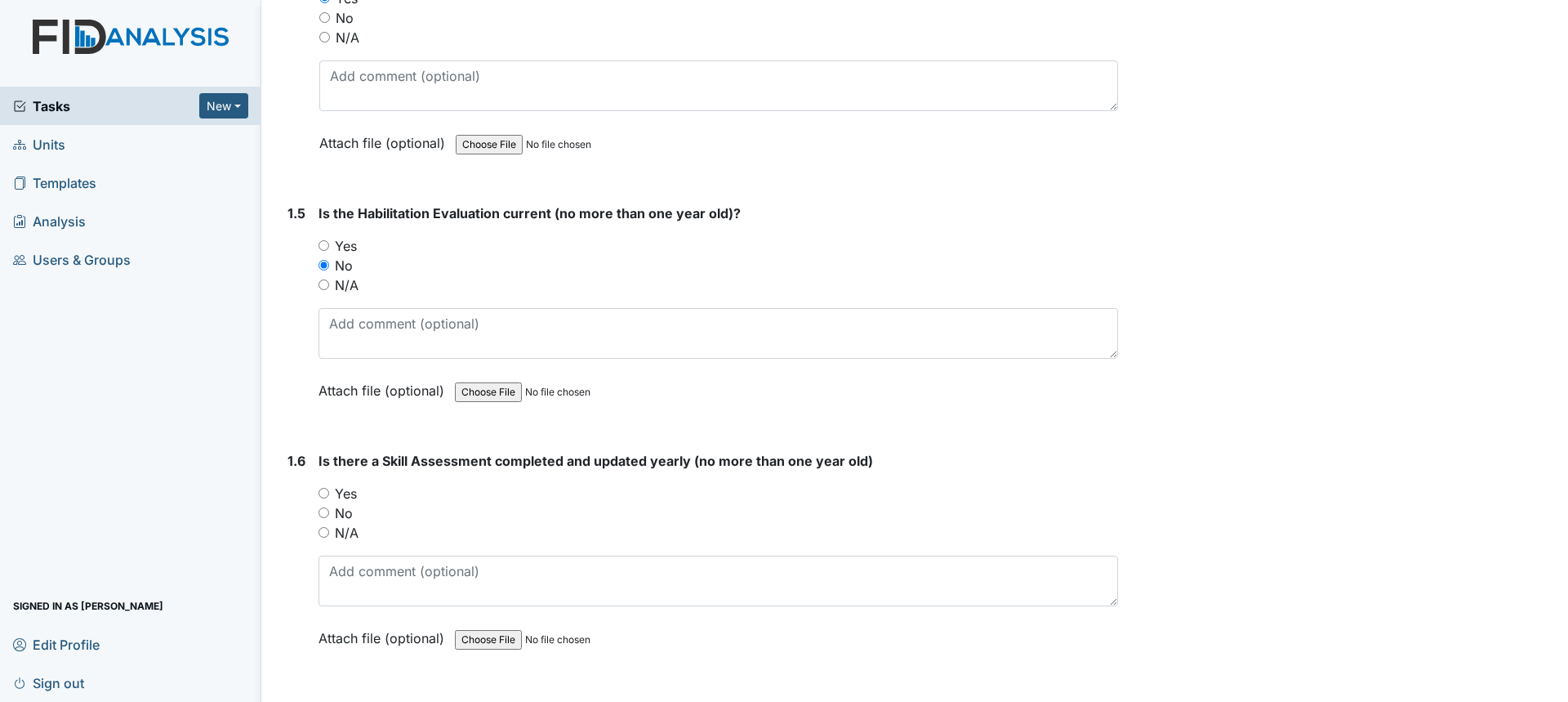 scroll, scrollTop: 1062, scrollLeft: 0, axis: vertical 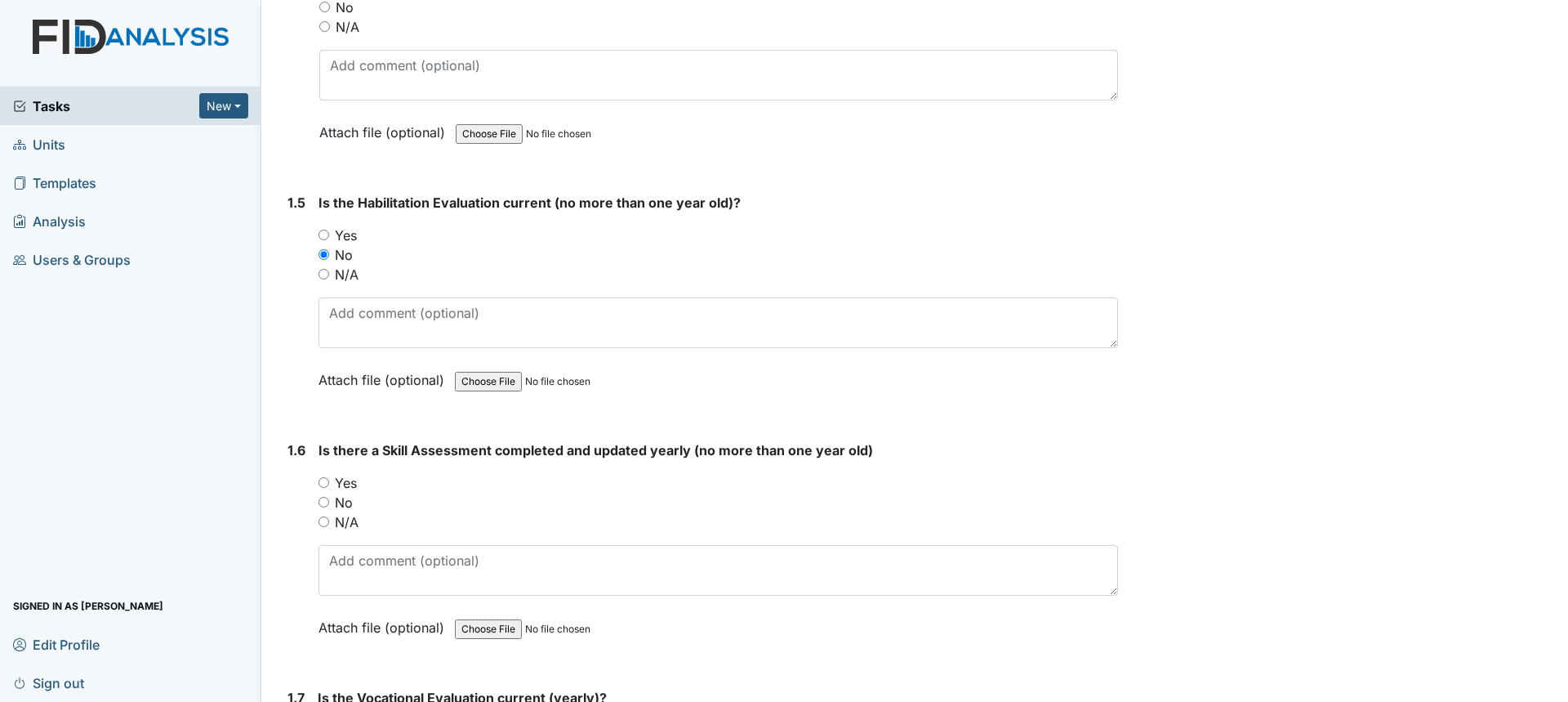 click on "No" at bounding box center (344, 503) 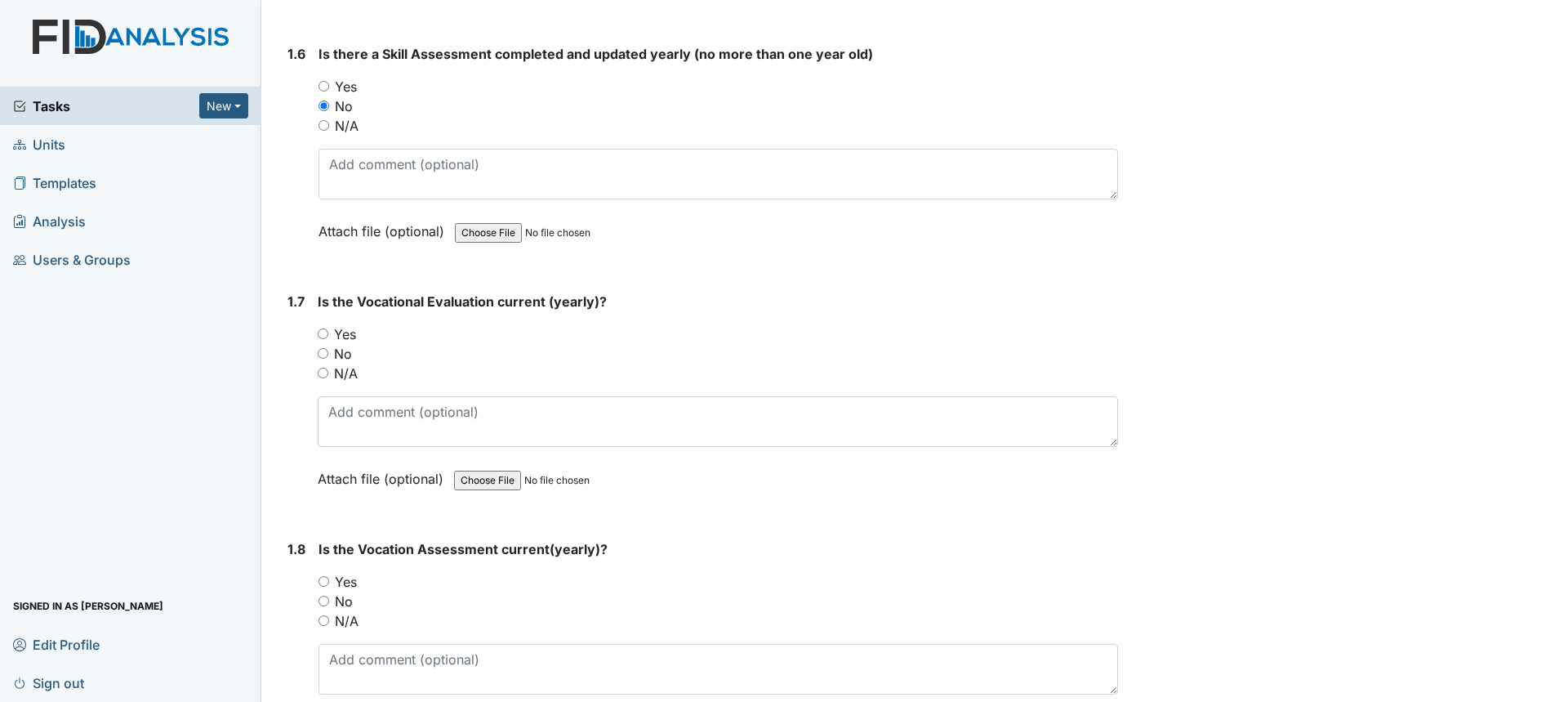 scroll, scrollTop: 1471, scrollLeft: 0, axis: vertical 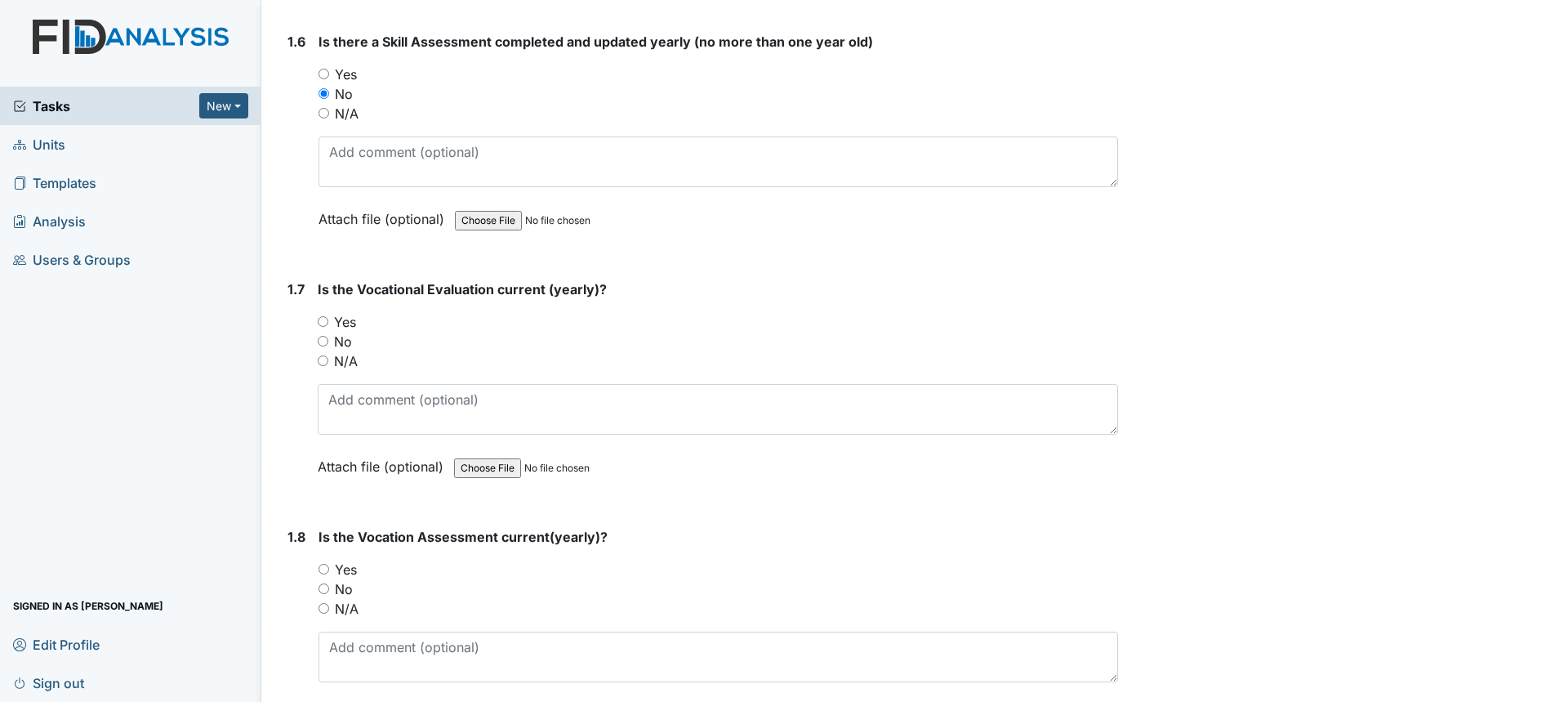 click on "No" at bounding box center [343, 342] 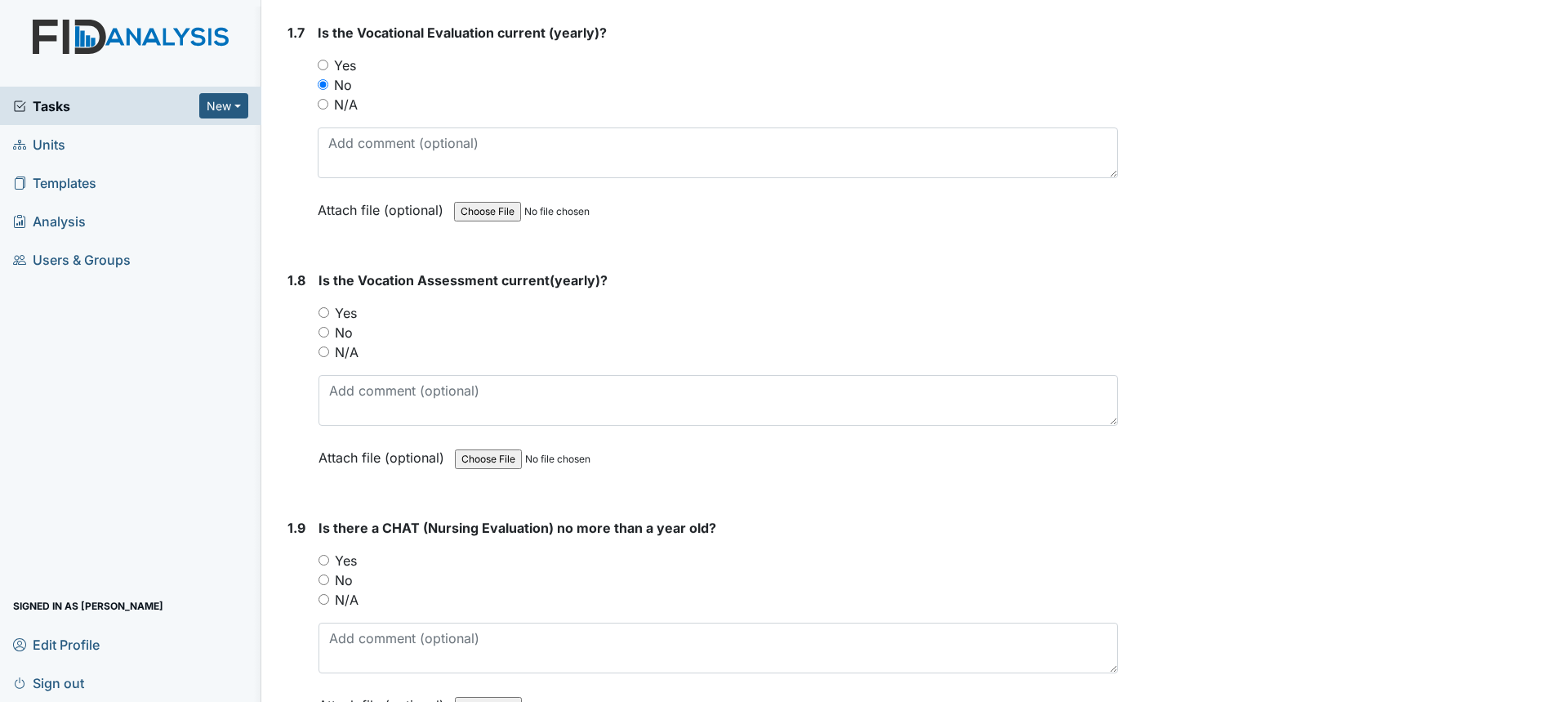 scroll, scrollTop: 1798, scrollLeft: 0, axis: vertical 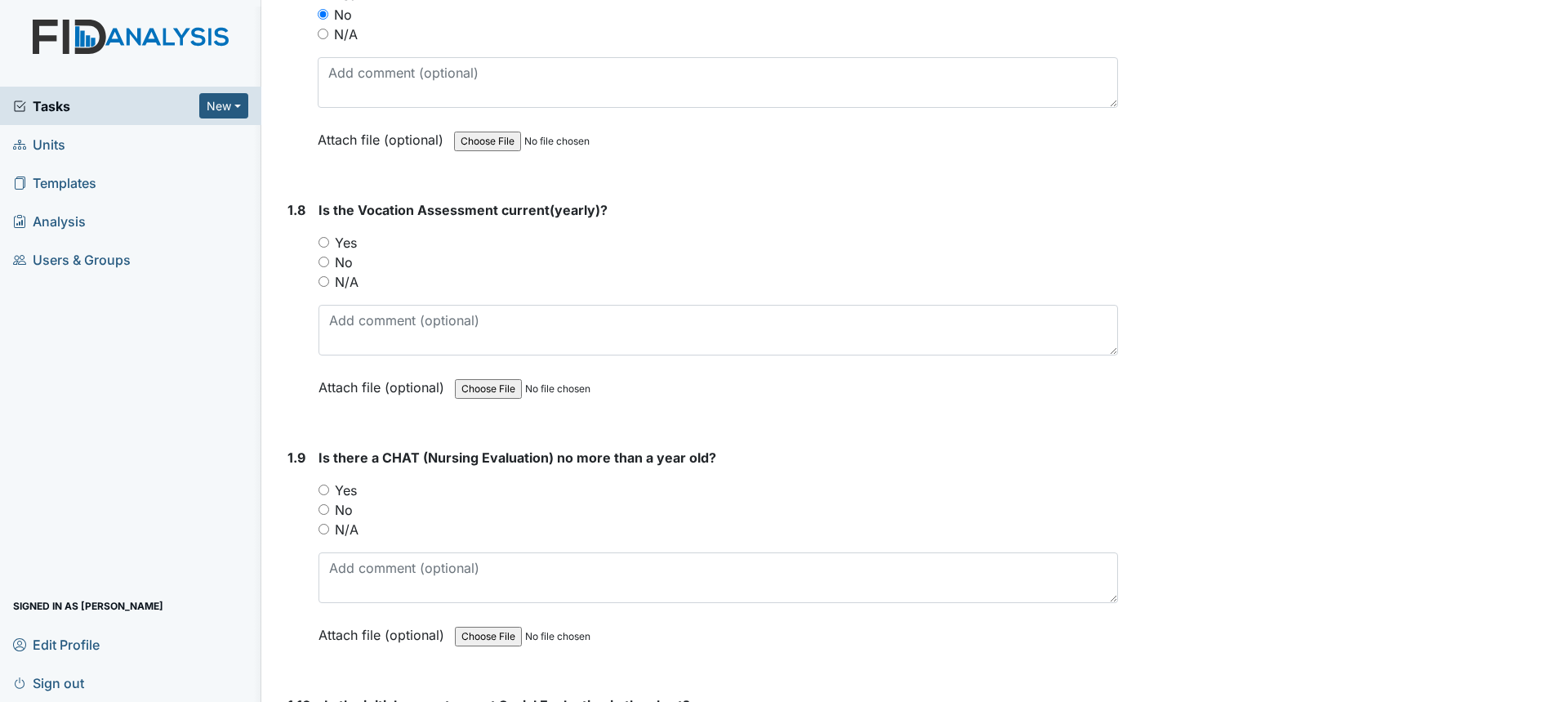 click on "No" at bounding box center (718, 262) 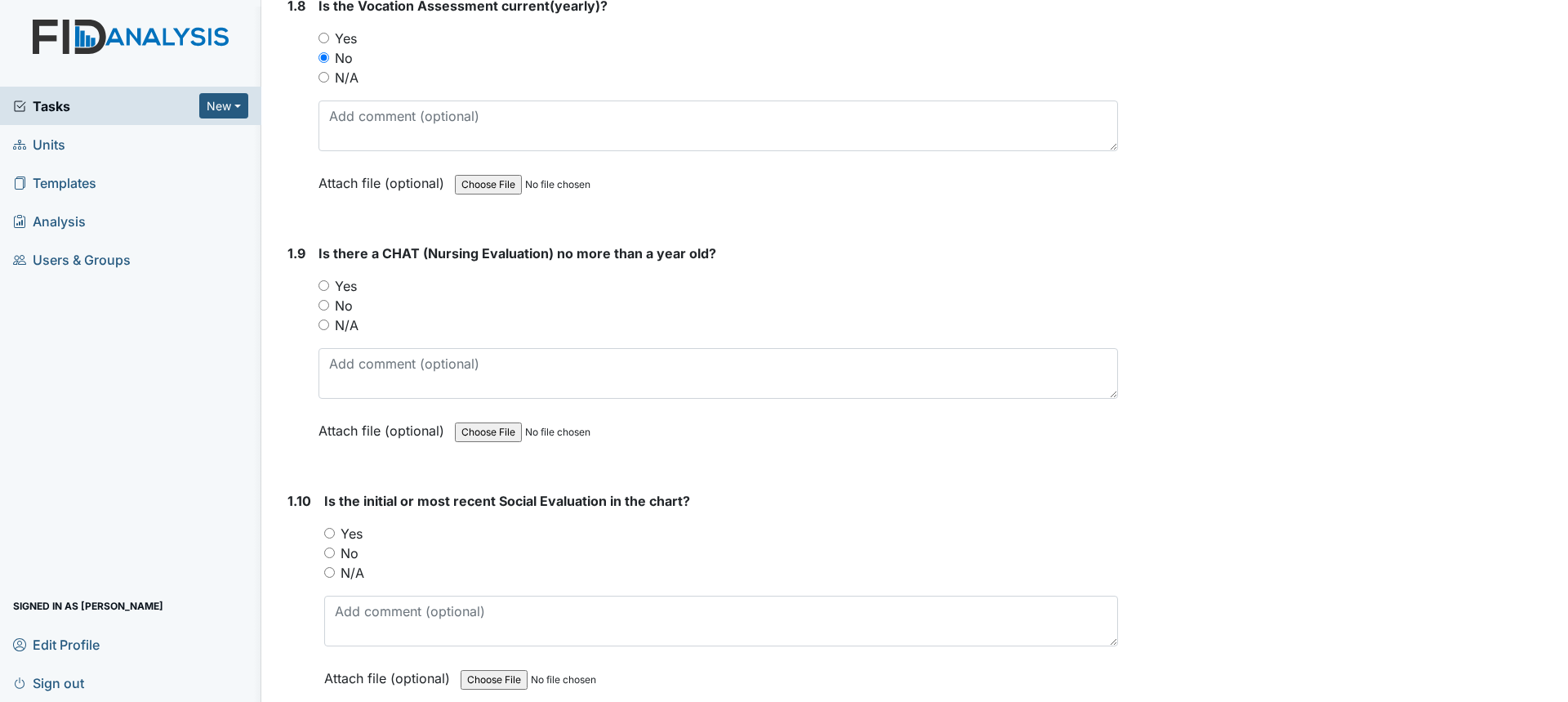 scroll, scrollTop: 2043, scrollLeft: 0, axis: vertical 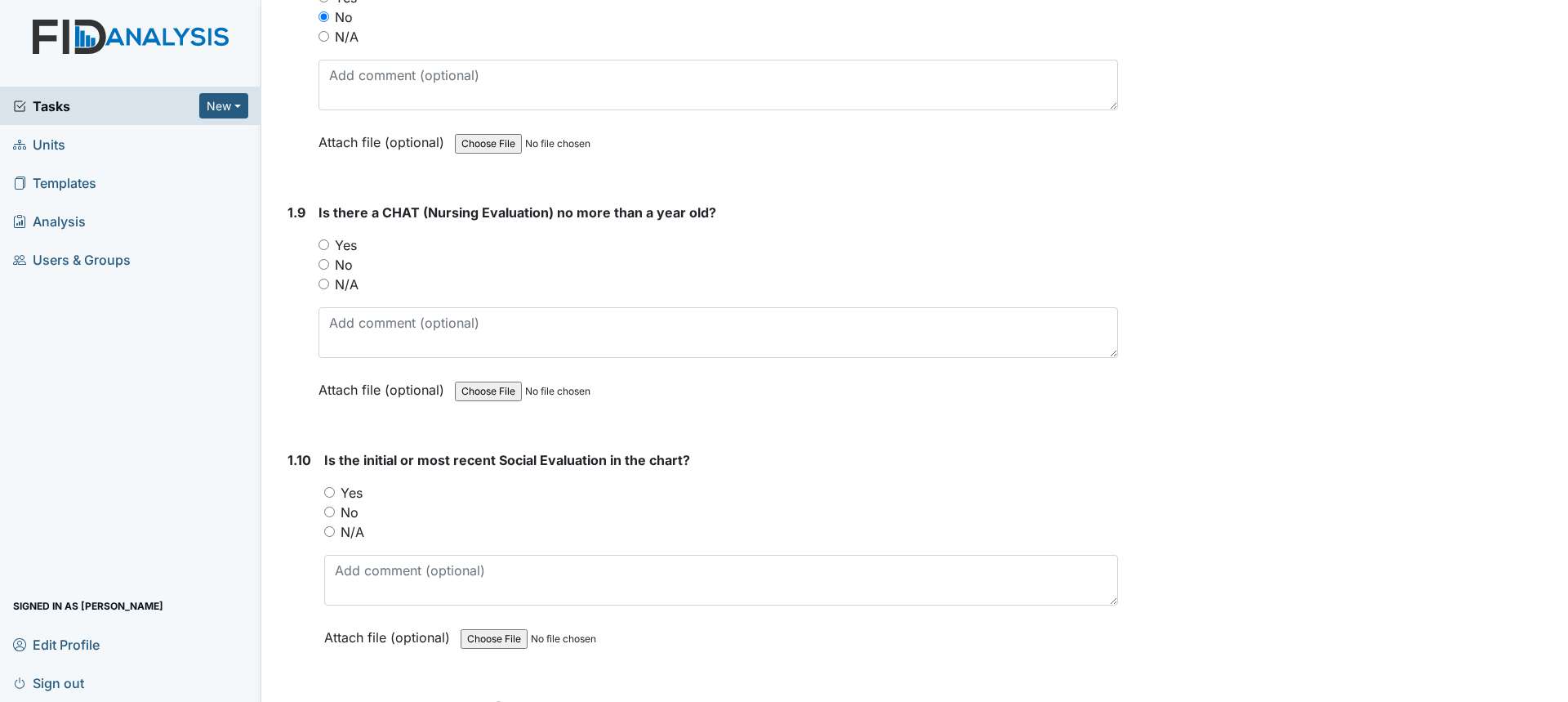 click on "Yes" at bounding box center [345, 245] 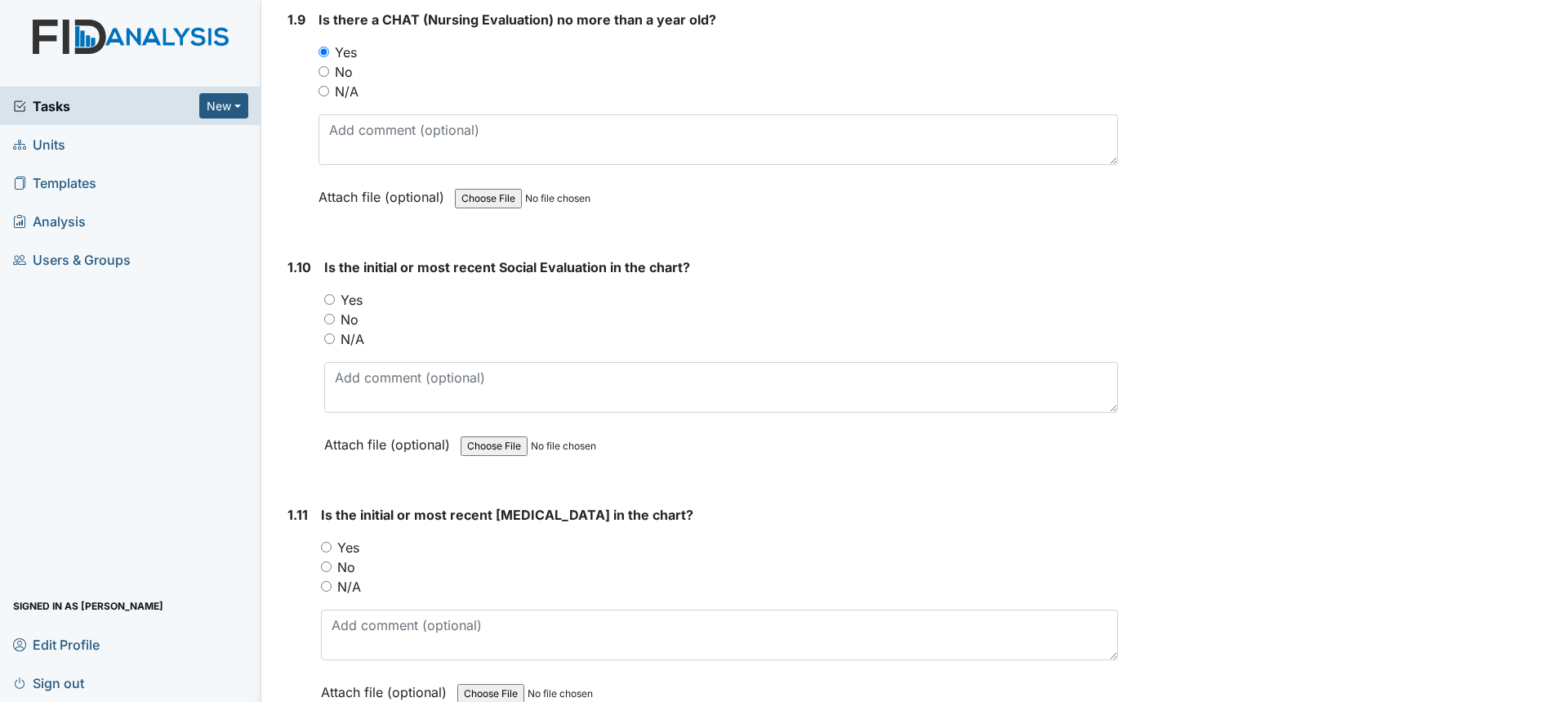 scroll, scrollTop: 2207, scrollLeft: 0, axis: vertical 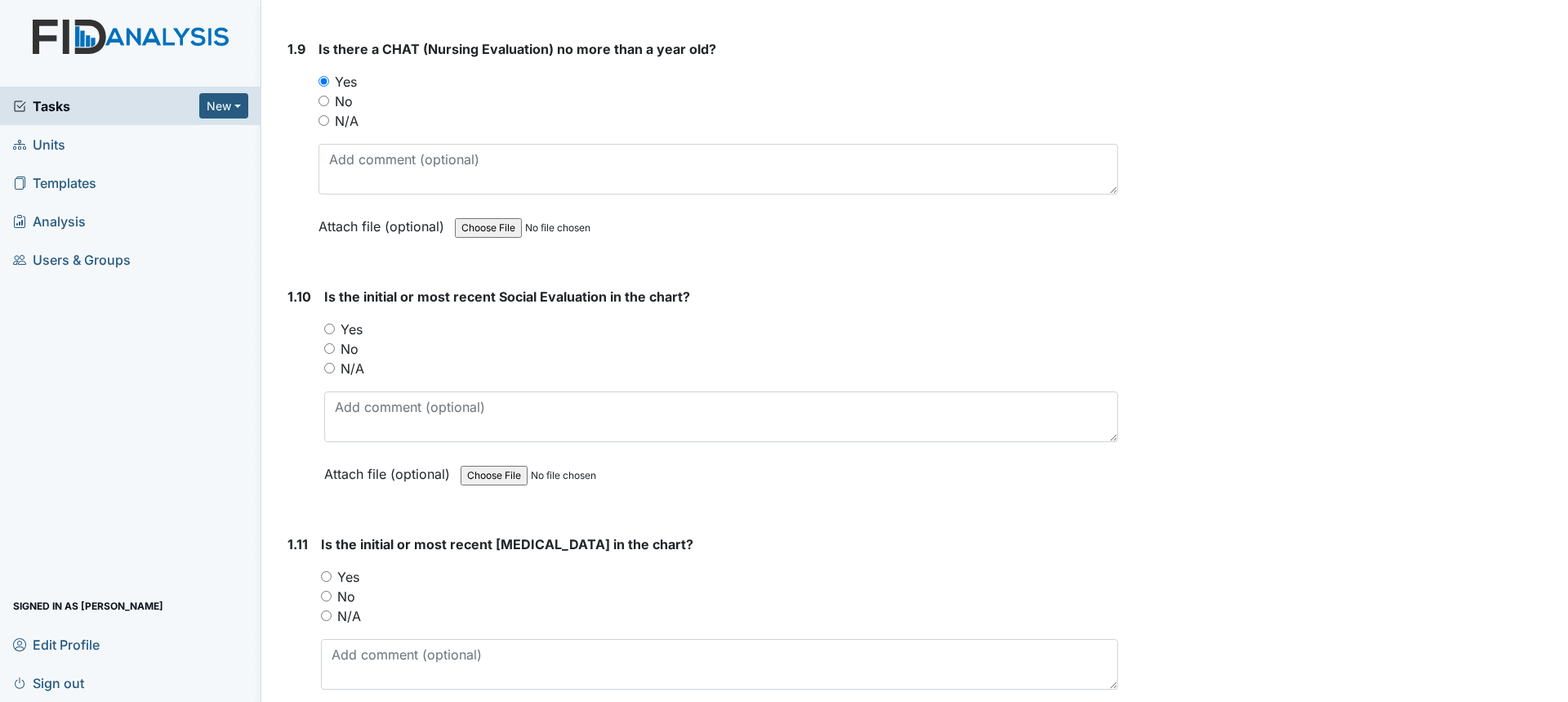 click on "No" at bounding box center (344, 101) 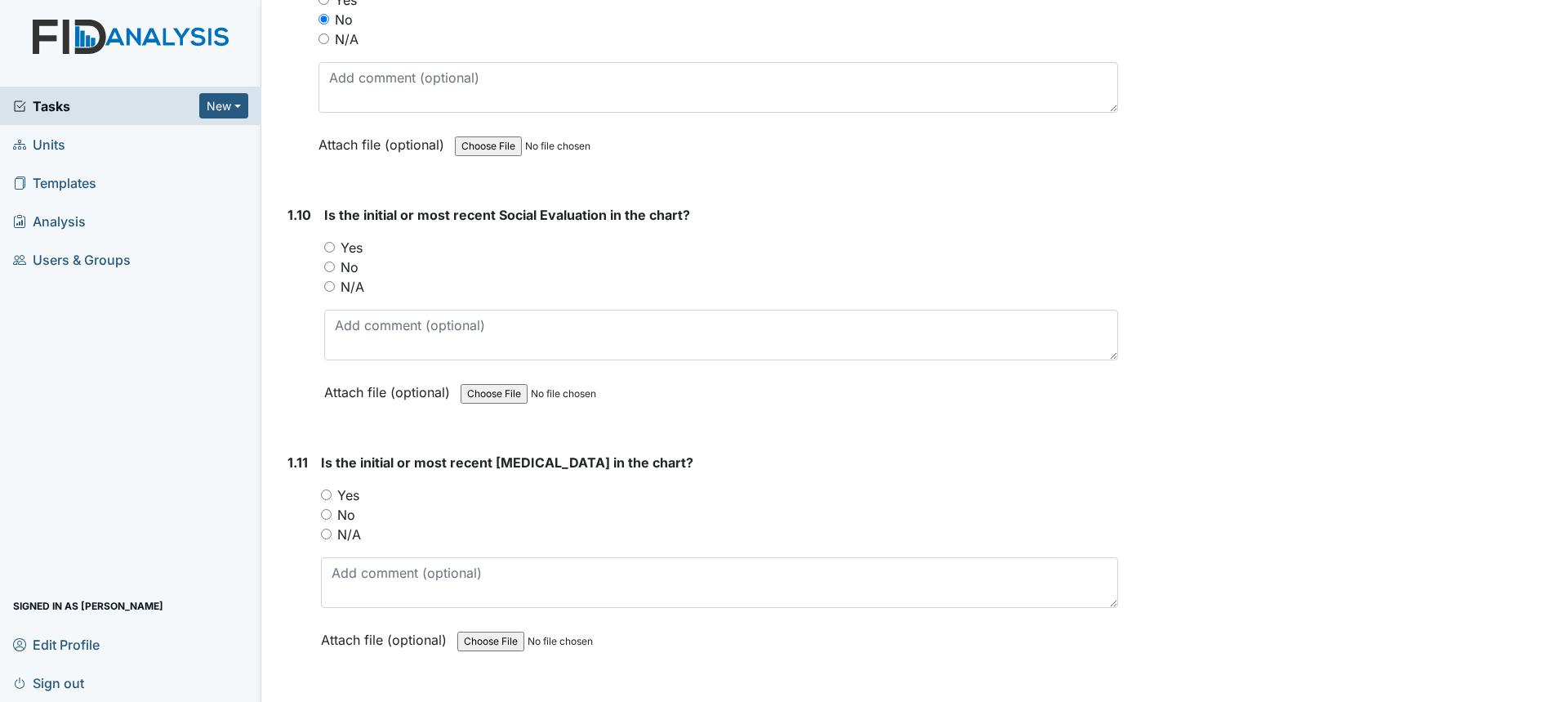 scroll, scrollTop: 2370, scrollLeft: 0, axis: vertical 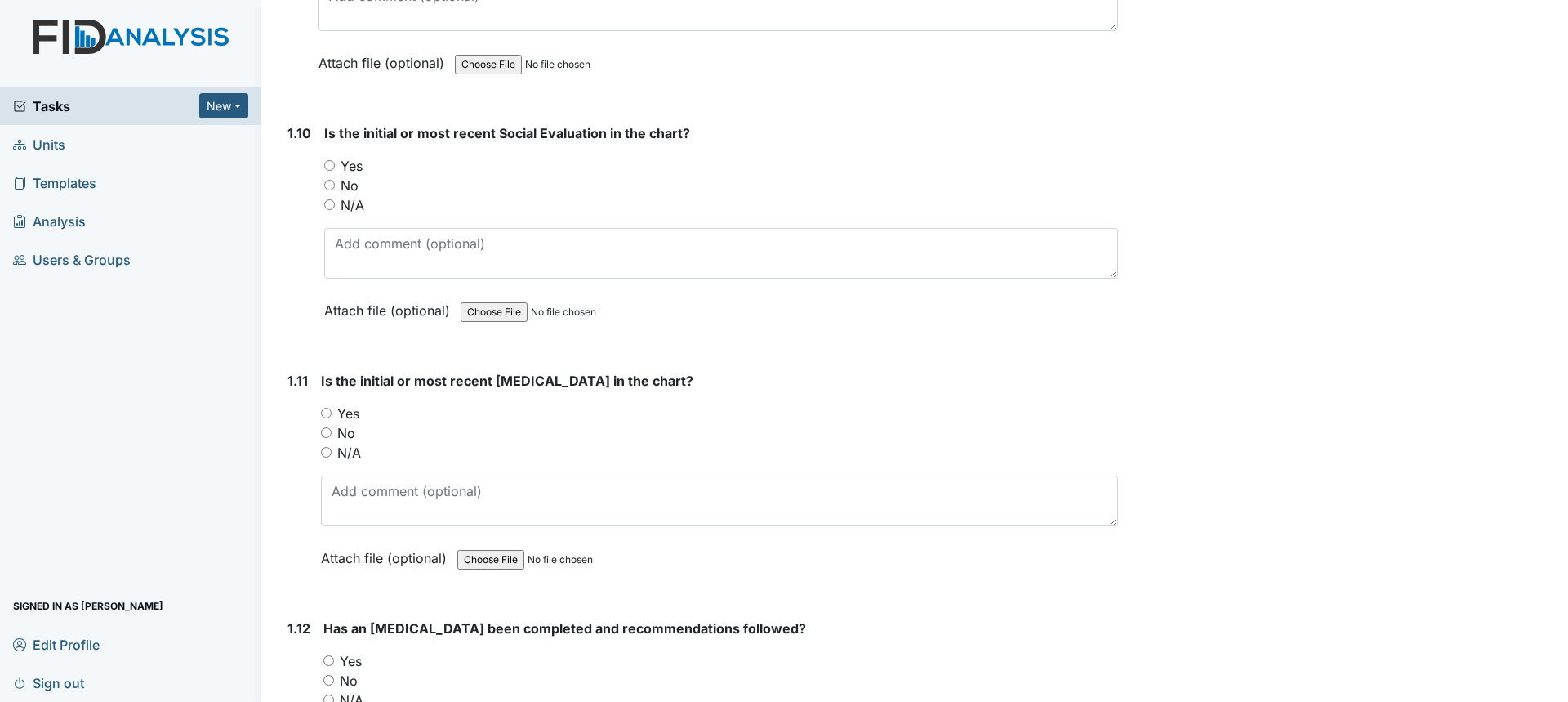 click on "Yes" at bounding box center [351, 166] 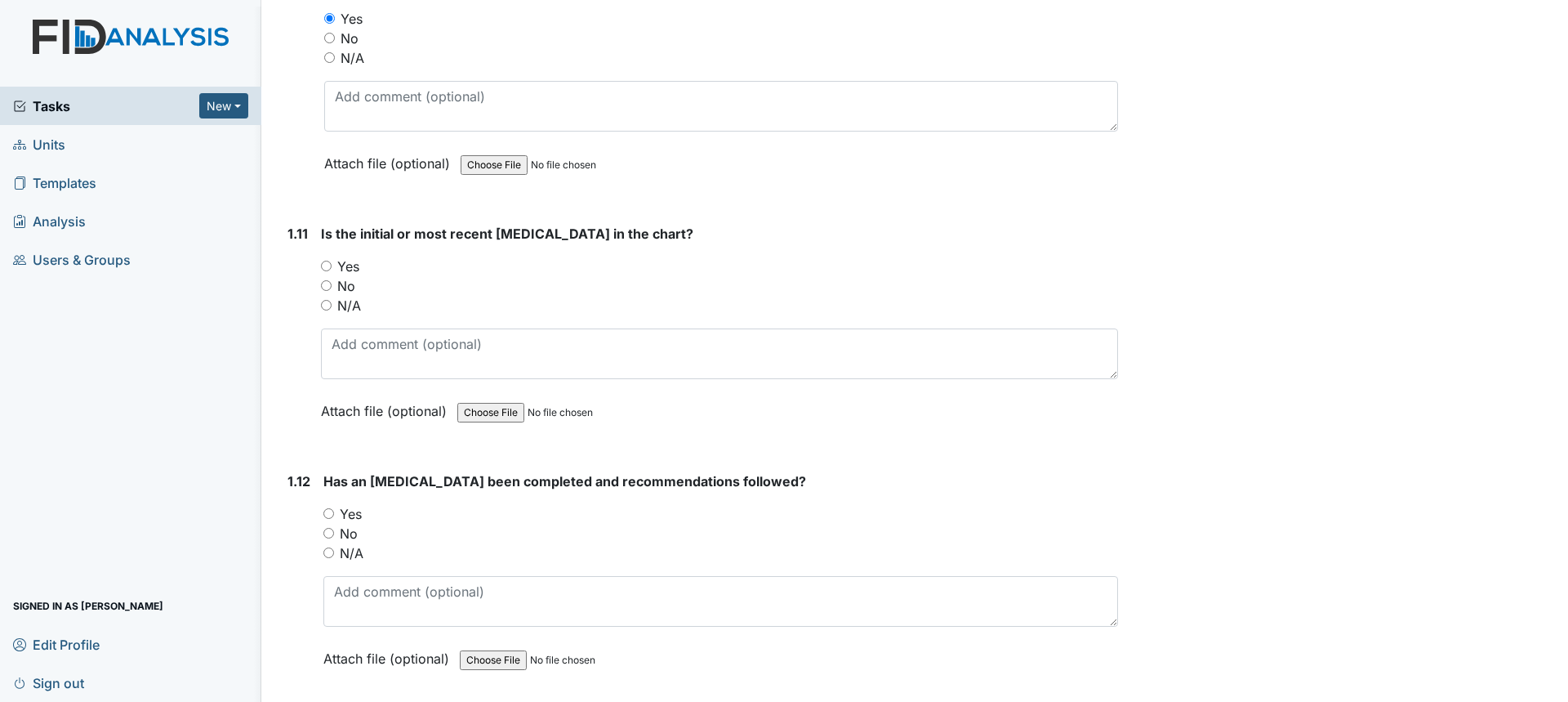 scroll, scrollTop: 2615, scrollLeft: 0, axis: vertical 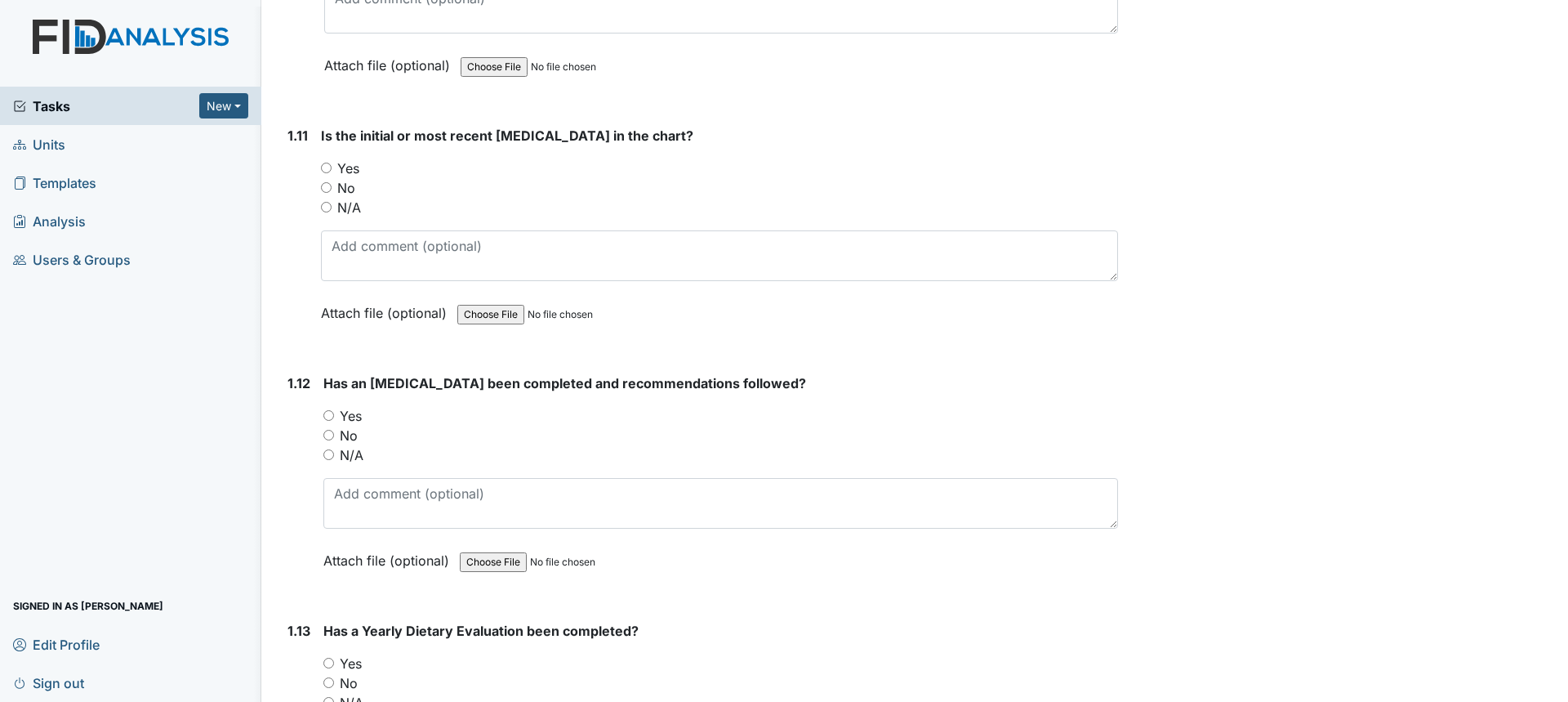click on "Yes" at bounding box center [348, 168] 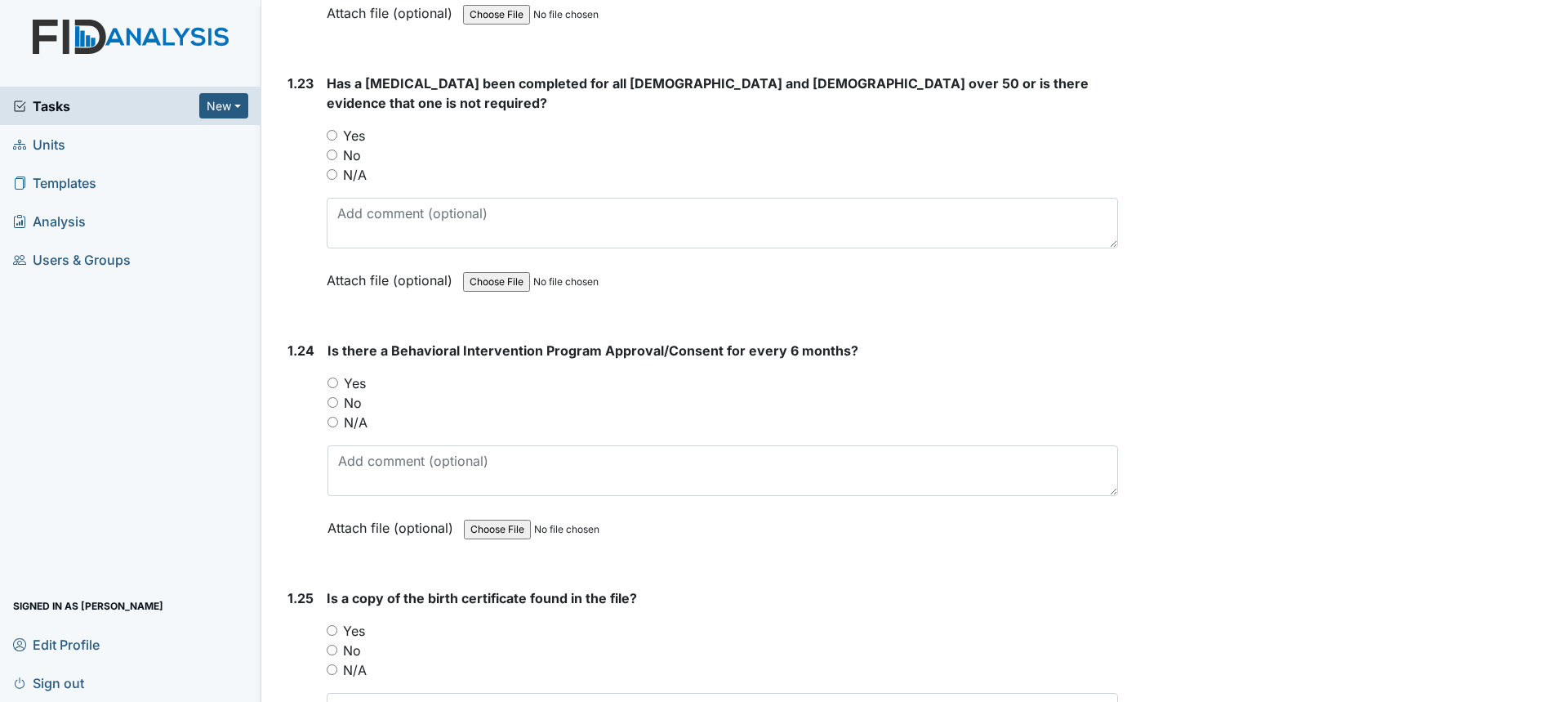 scroll, scrollTop: 5721, scrollLeft: 0, axis: vertical 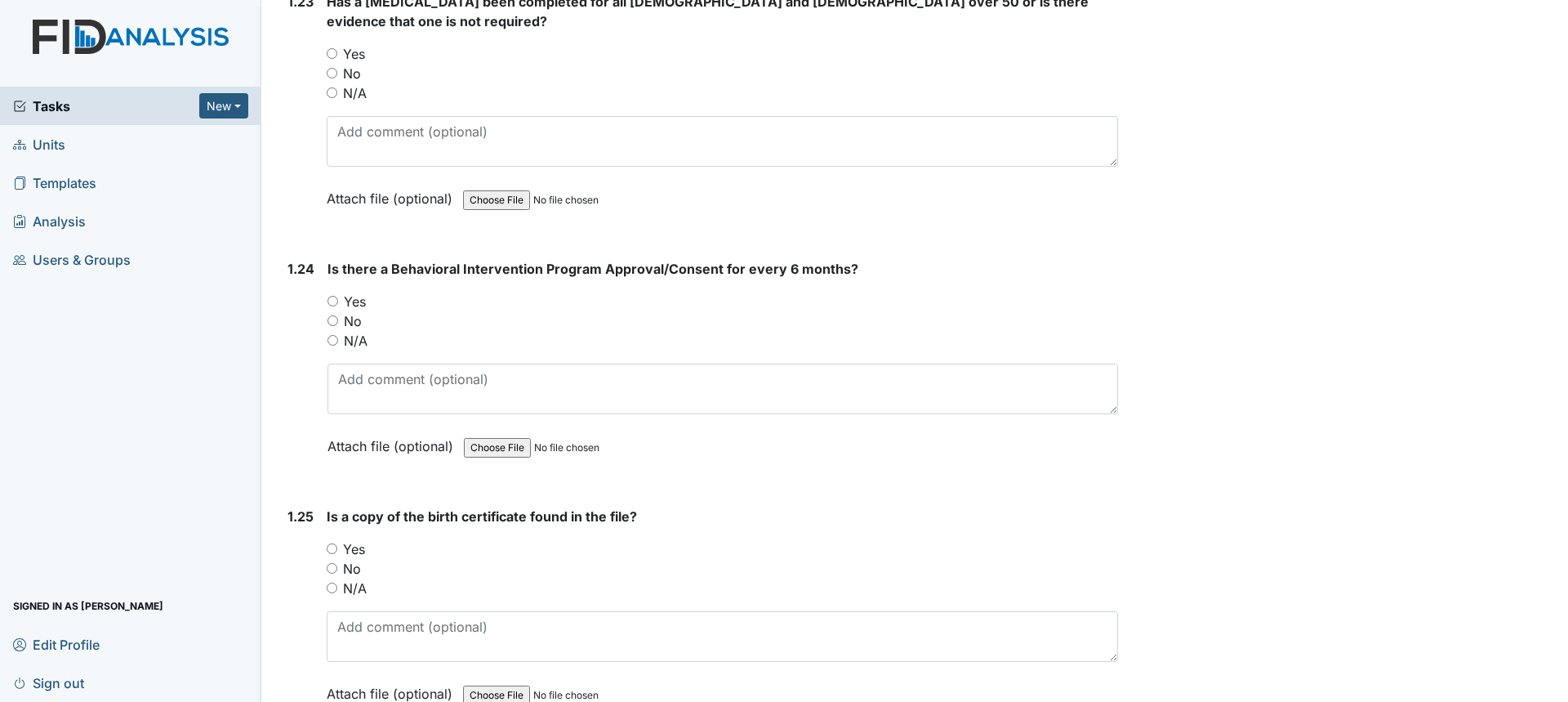click on "Yes" at bounding box center (354, 302) 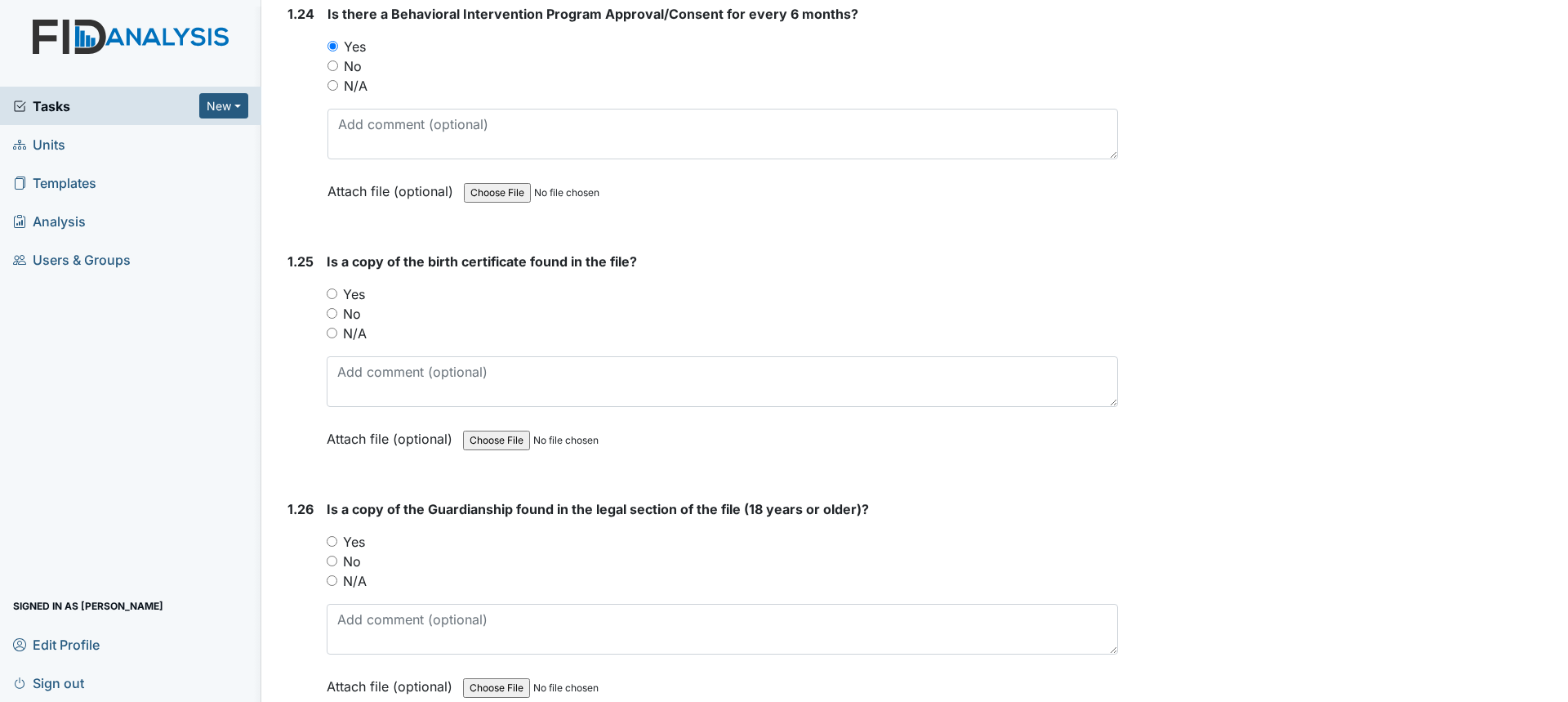 scroll, scrollTop: 6047, scrollLeft: 0, axis: vertical 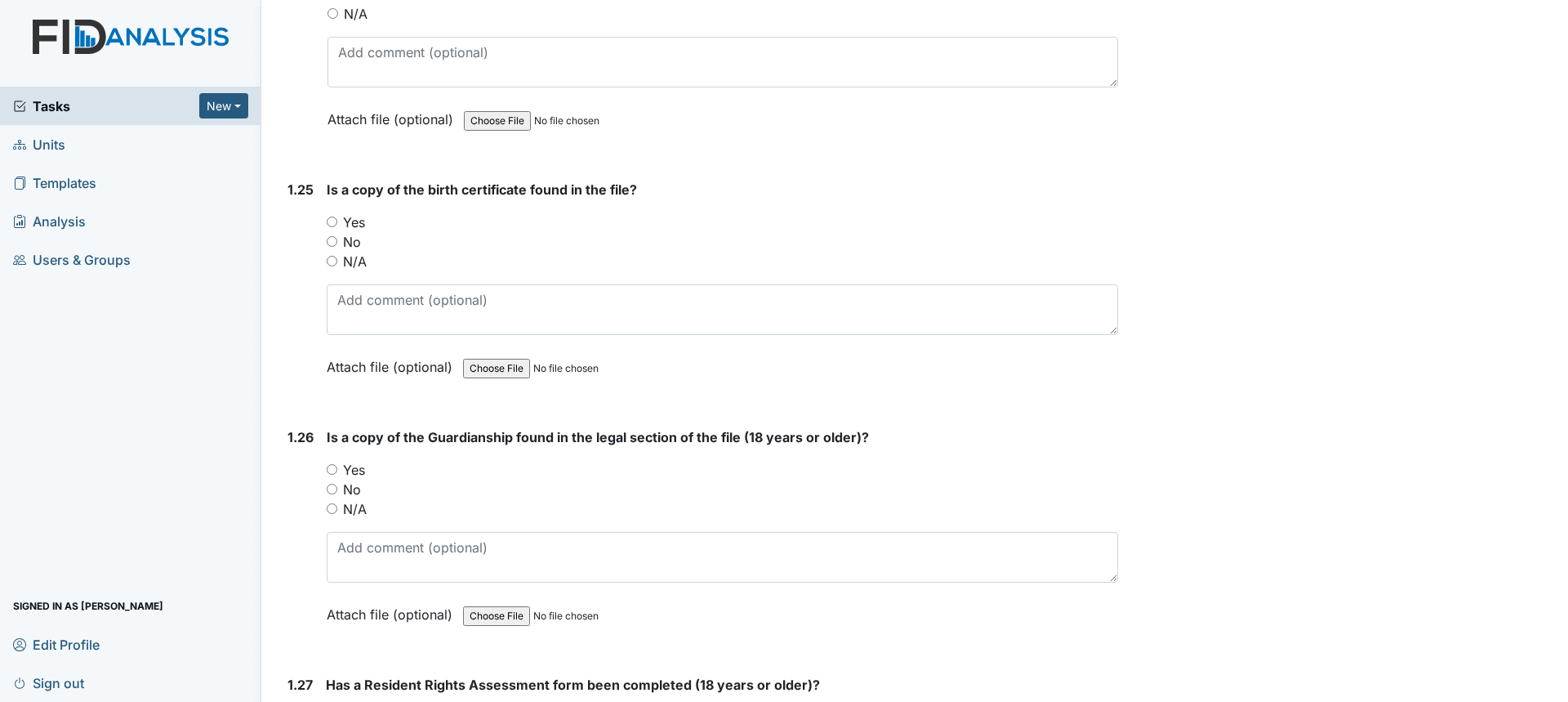 click on "Yes" at bounding box center (354, 222) 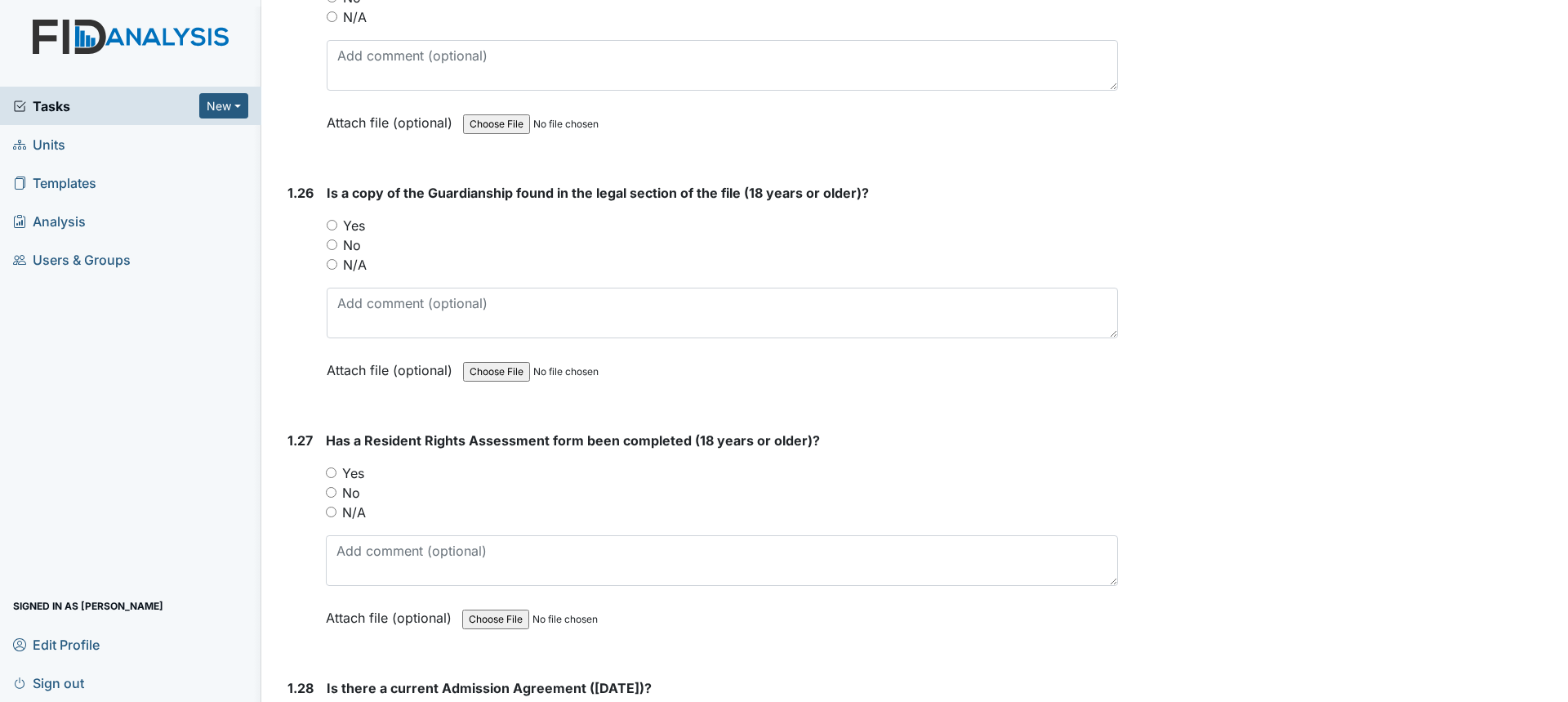 scroll, scrollTop: 6293, scrollLeft: 0, axis: vertical 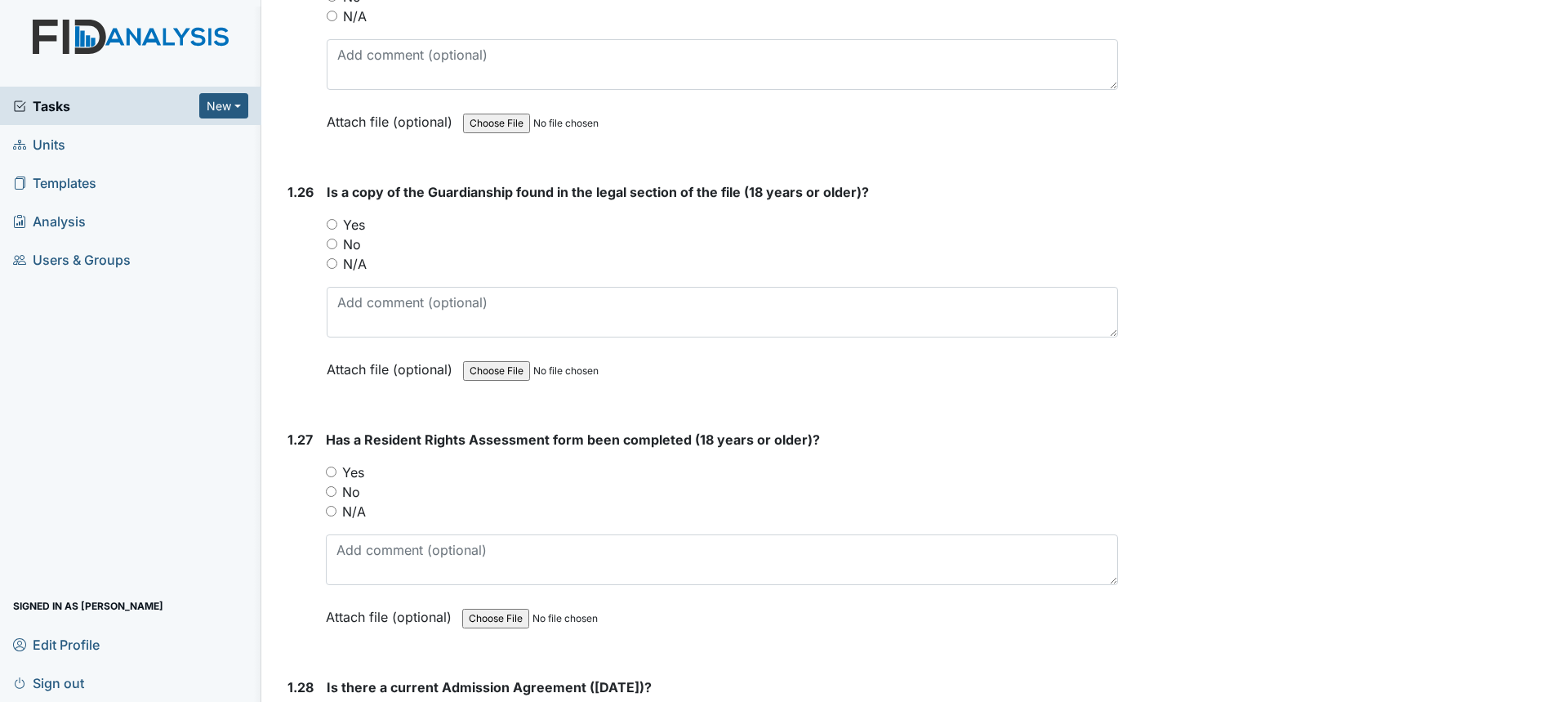 click on "Yes" at bounding box center (354, 225) 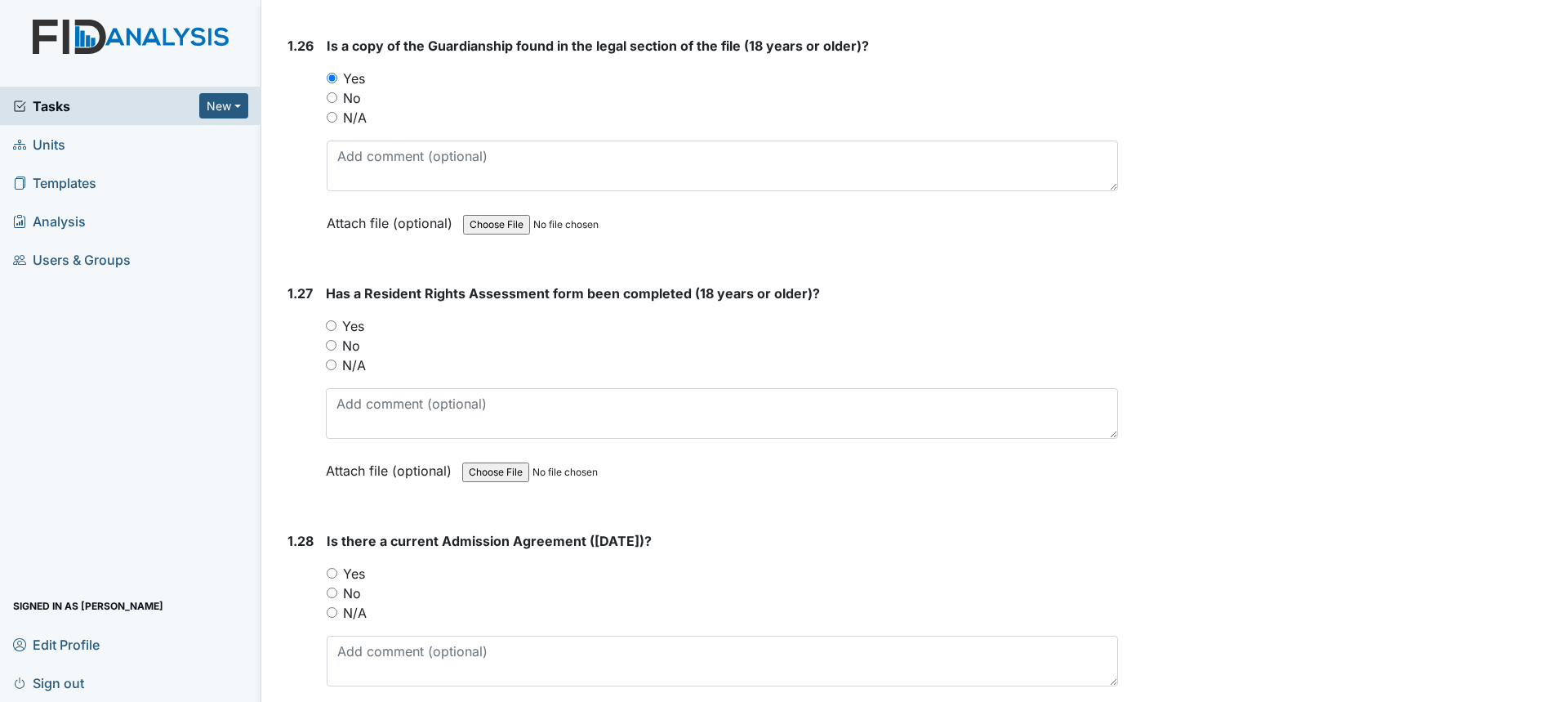 scroll, scrollTop: 6538, scrollLeft: 0, axis: vertical 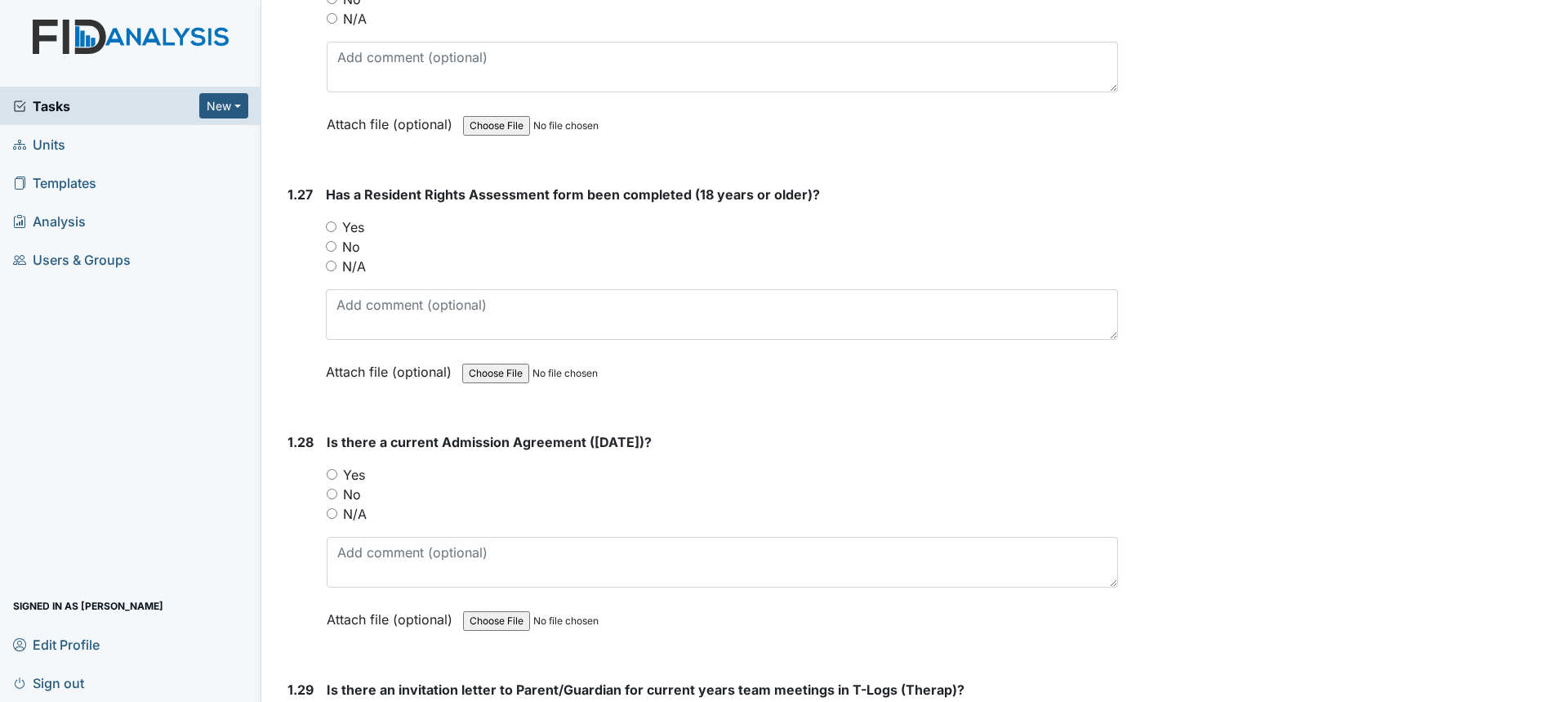 click on "Yes" at bounding box center [353, 227] 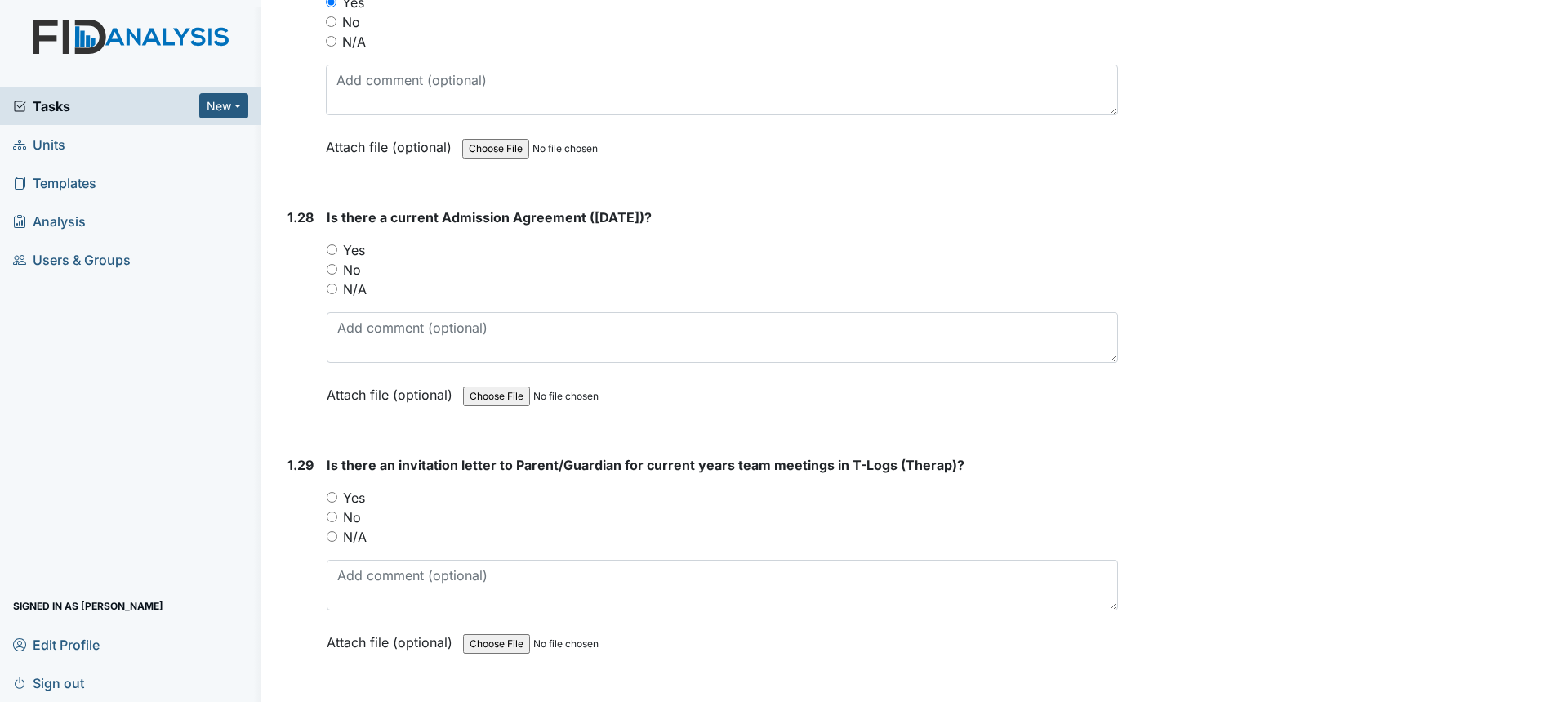 scroll, scrollTop: 6783, scrollLeft: 0, axis: vertical 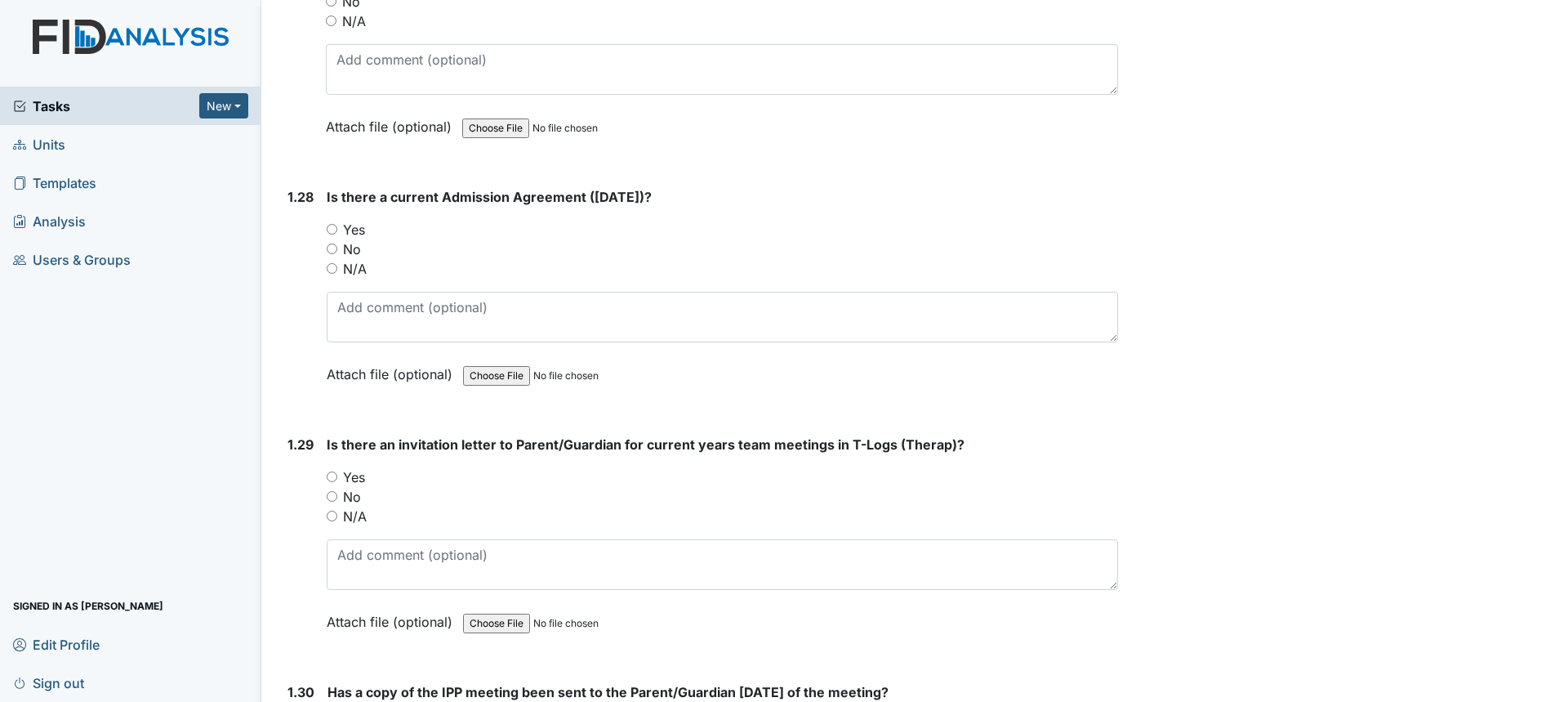 click on "Yes" at bounding box center [354, 230] 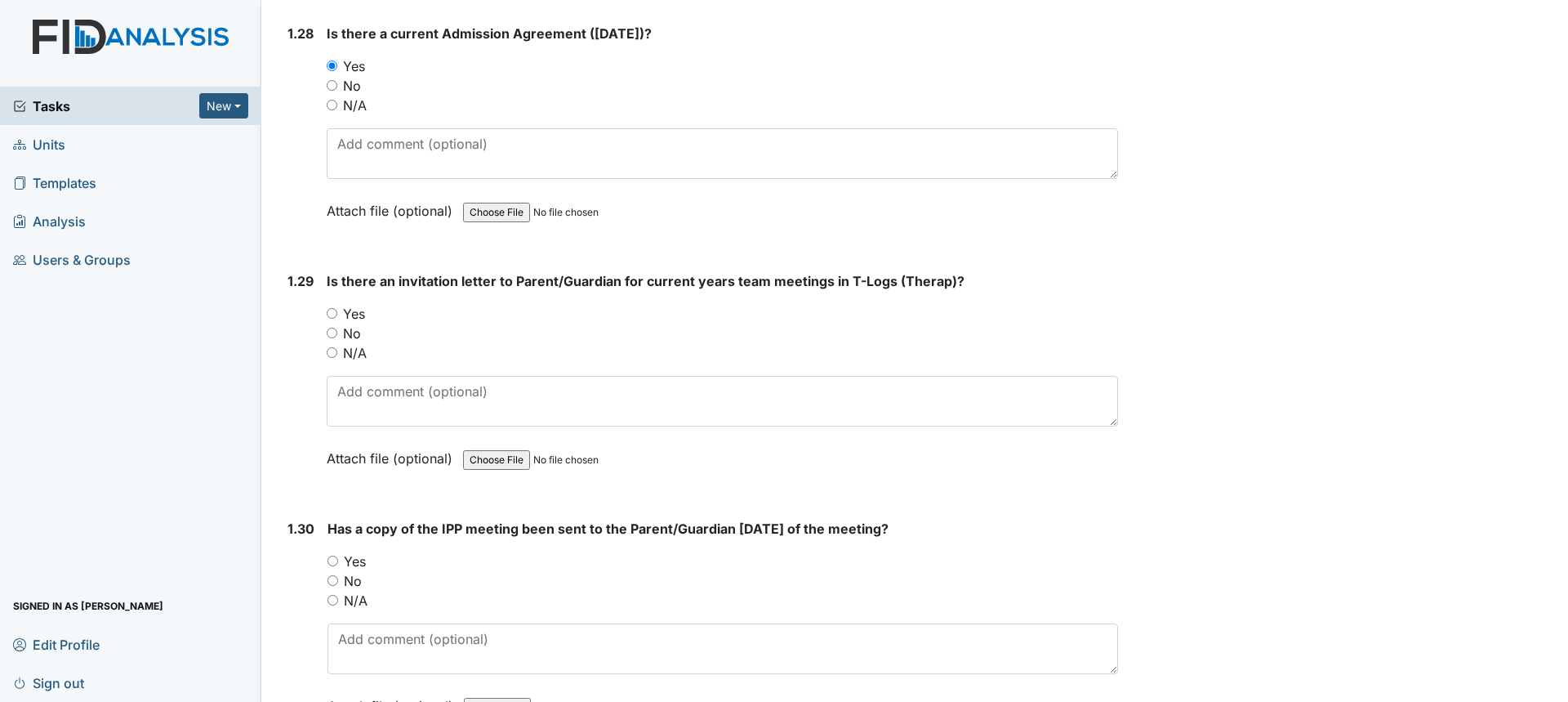 scroll, scrollTop: 7028, scrollLeft: 0, axis: vertical 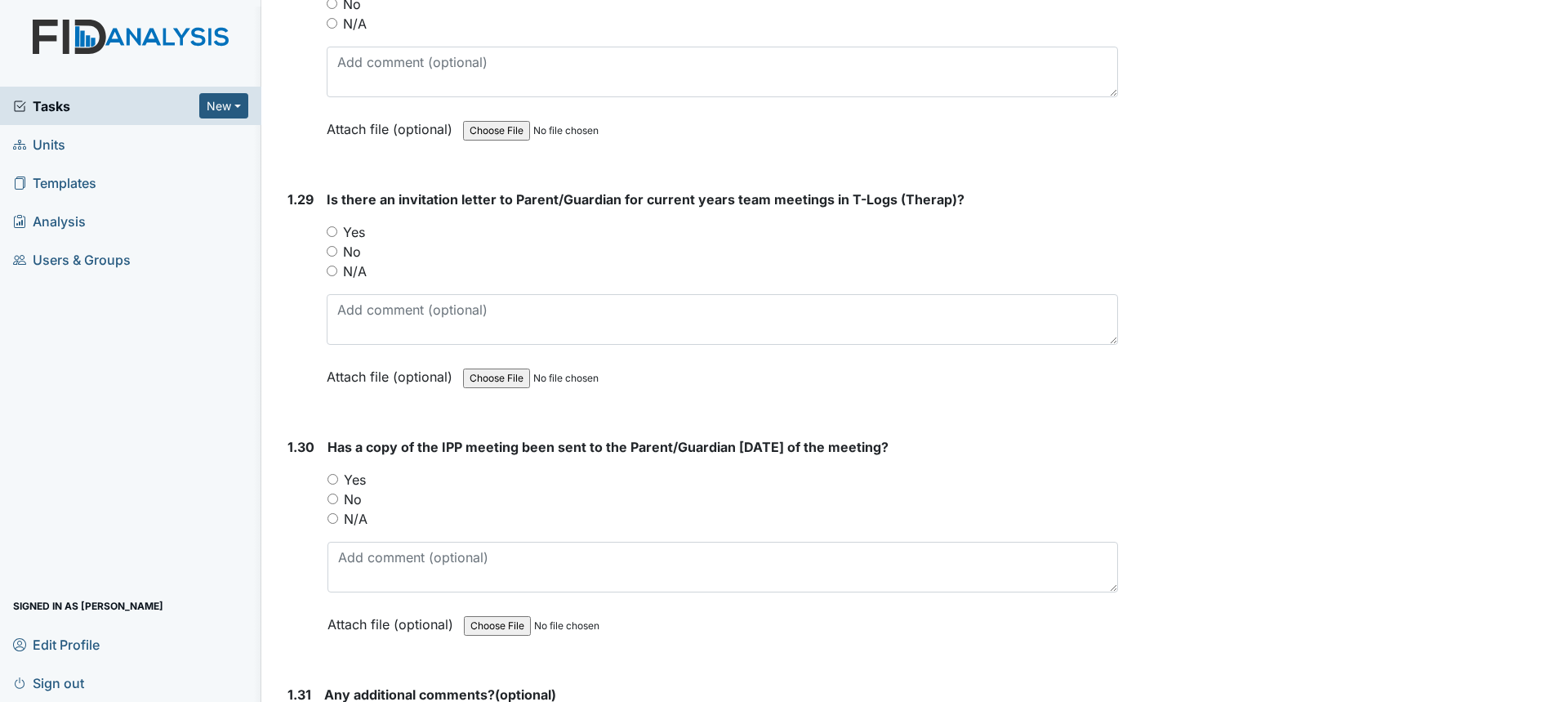 click on "Yes" at bounding box center (354, 480) 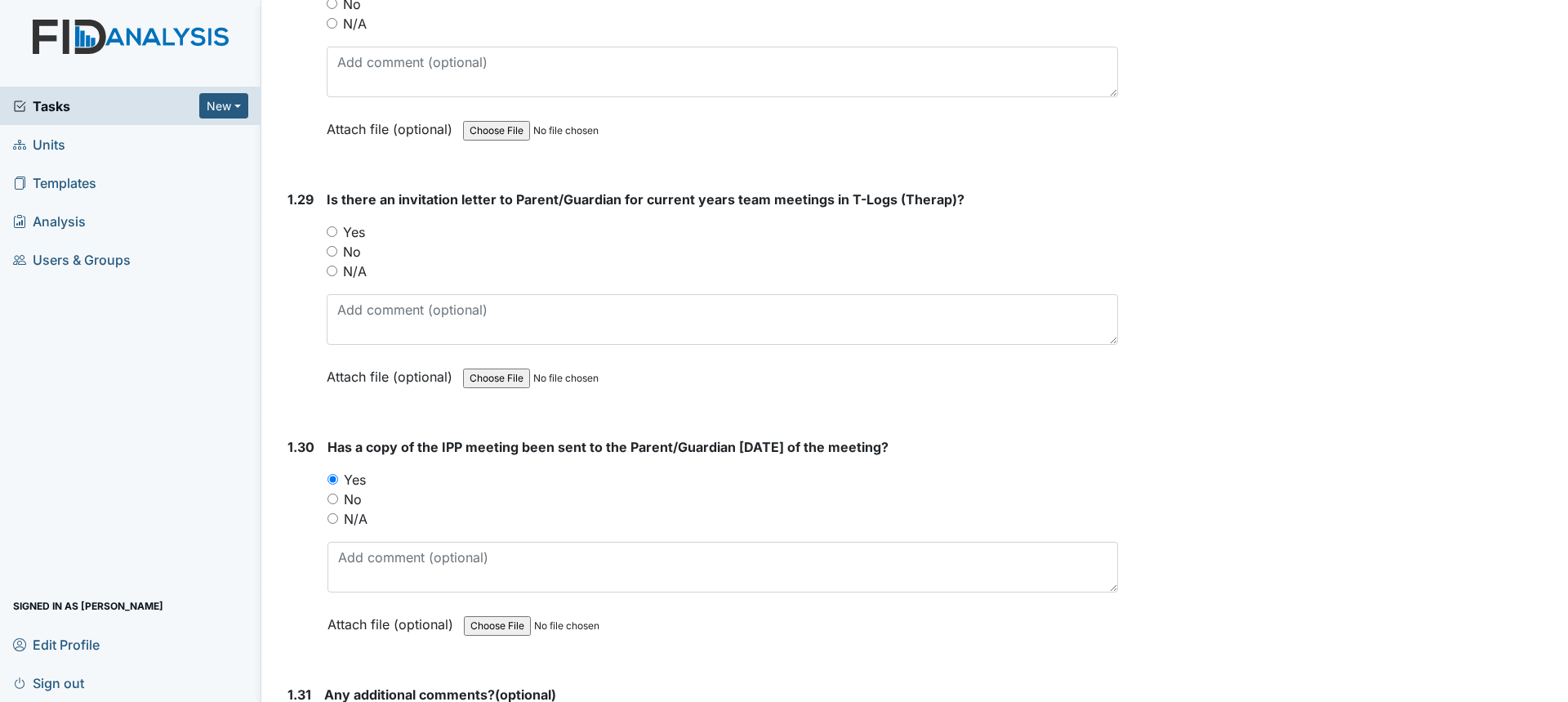 click on "Yes" at bounding box center (332, 231) 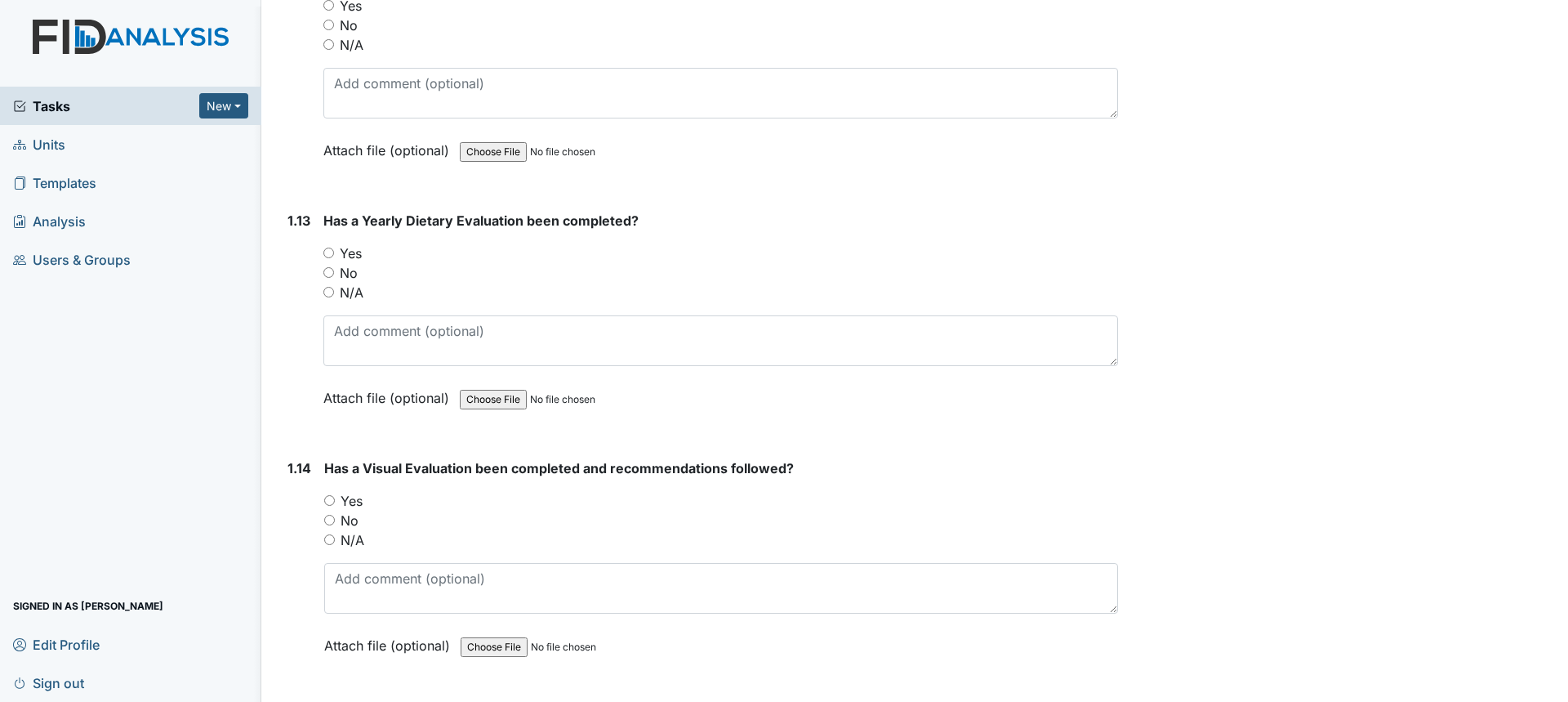 scroll, scrollTop: 2944, scrollLeft: 0, axis: vertical 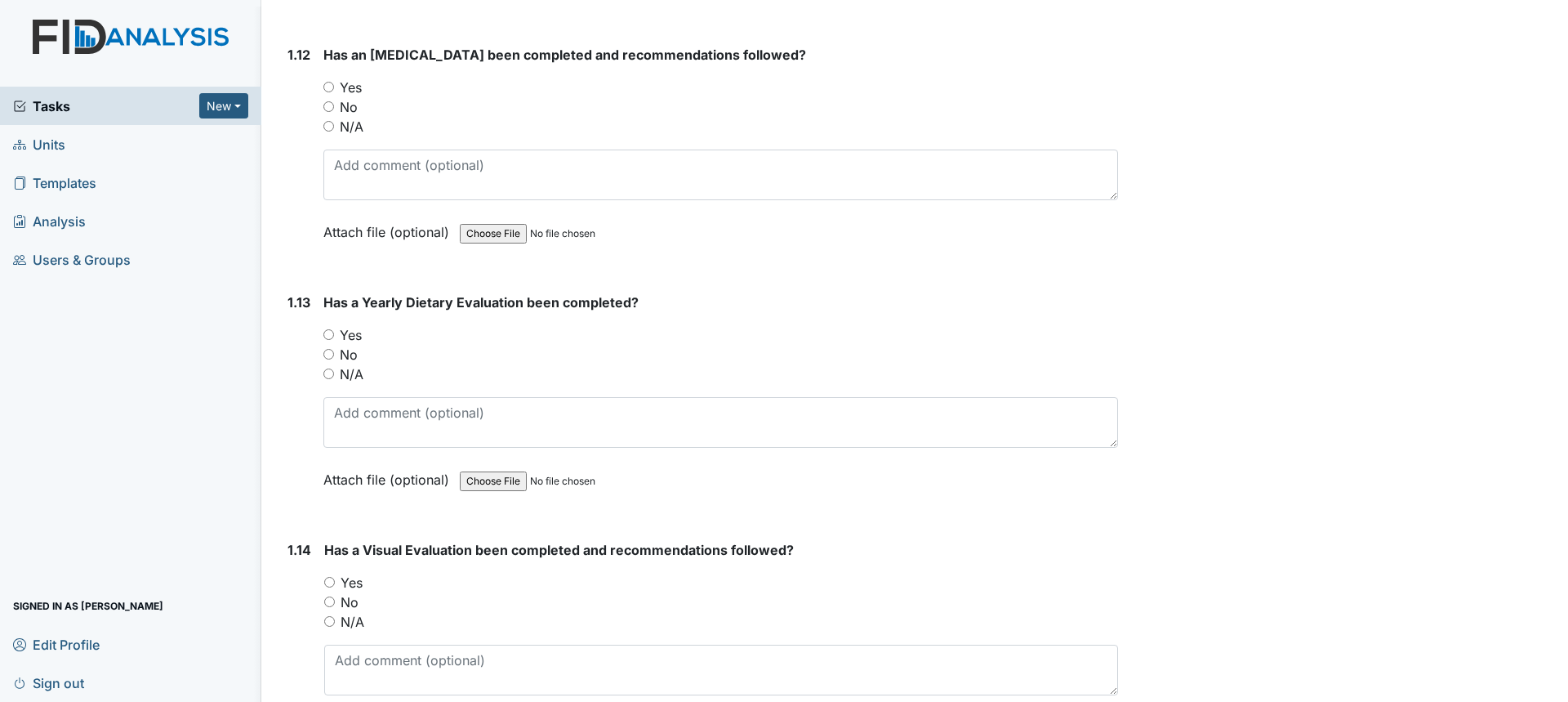 click on "Yes" at bounding box center [351, 583] 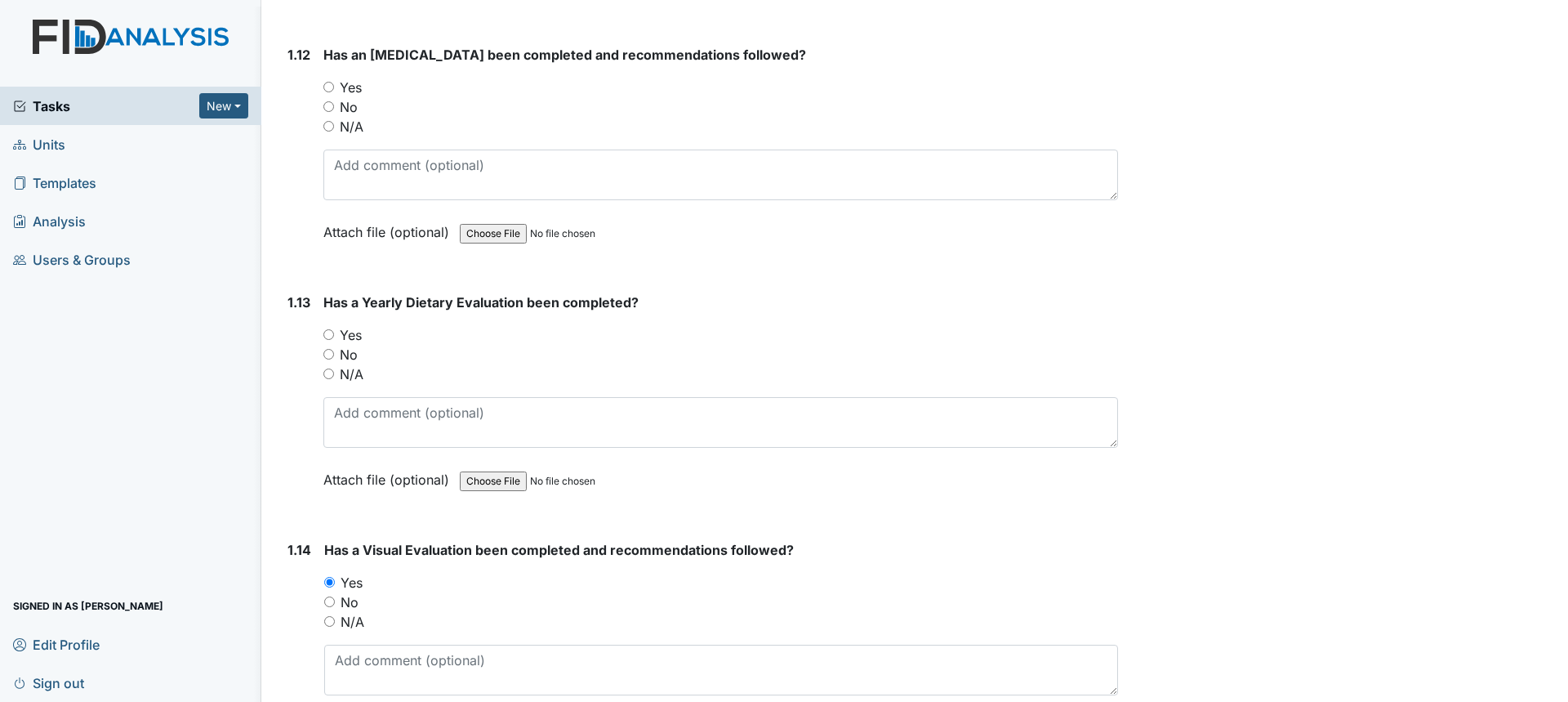 click on "No" at bounding box center [349, 355] 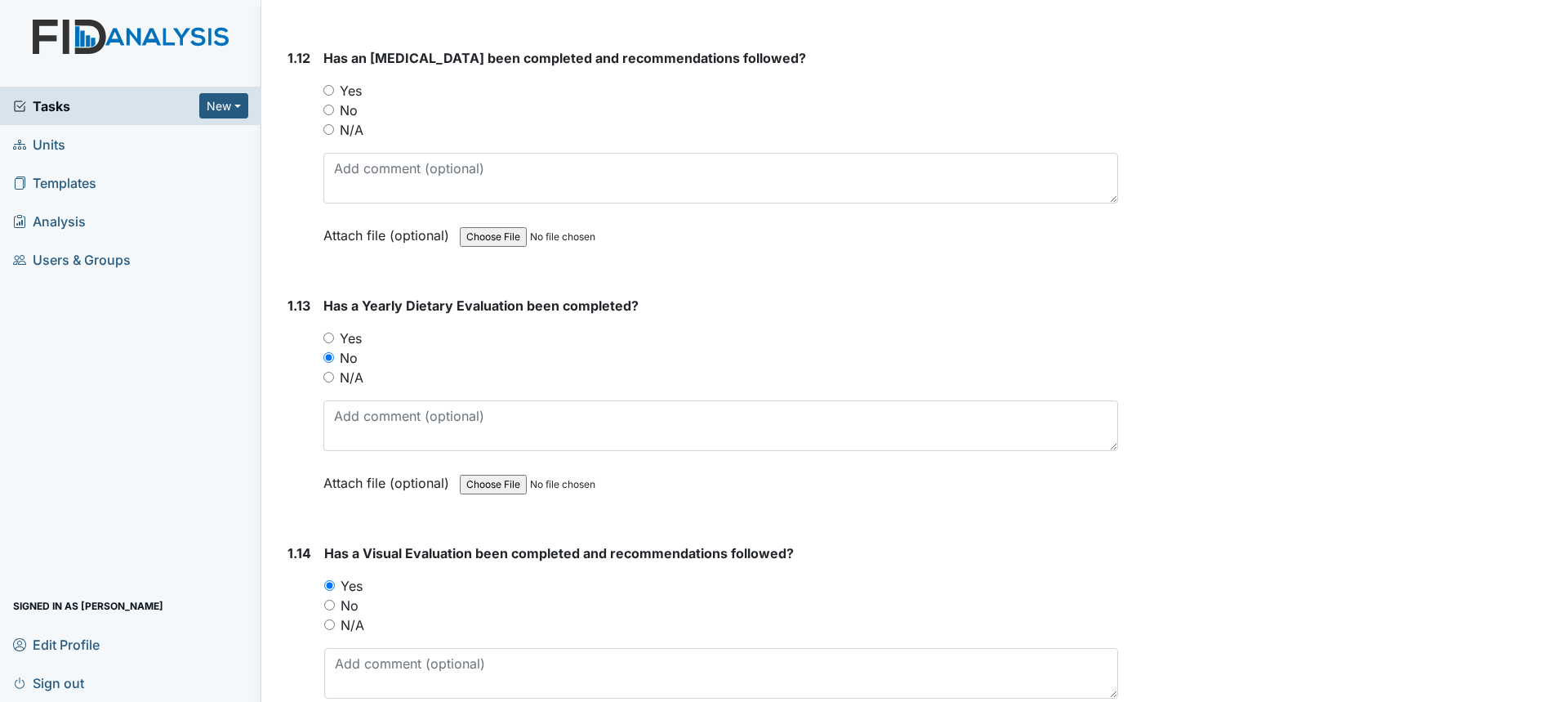 scroll, scrollTop: 2944, scrollLeft: 0, axis: vertical 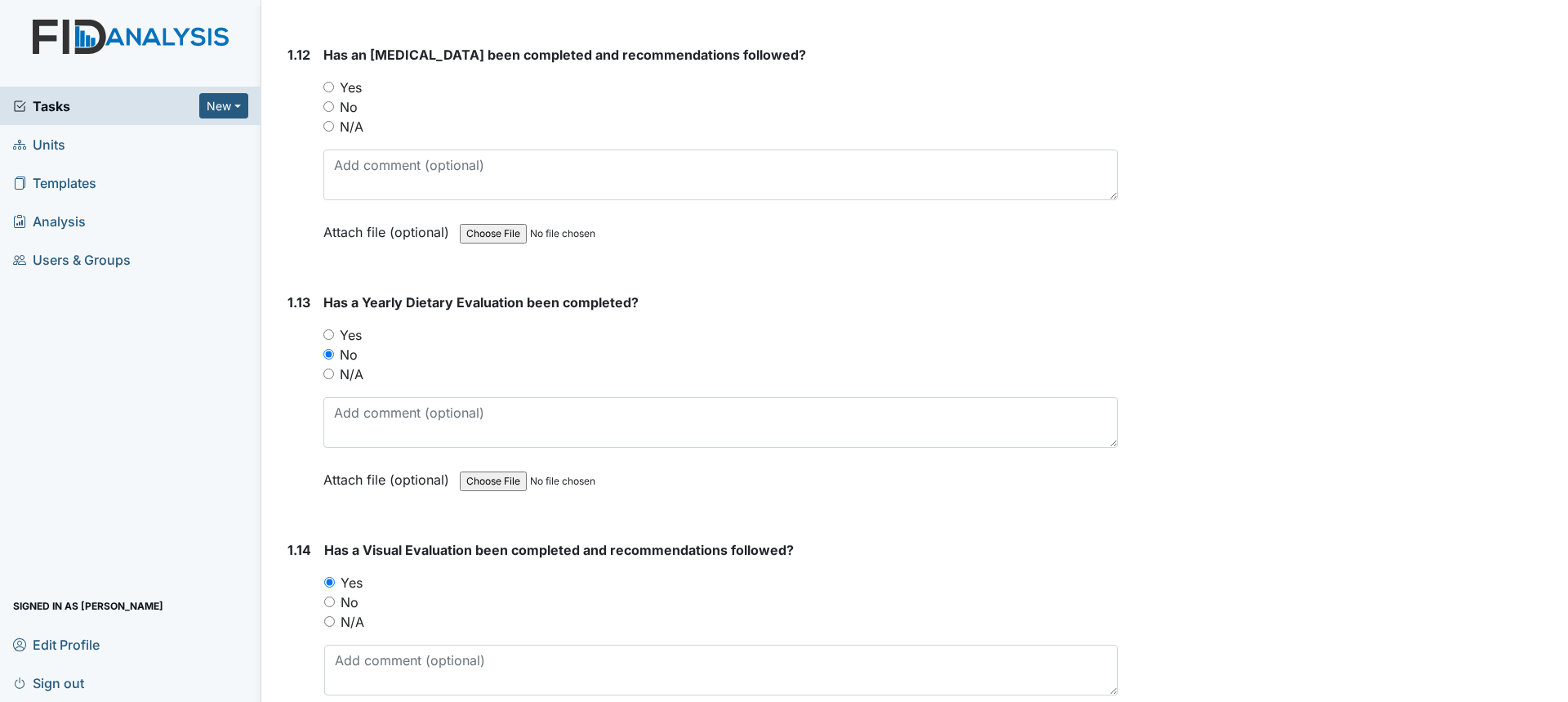 click on "Yes" at bounding box center [328, 87] 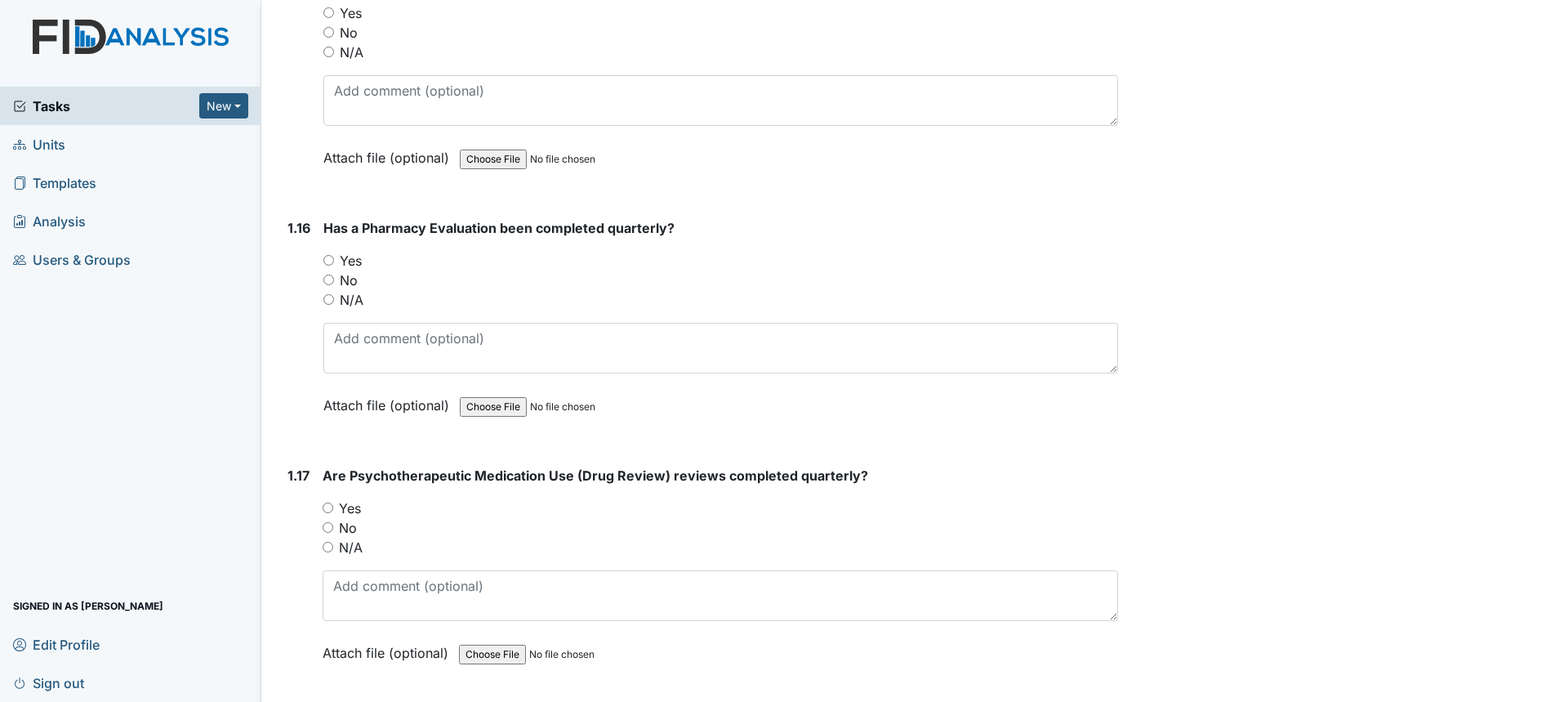 scroll, scrollTop: 3679, scrollLeft: 0, axis: vertical 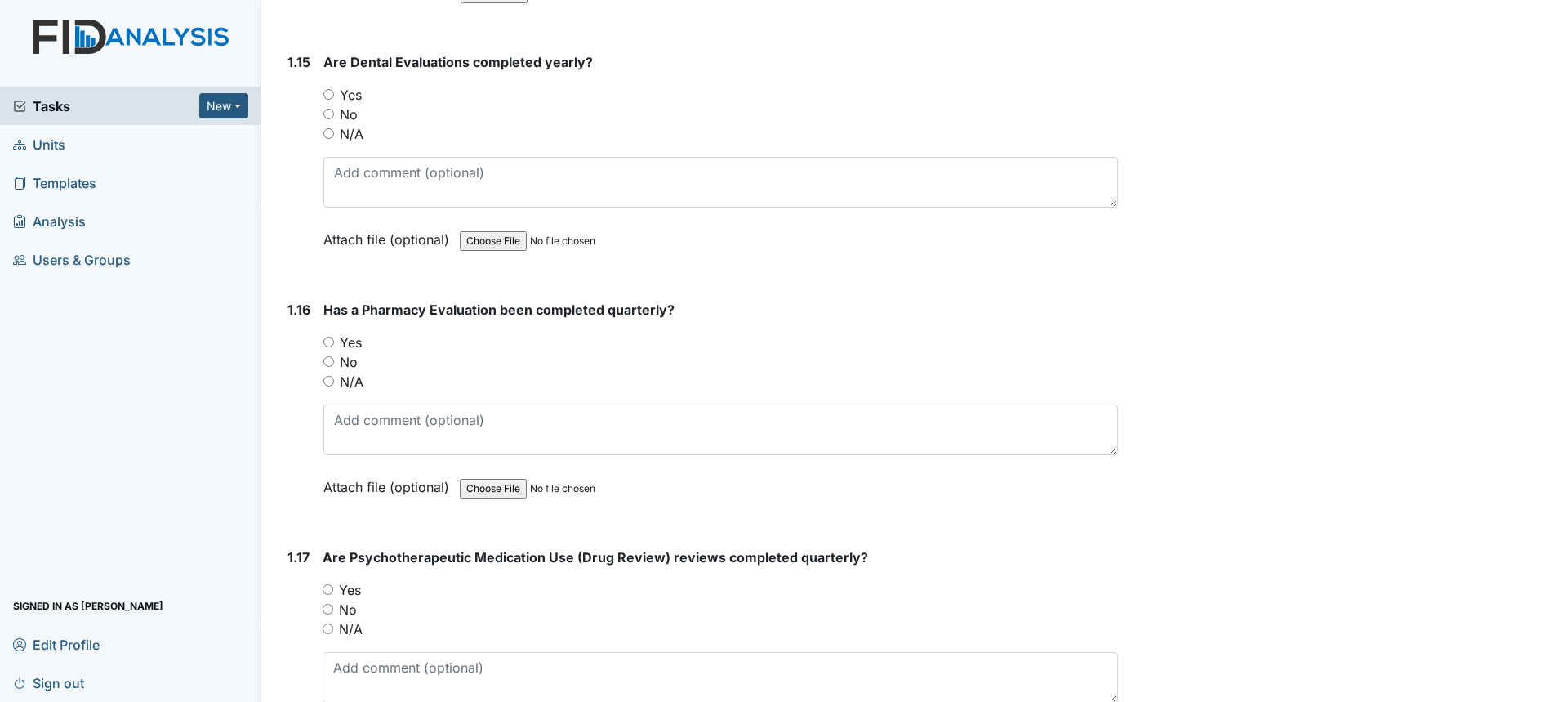 click on "Yes" at bounding box center [350, 95] 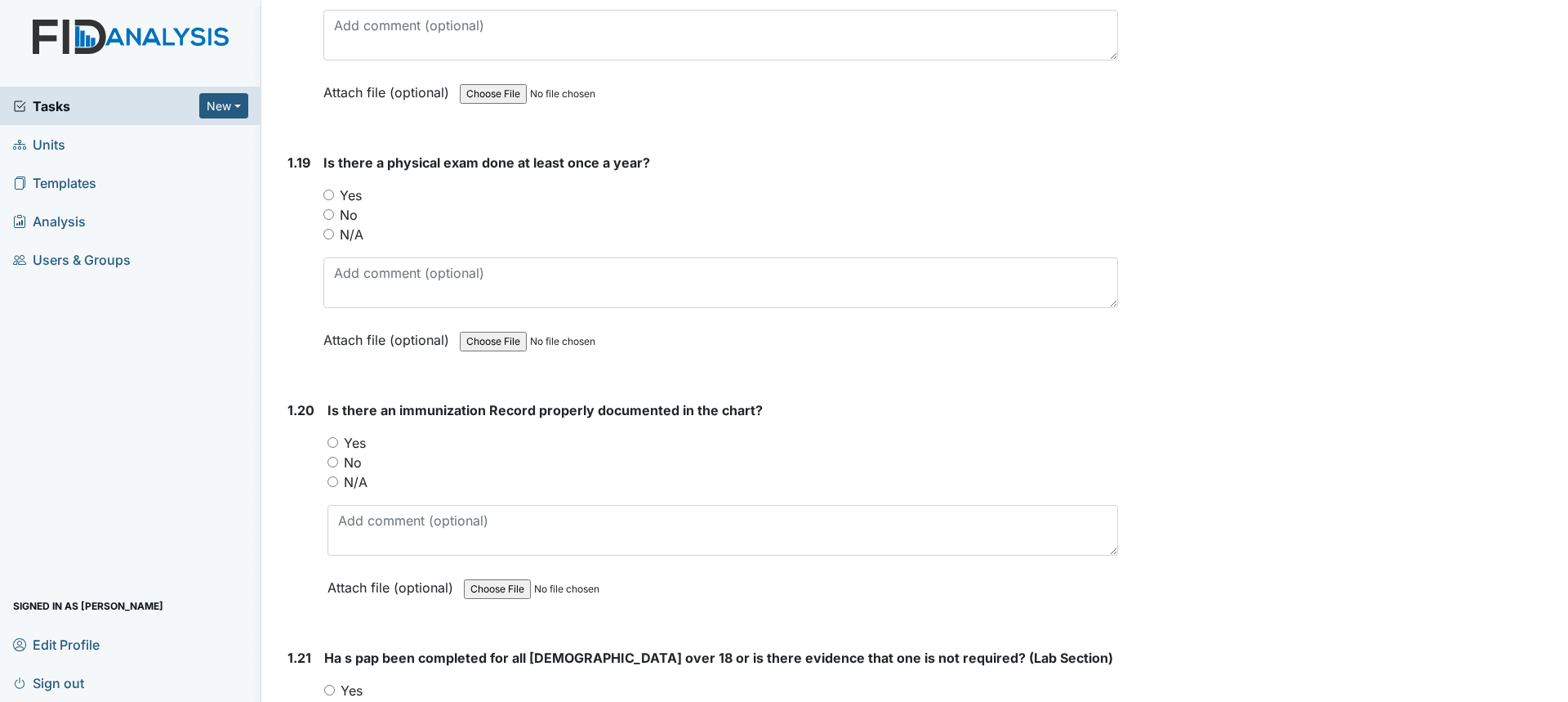 scroll, scrollTop: 4578, scrollLeft: 0, axis: vertical 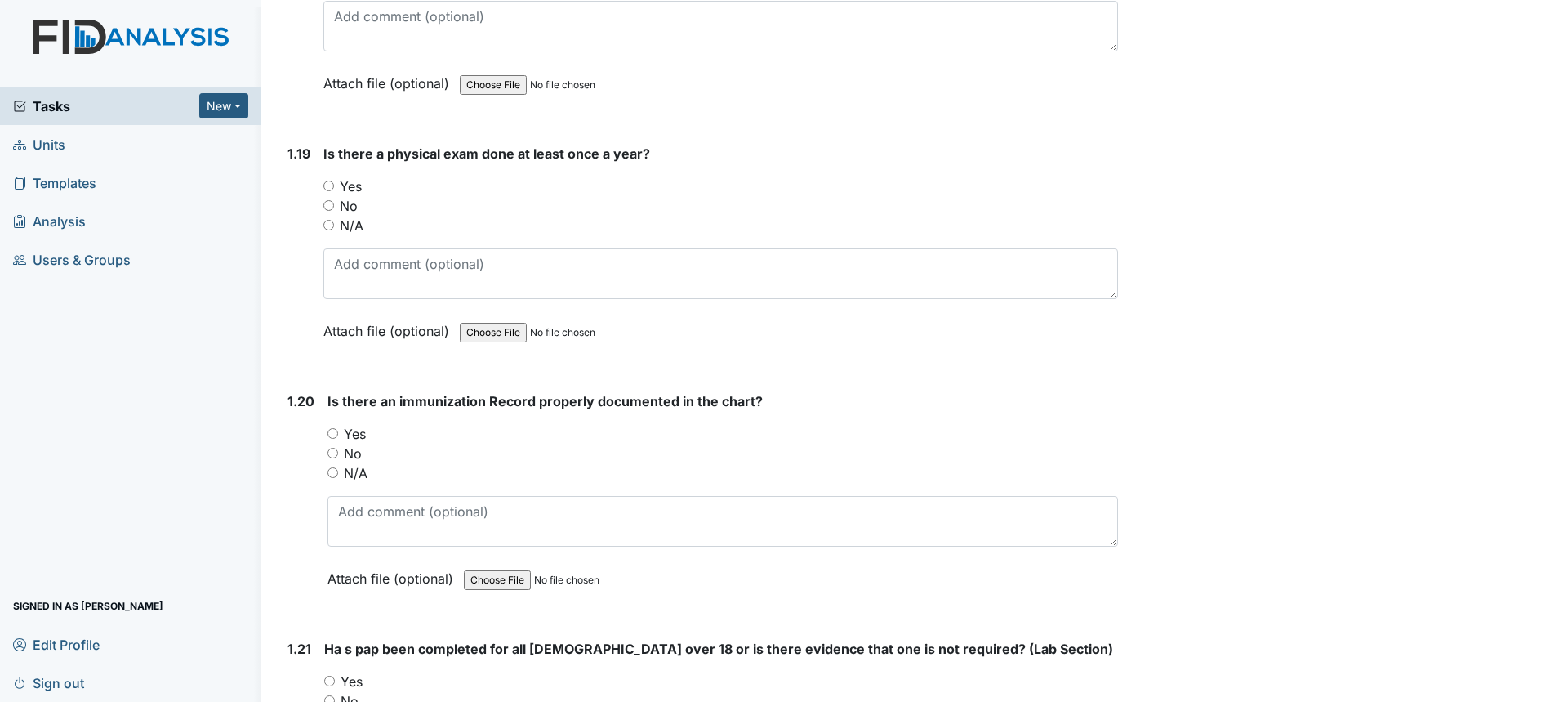 click on "Yes" at bounding box center (720, 186) 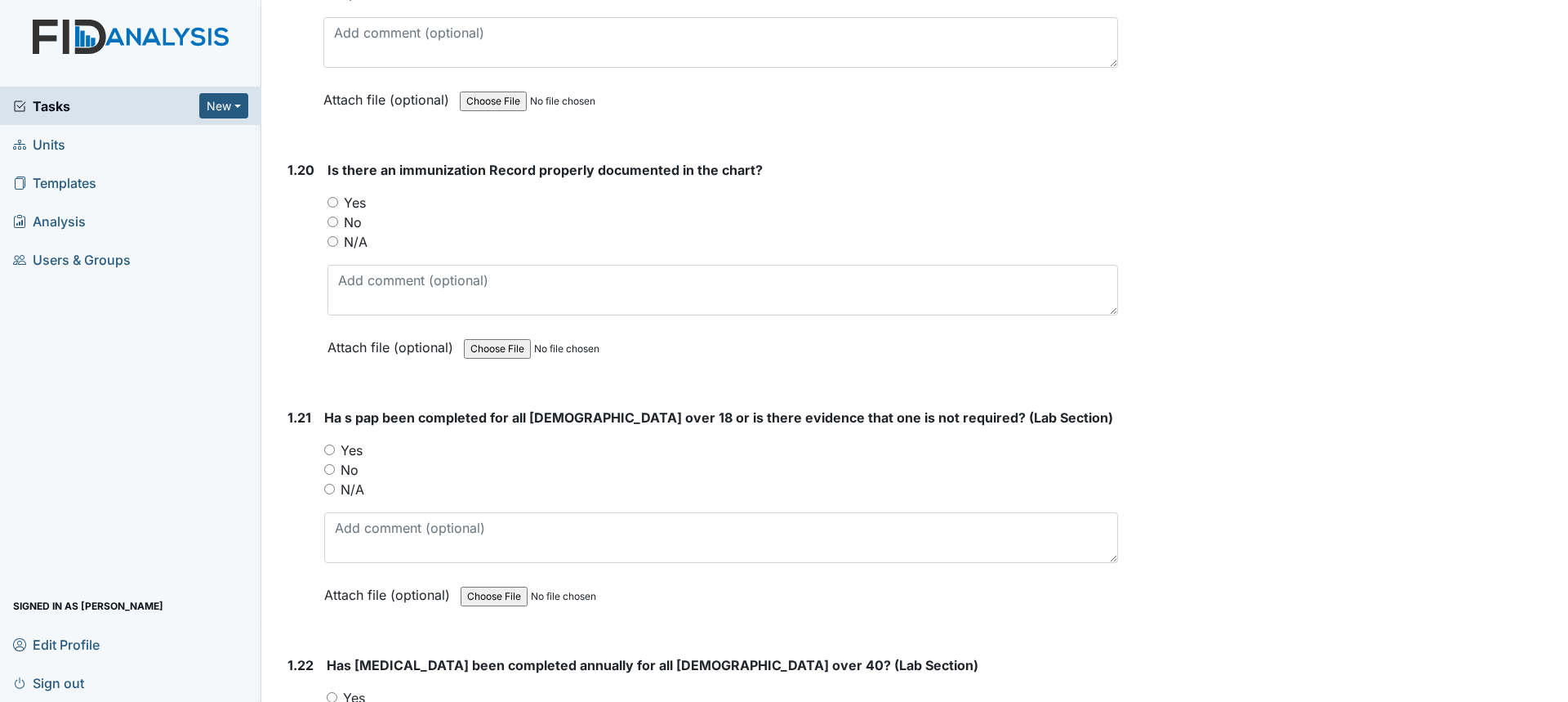 scroll, scrollTop: 4823, scrollLeft: 0, axis: vertical 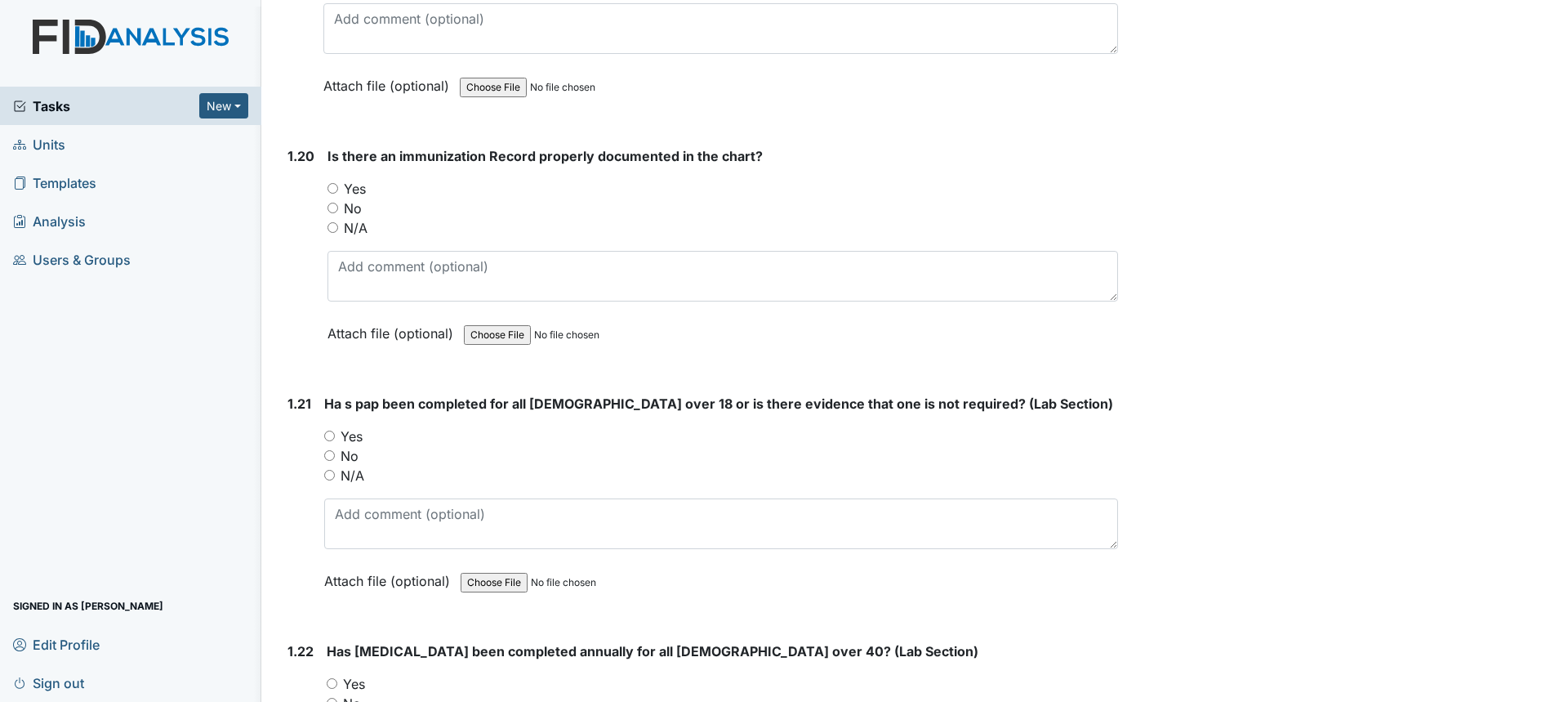 click on "Yes" at bounding box center [354, 189] 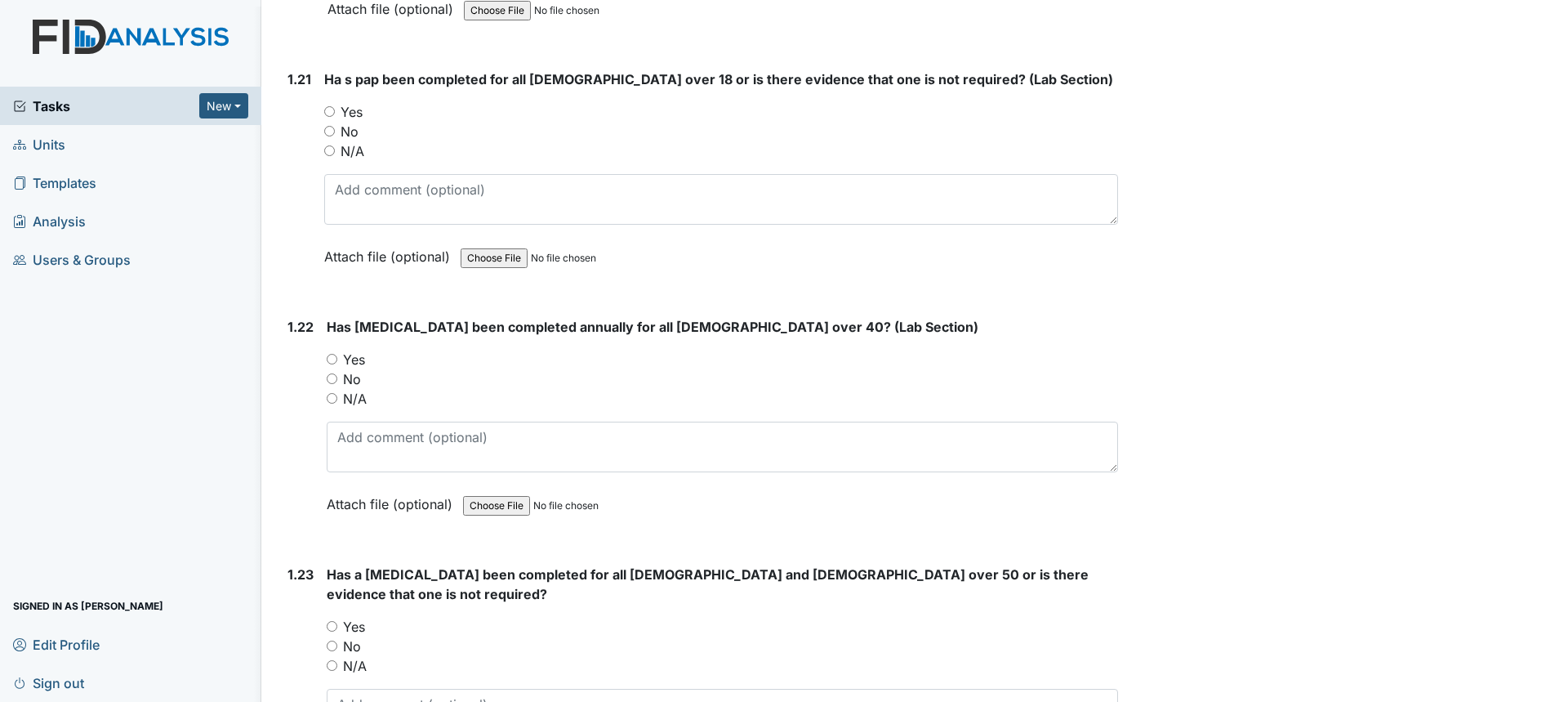 scroll, scrollTop: 5232, scrollLeft: 0, axis: vertical 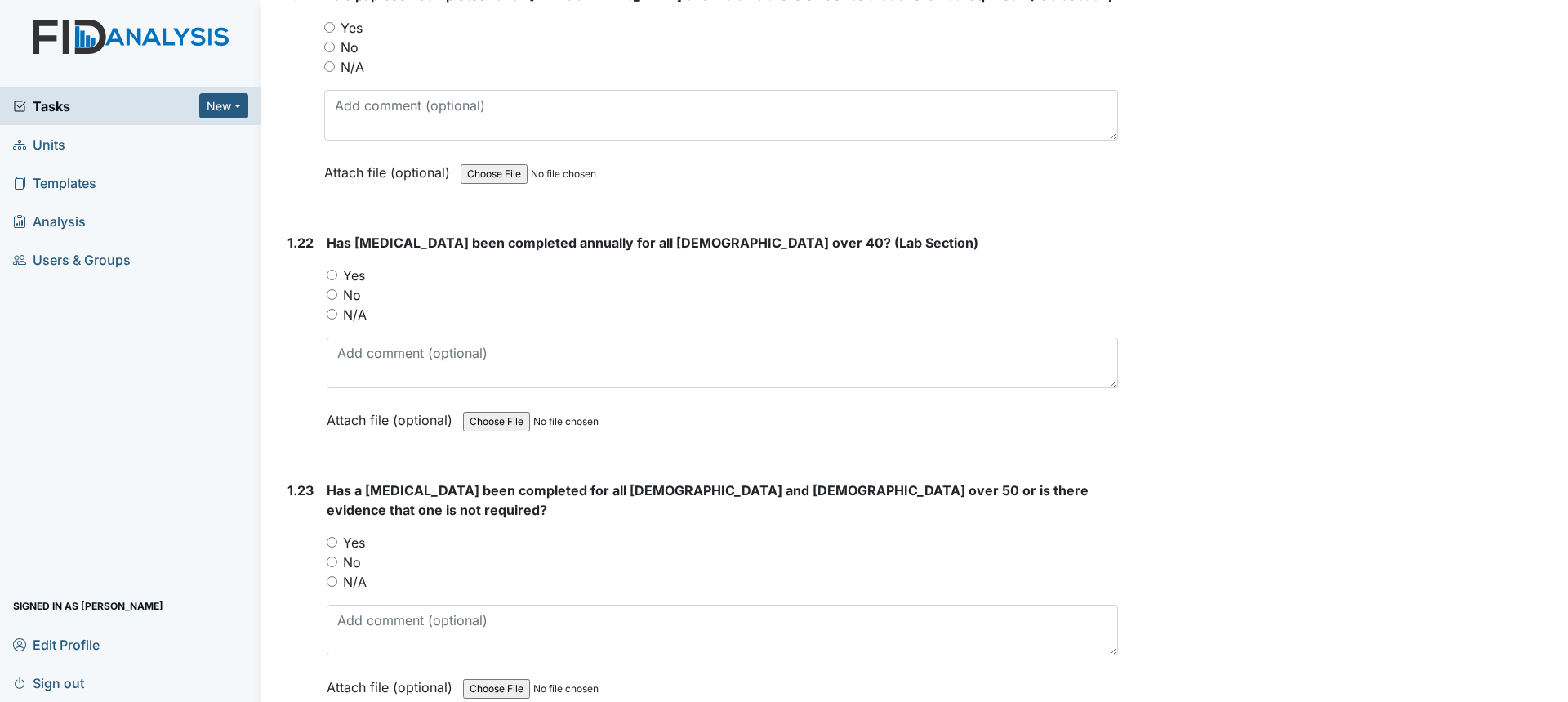 click on "Yes" at bounding box center [354, 543] 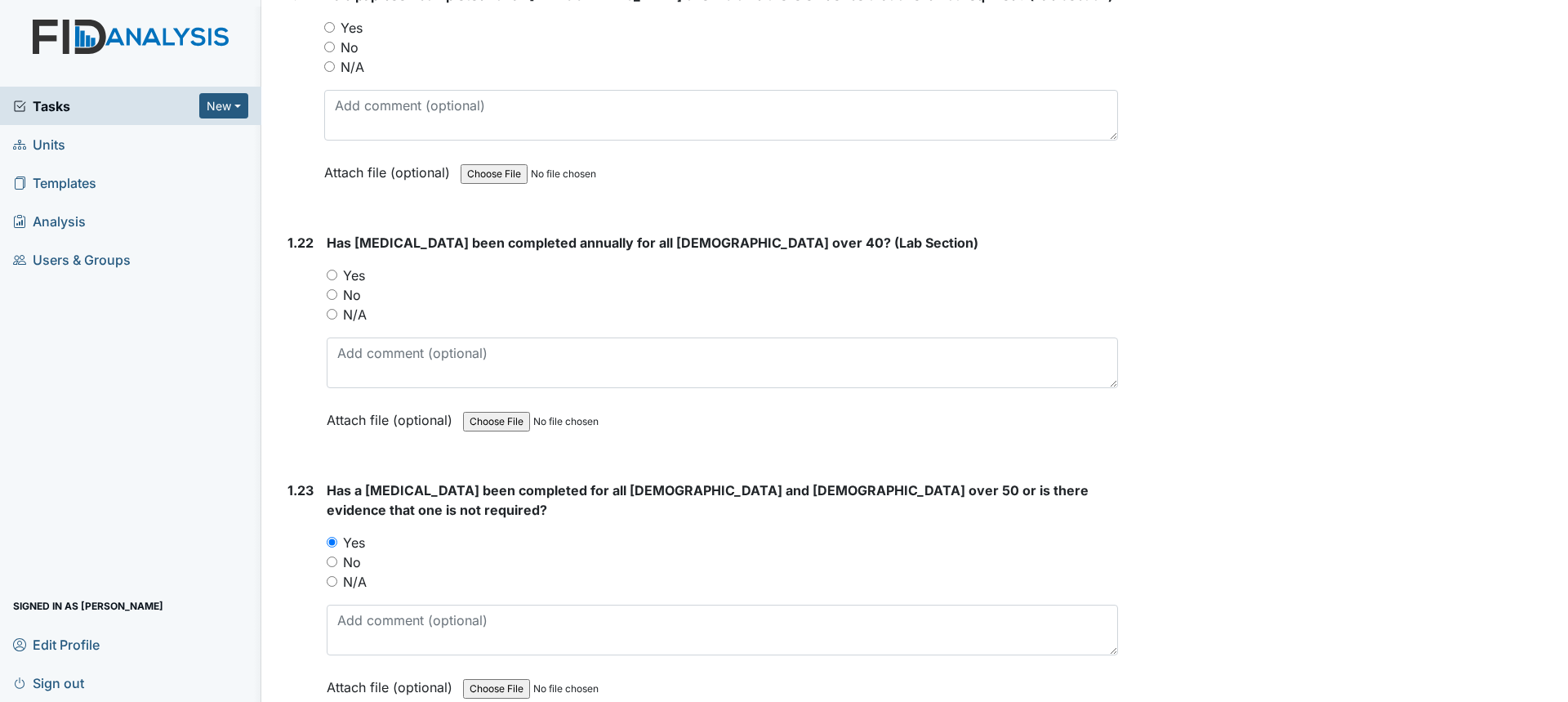 click on "No" at bounding box center (332, 294) 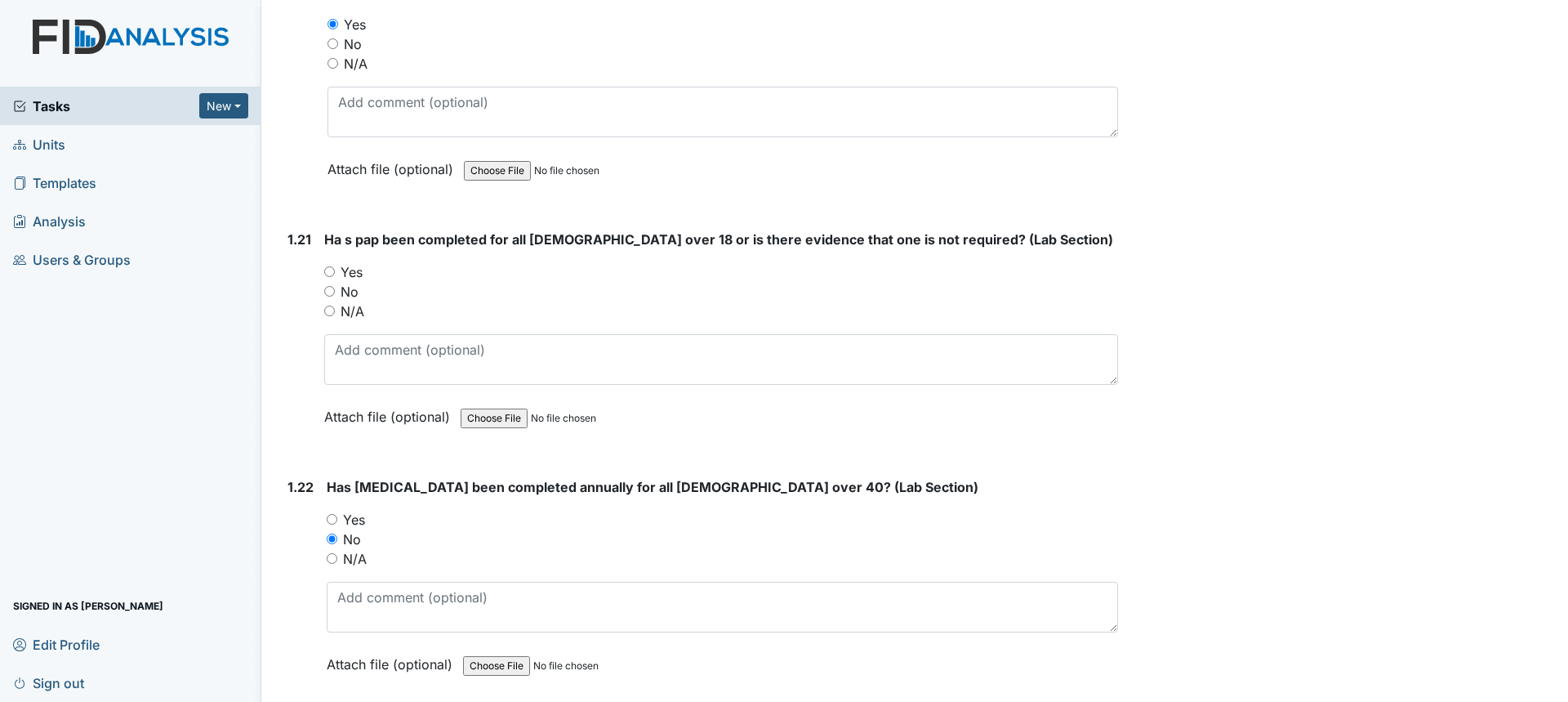 scroll, scrollTop: 4987, scrollLeft: 0, axis: vertical 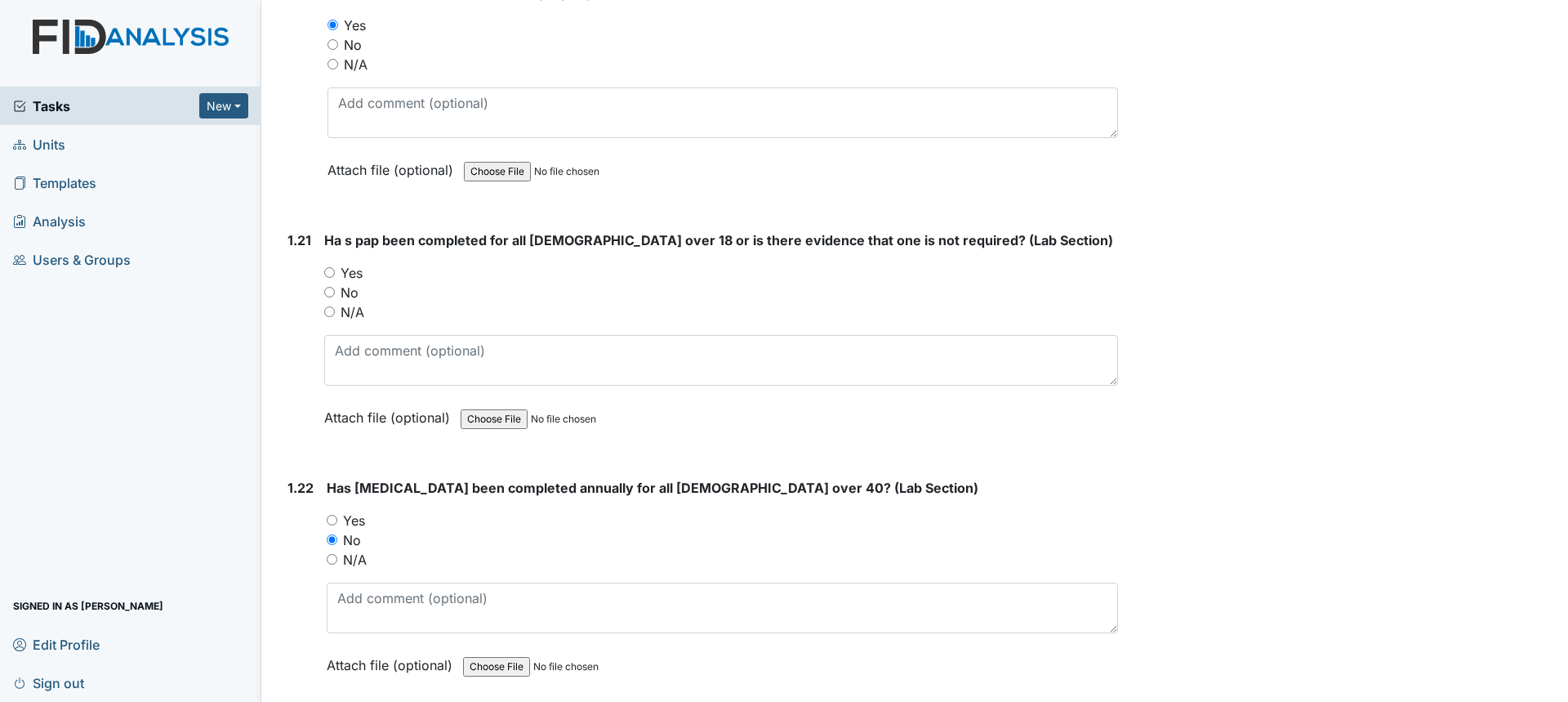 click on "No" at bounding box center [329, 292] 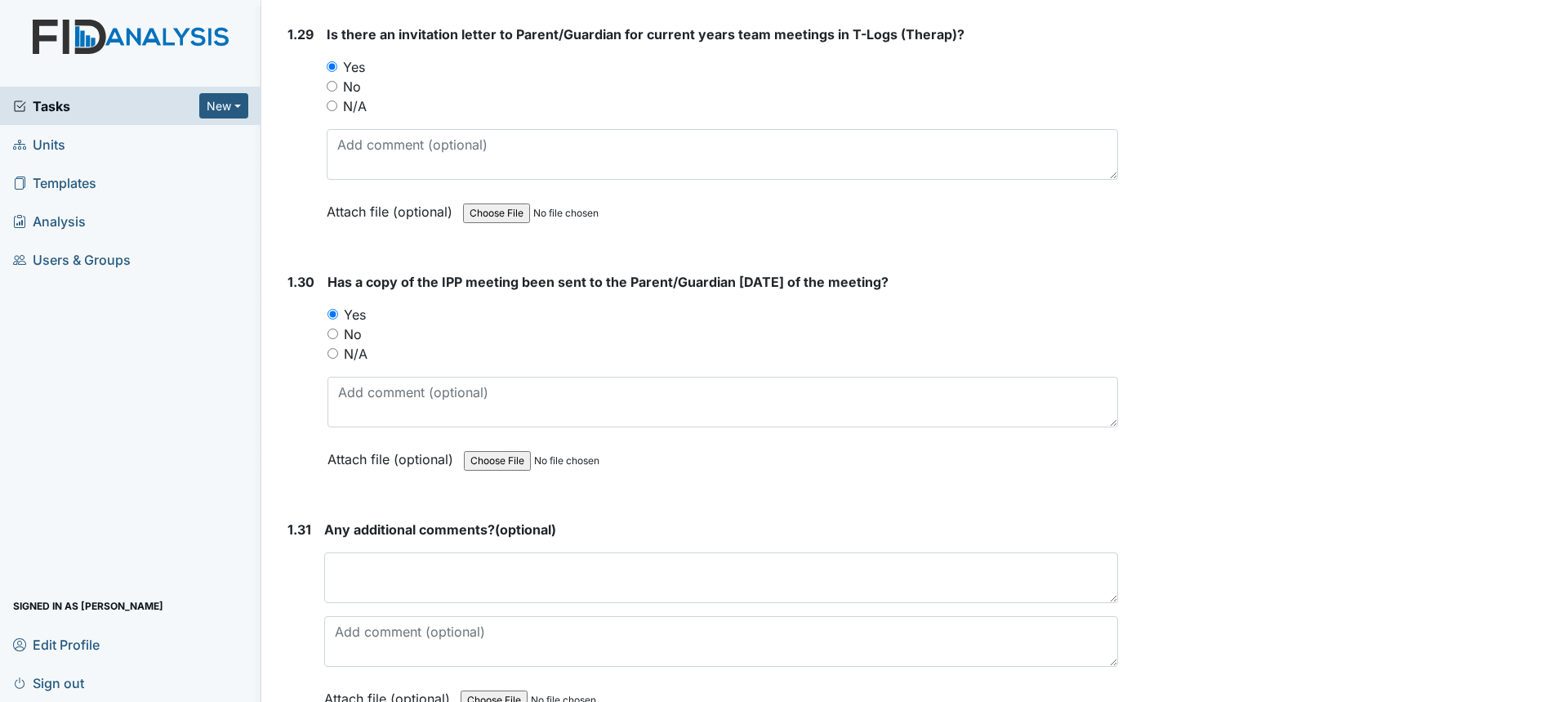 scroll, scrollTop: 7275, scrollLeft: 0, axis: vertical 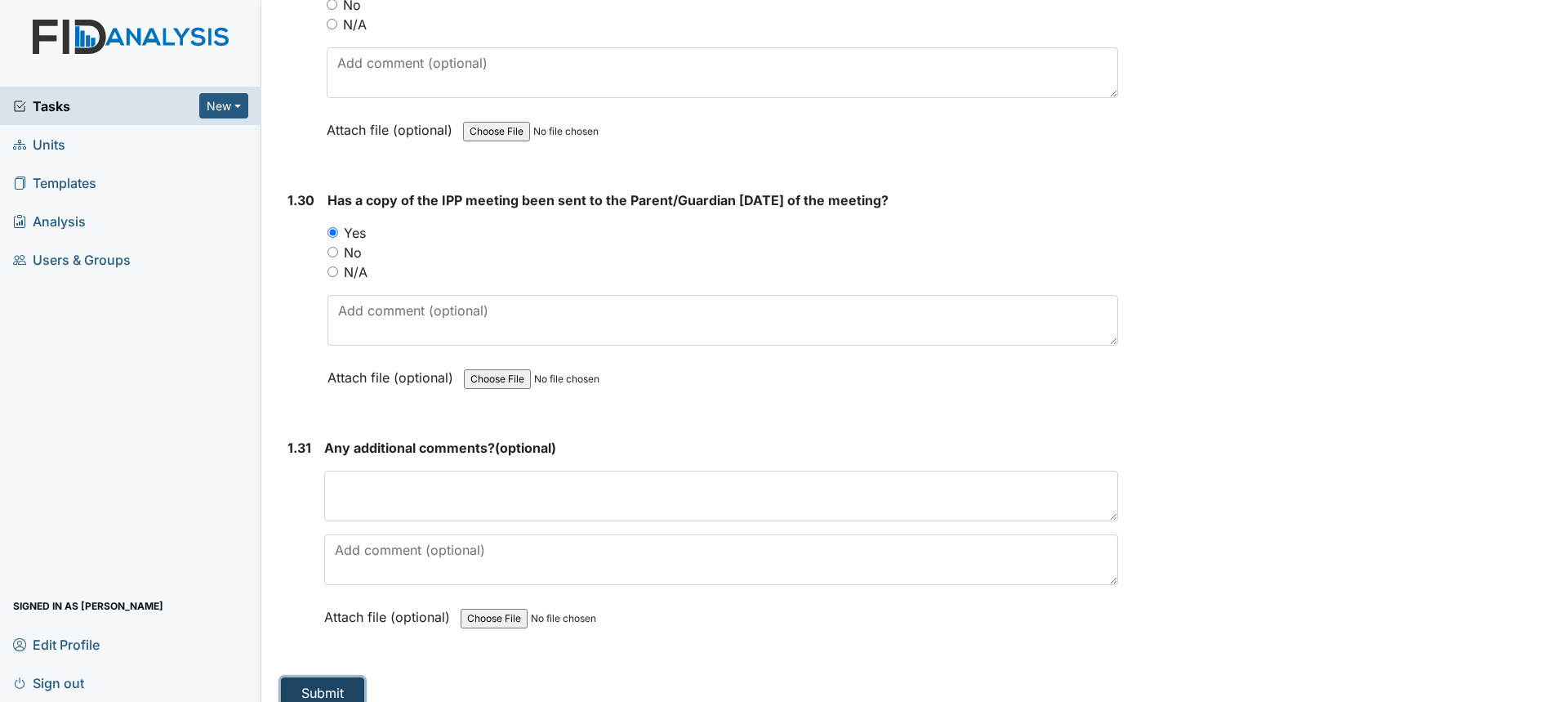 click on "Submit" at bounding box center (323, 693) 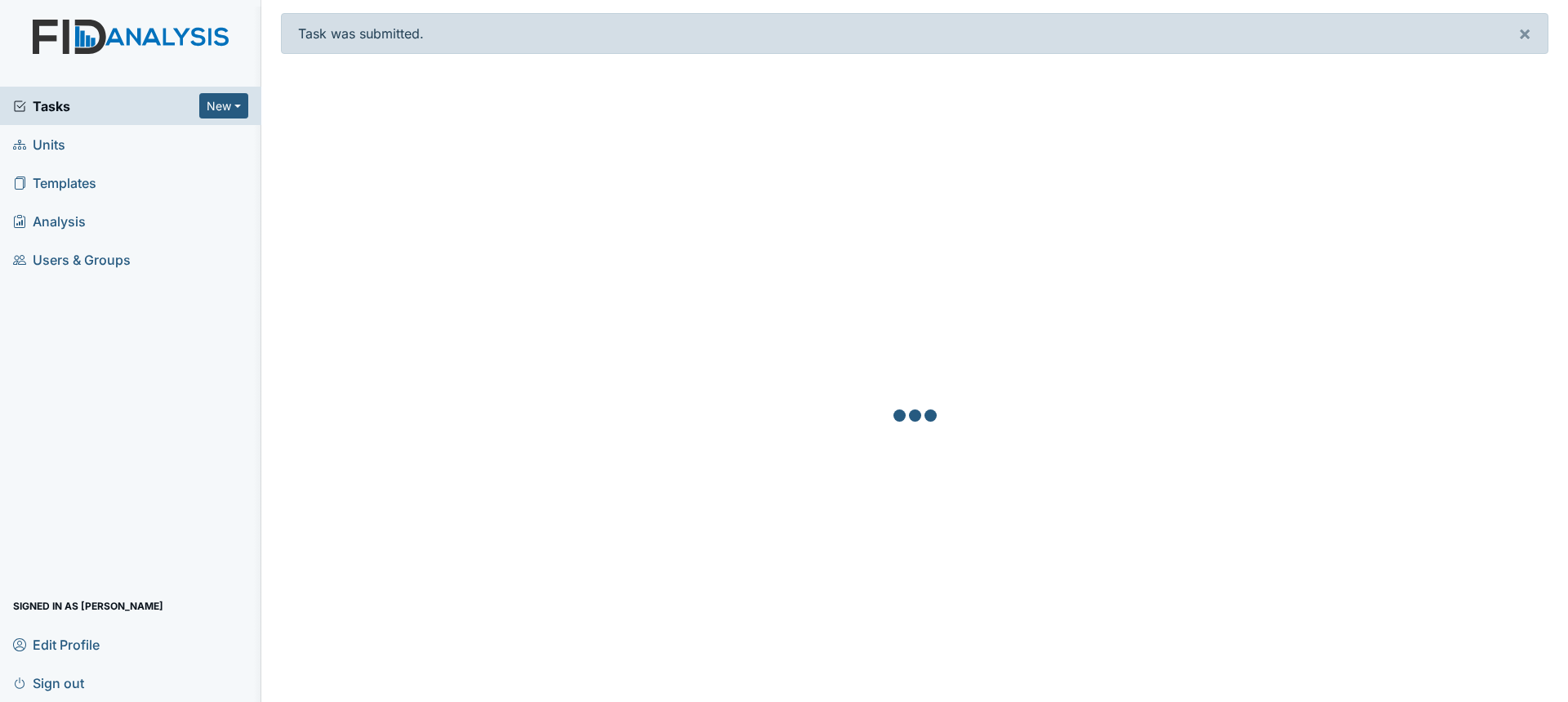 scroll, scrollTop: 0, scrollLeft: 0, axis: both 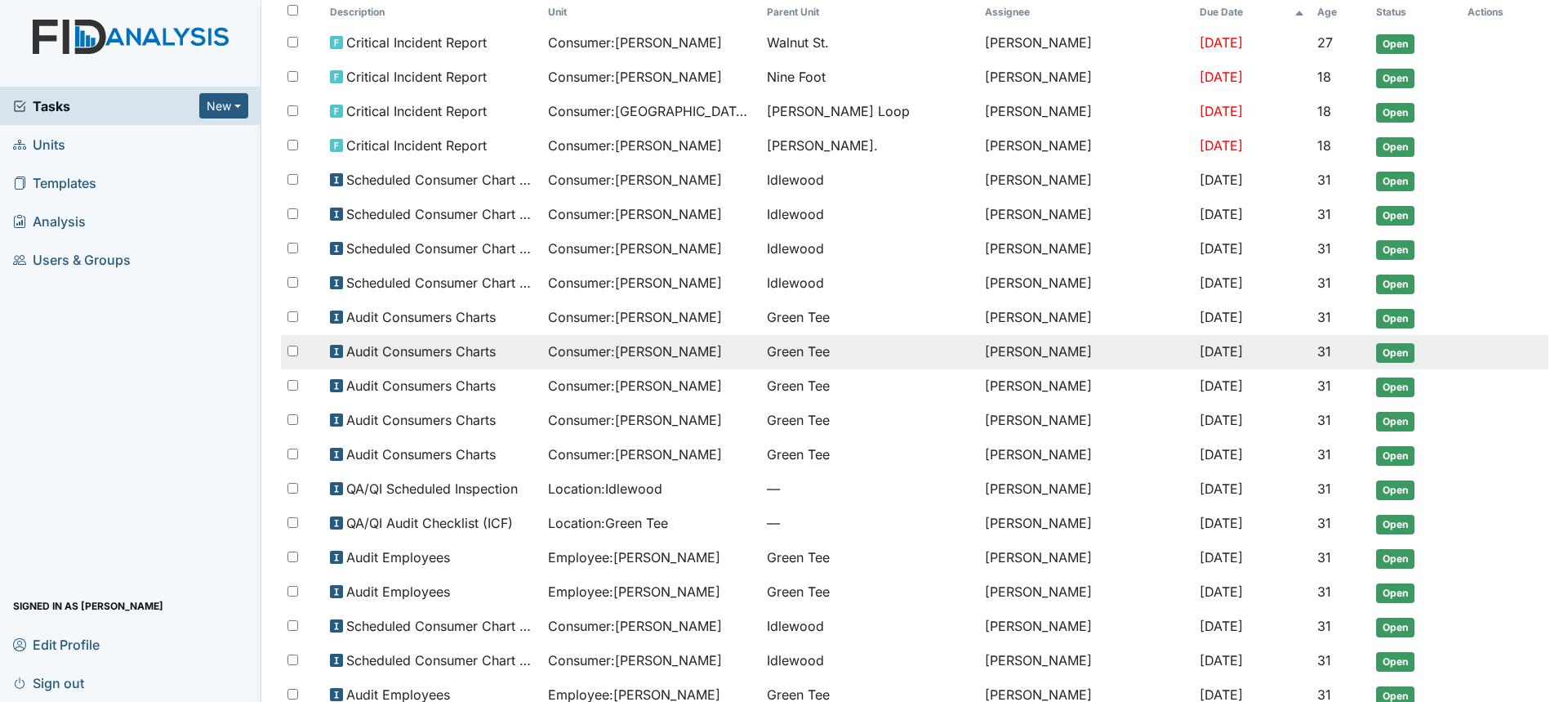 click on "Consumer :  Hines, Amanda" at bounding box center (635, 351) 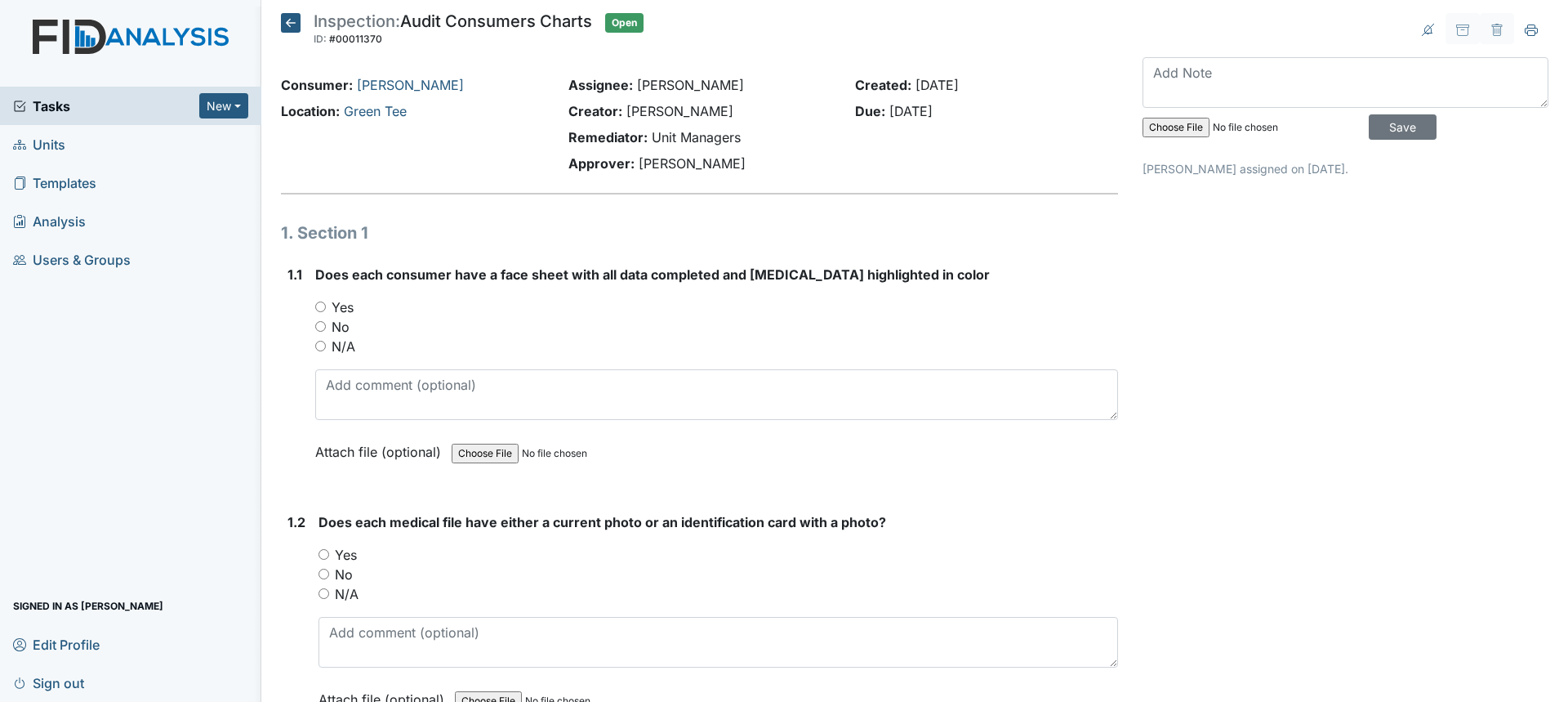 scroll, scrollTop: 0, scrollLeft: 0, axis: both 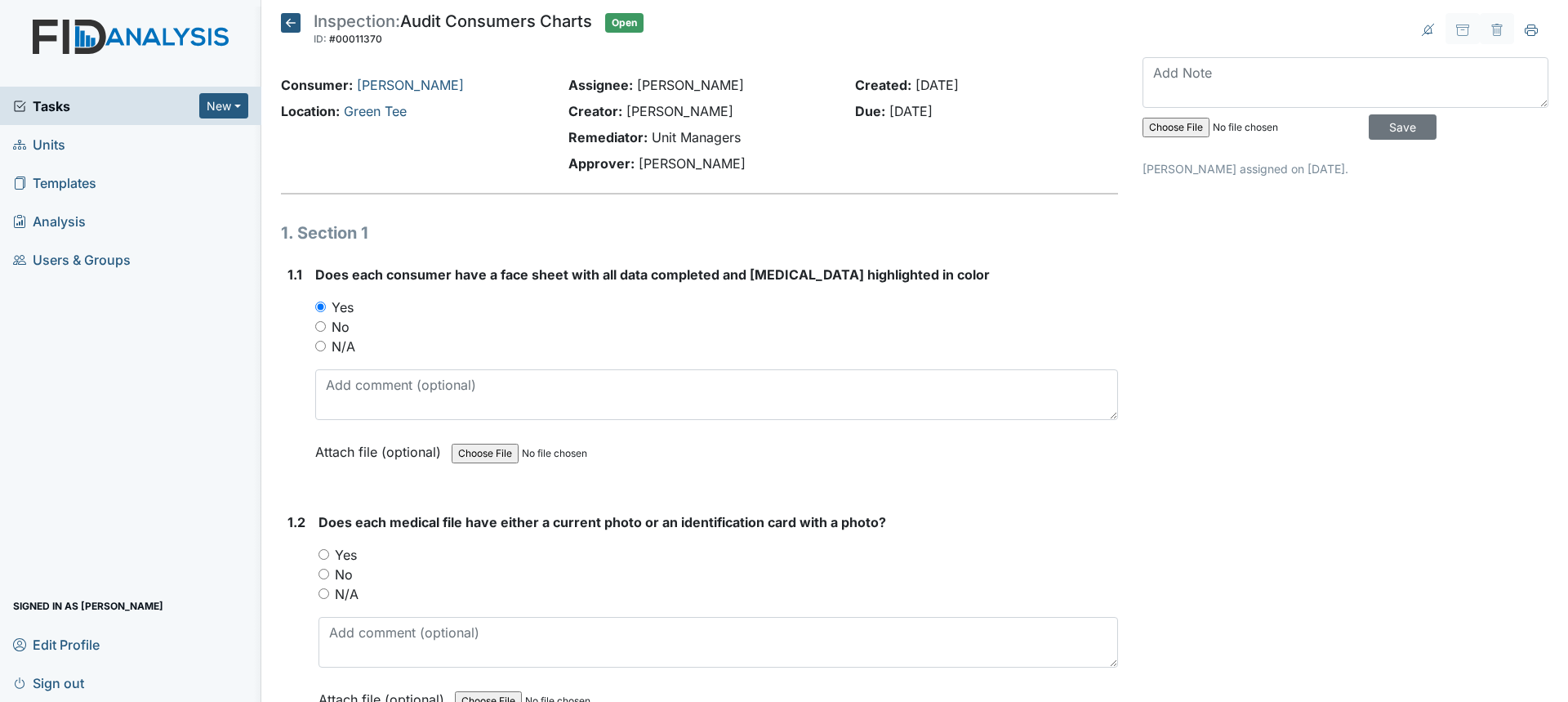 click on "Yes" at bounding box center (323, 554) 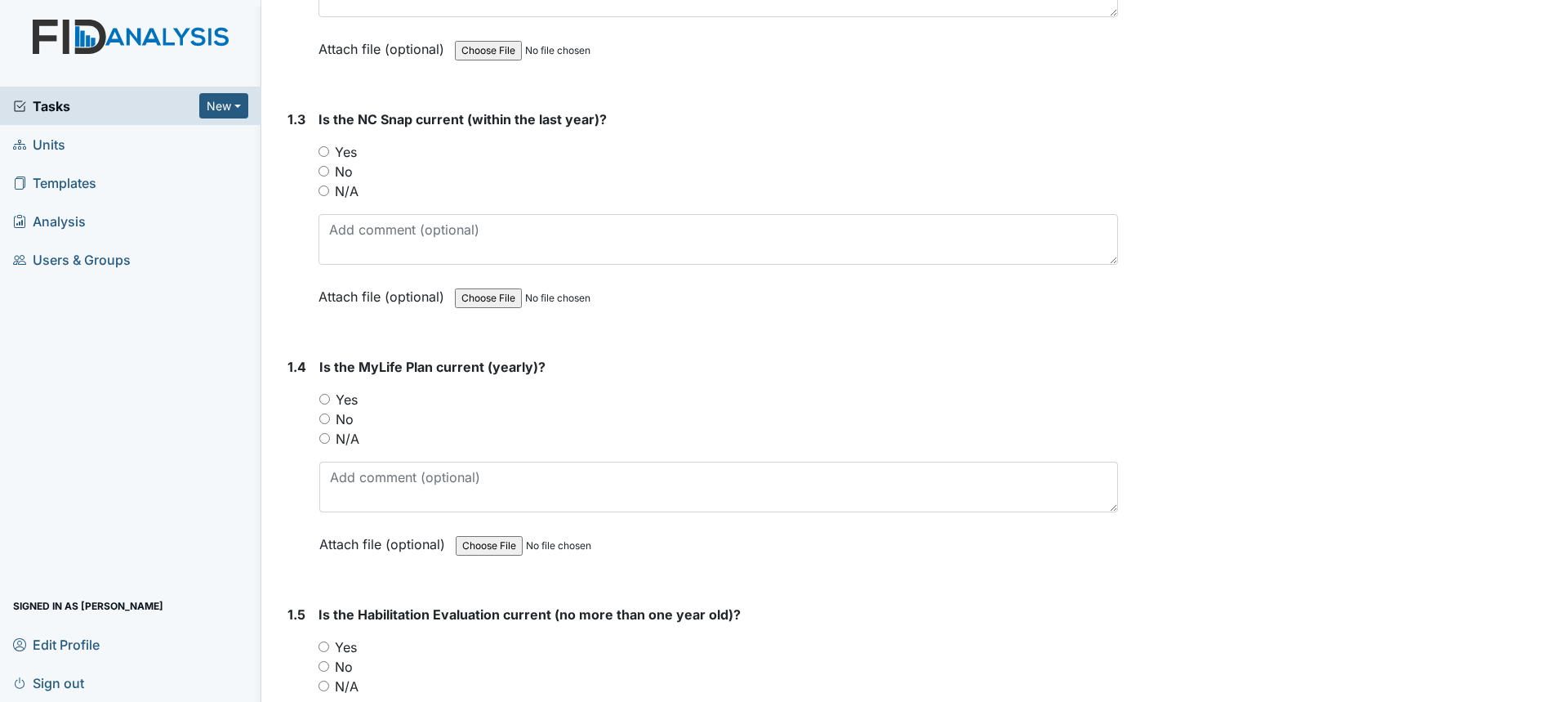 scroll, scrollTop: 654, scrollLeft: 0, axis: vertical 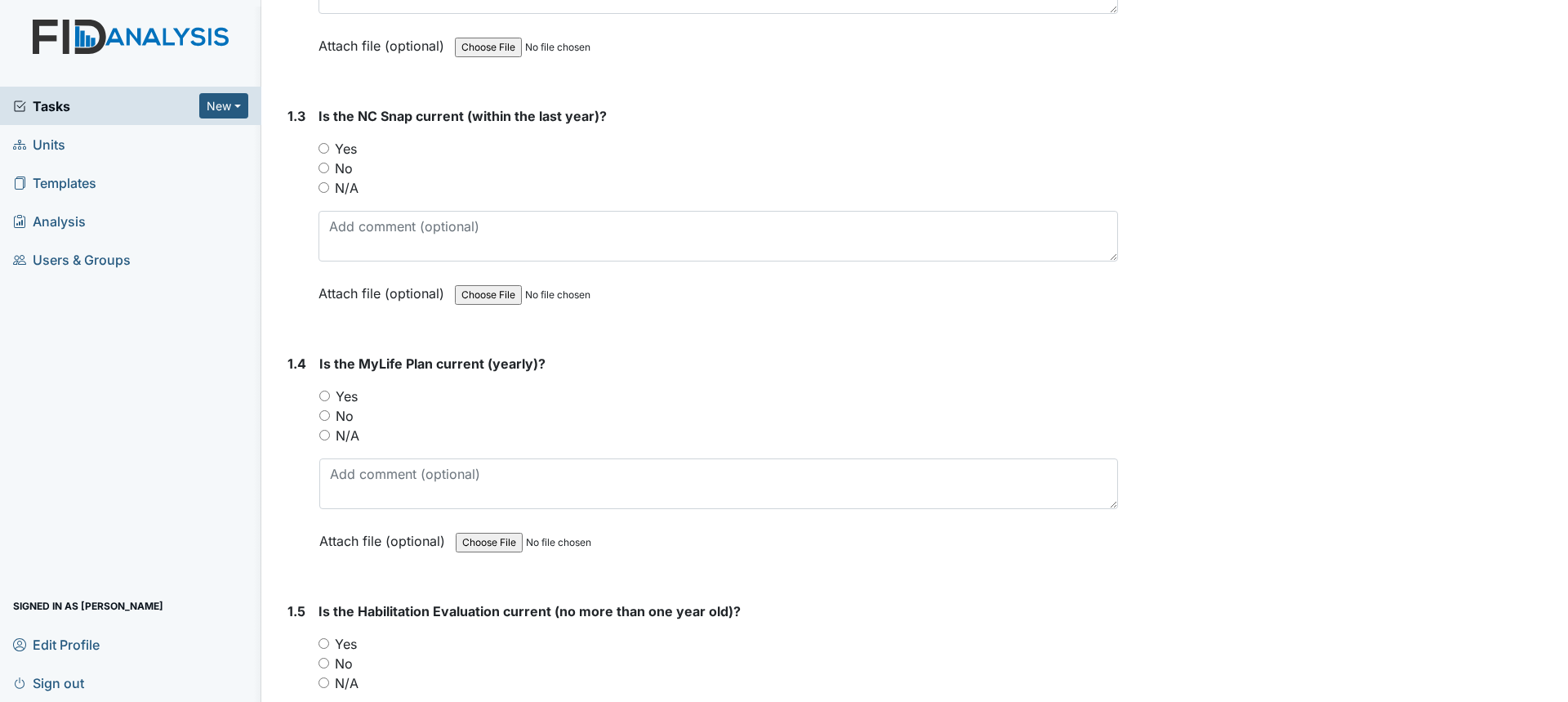 click on "No" at bounding box center [344, 168] 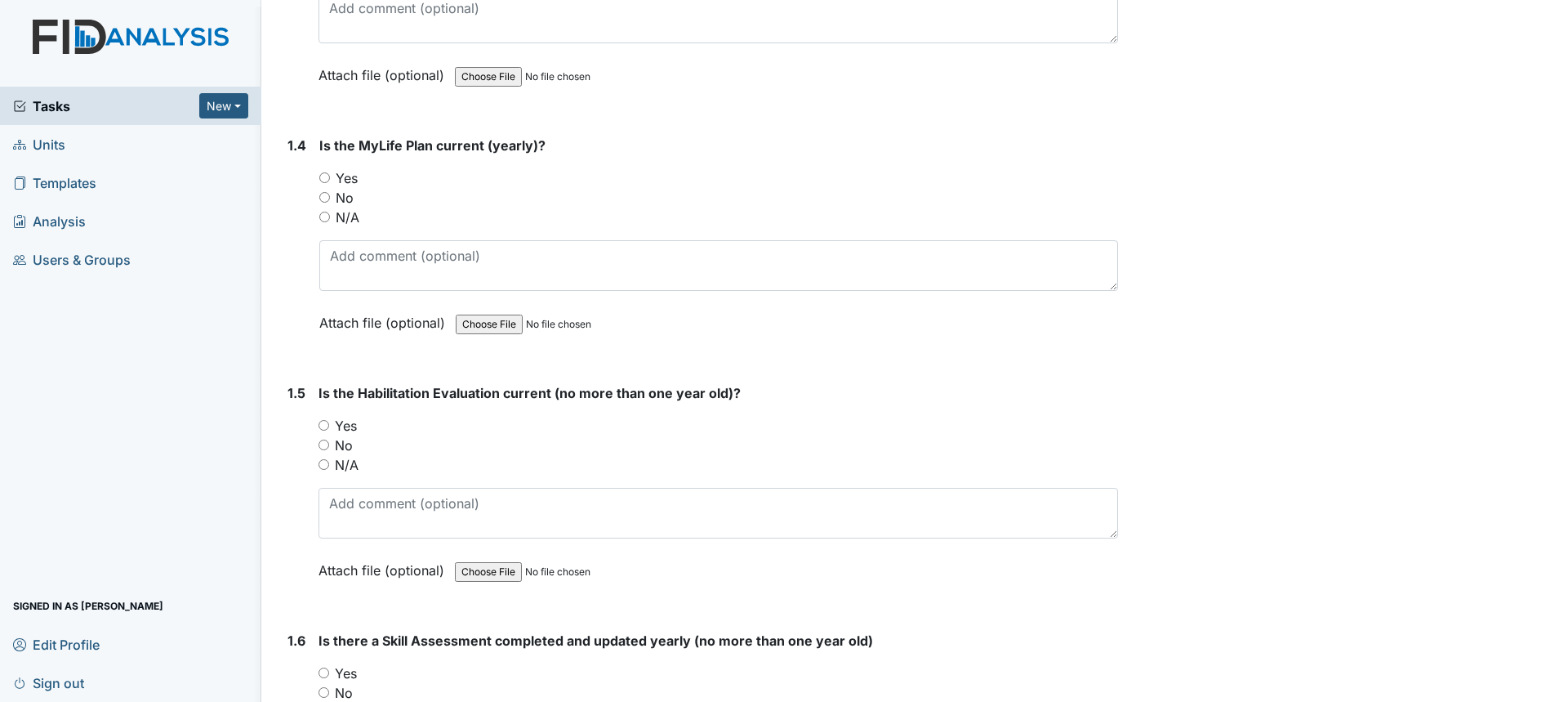 scroll, scrollTop: 899, scrollLeft: 0, axis: vertical 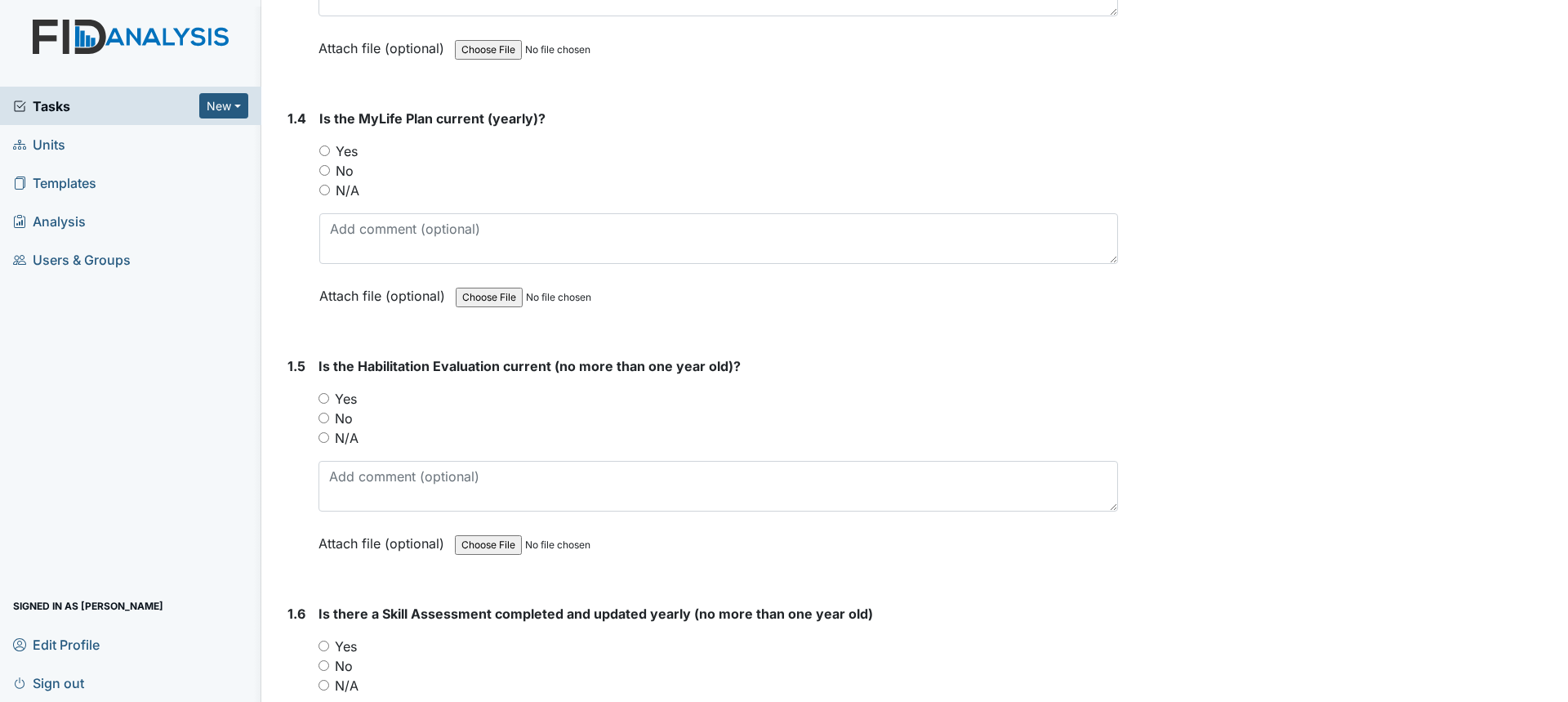 click on "No" at bounding box center (345, 171) 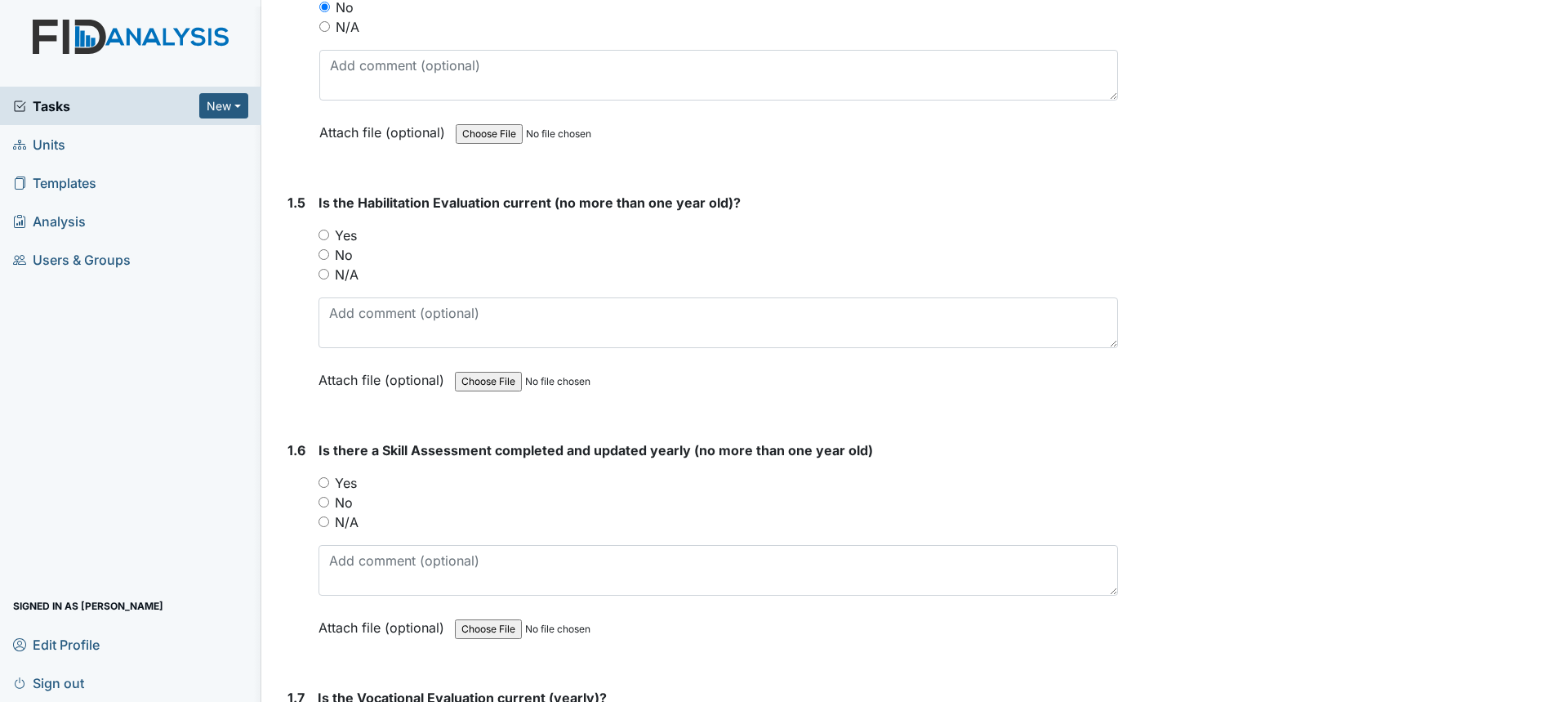 scroll, scrollTop: 1144, scrollLeft: 0, axis: vertical 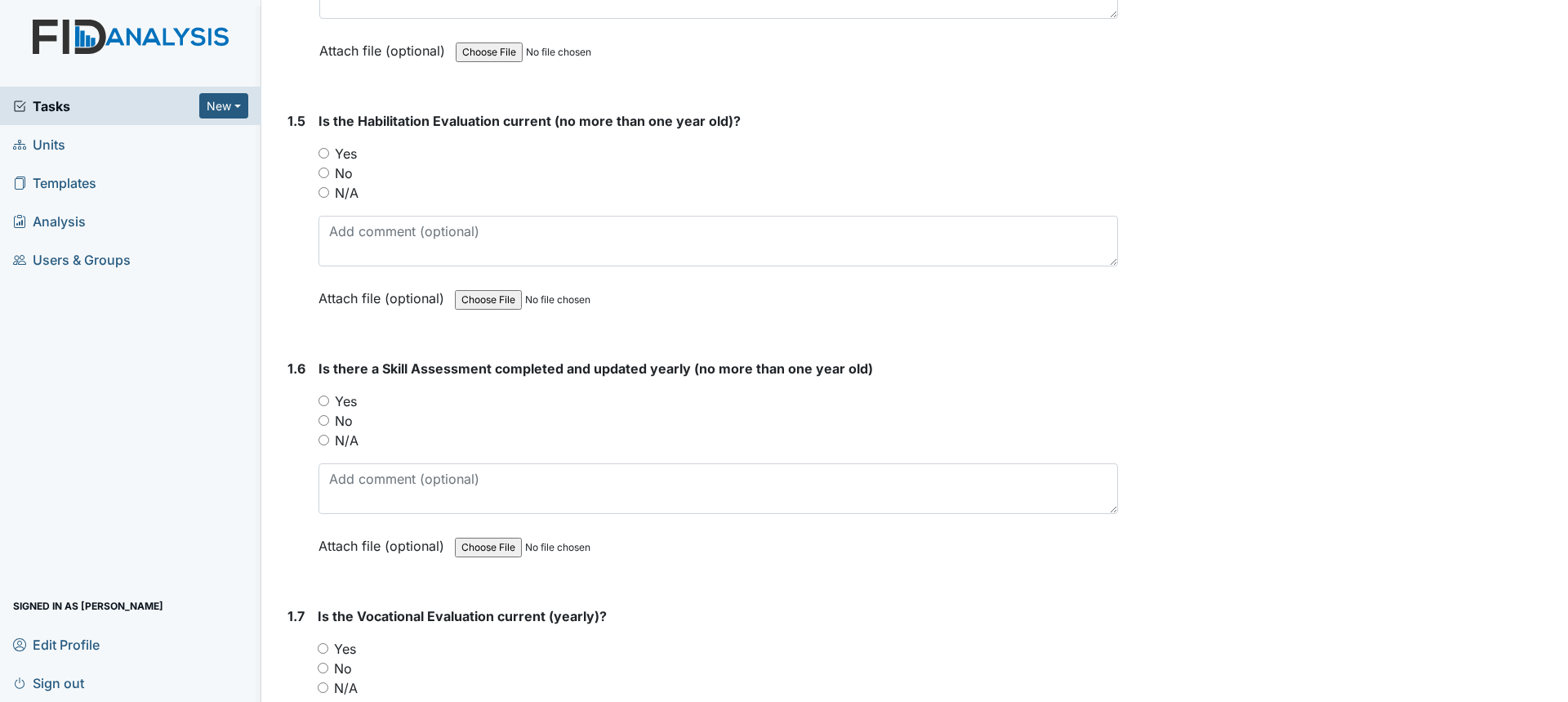 click on "Yes" at bounding box center (323, 153) 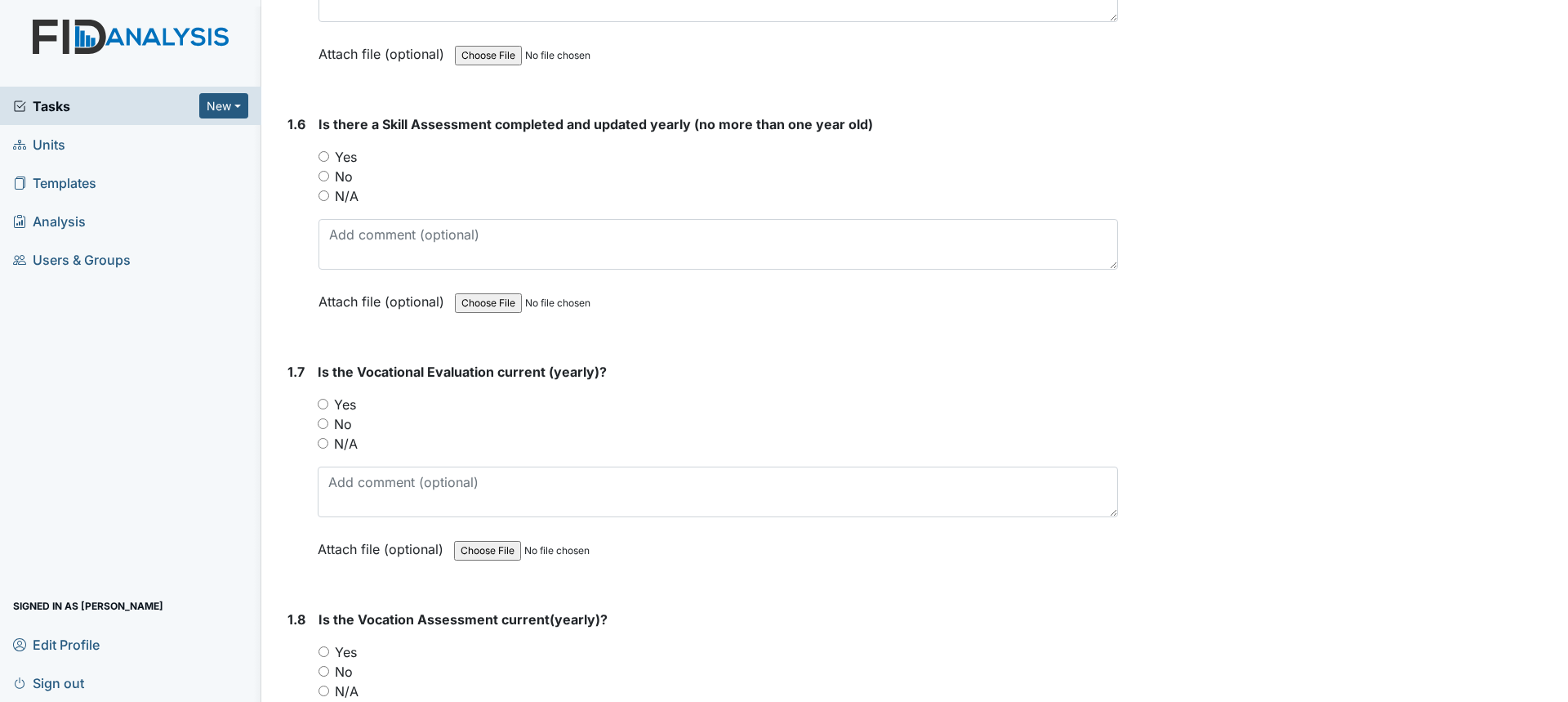 scroll, scrollTop: 1389, scrollLeft: 0, axis: vertical 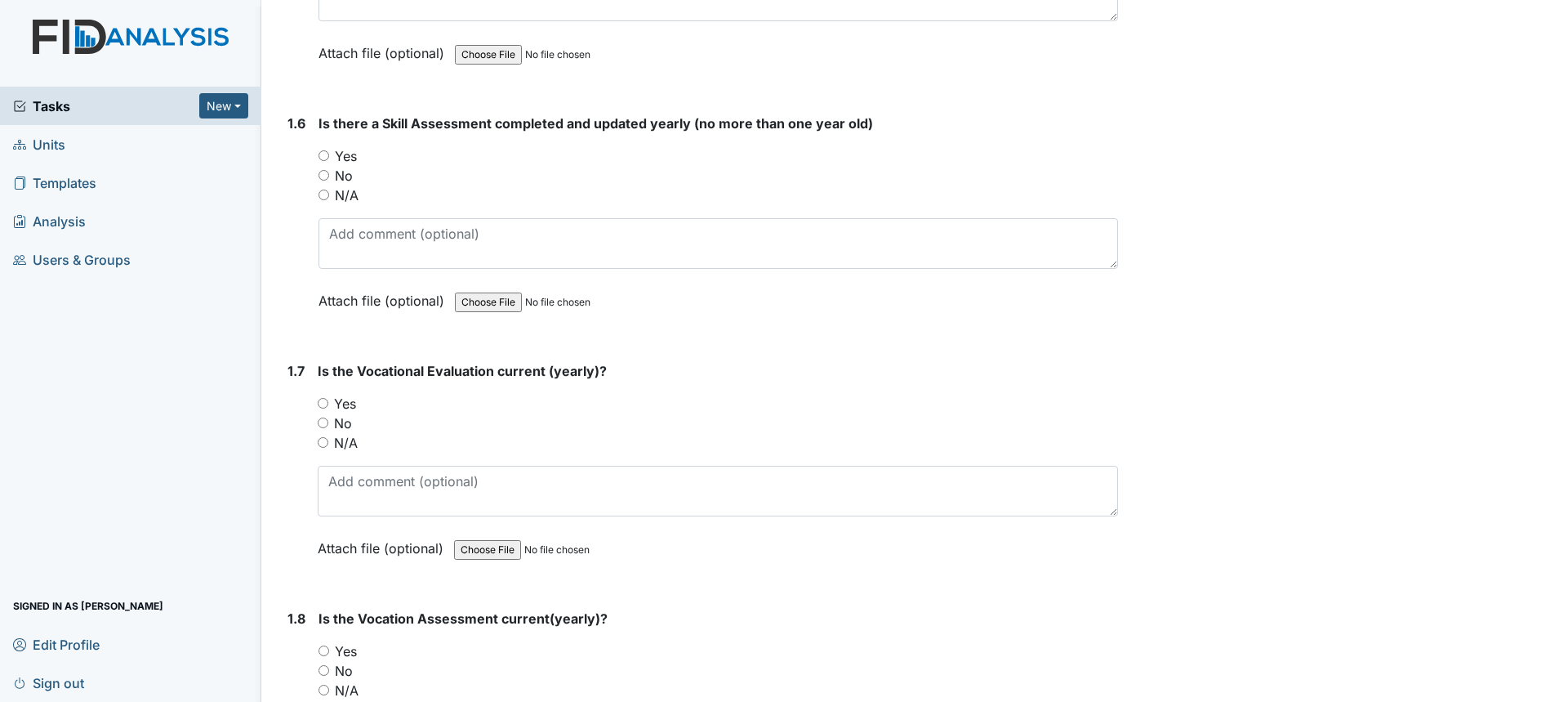 click on "No" at bounding box center [344, 176] 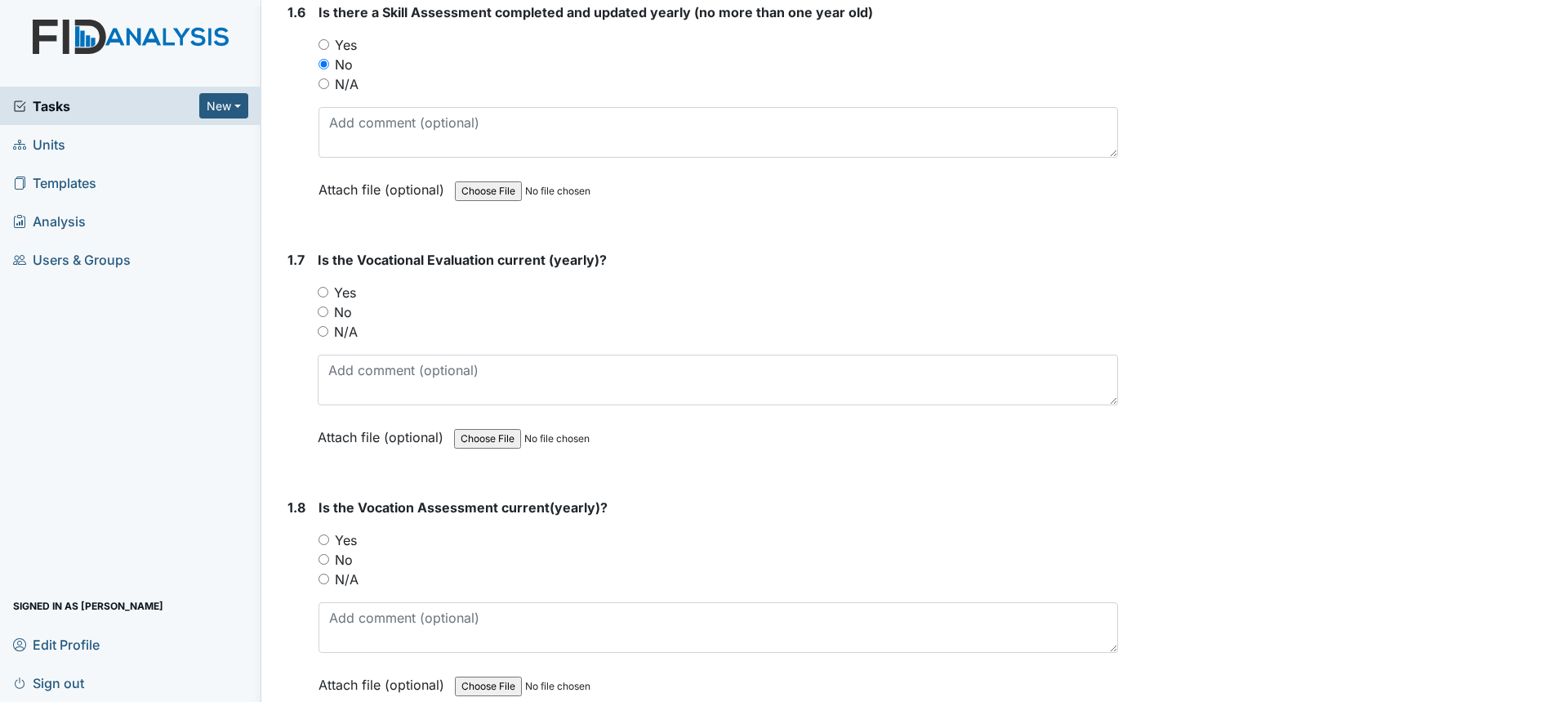 scroll, scrollTop: 1553, scrollLeft: 0, axis: vertical 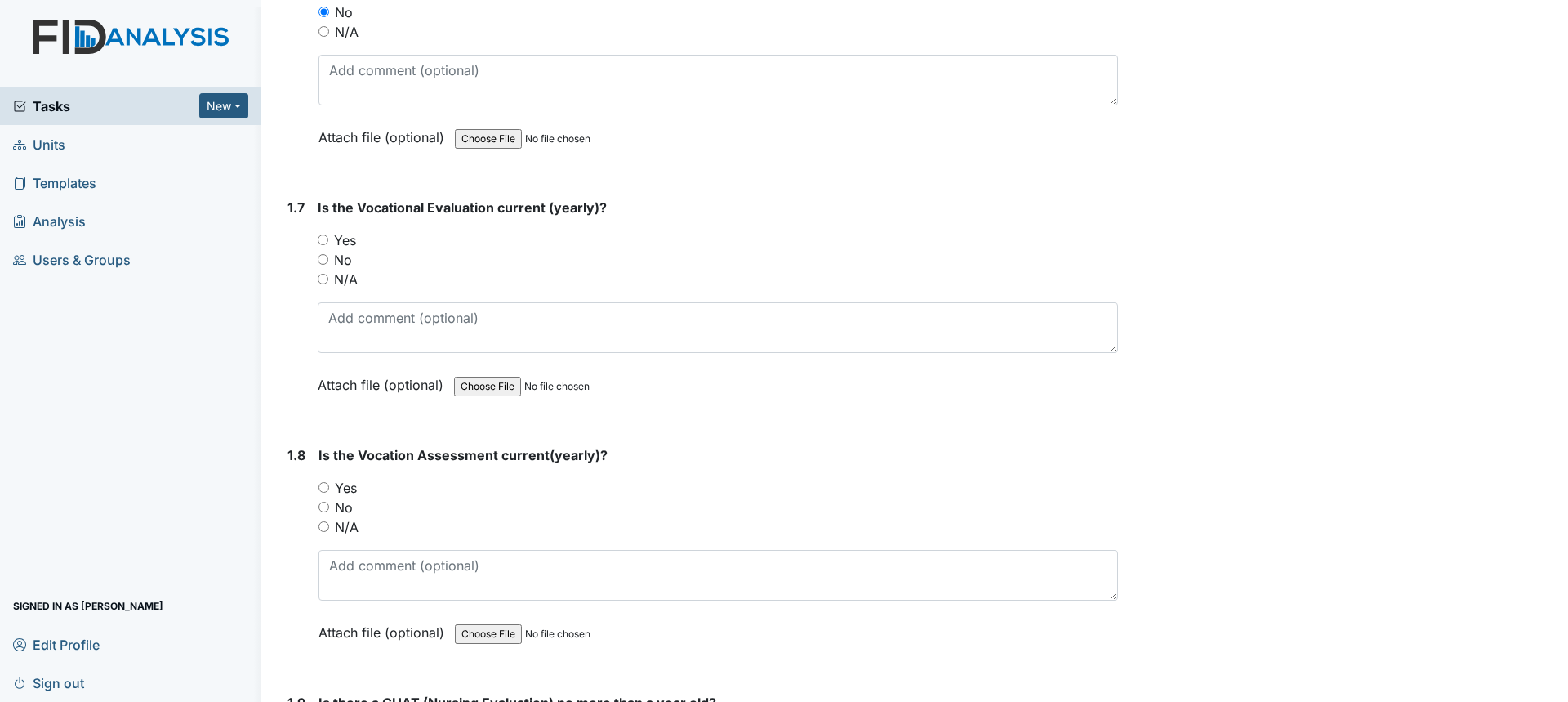 click on "No" at bounding box center [343, 260] 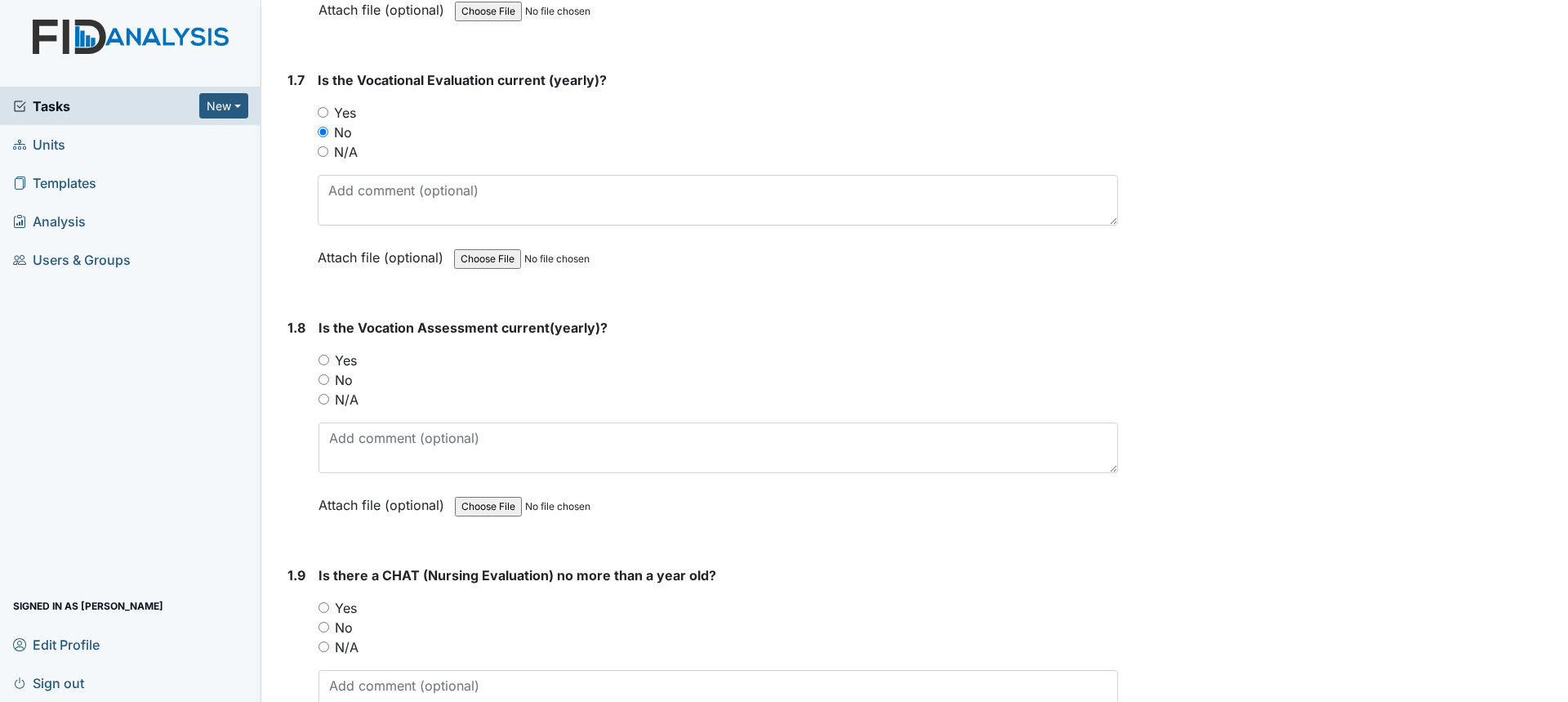 scroll, scrollTop: 1716, scrollLeft: 0, axis: vertical 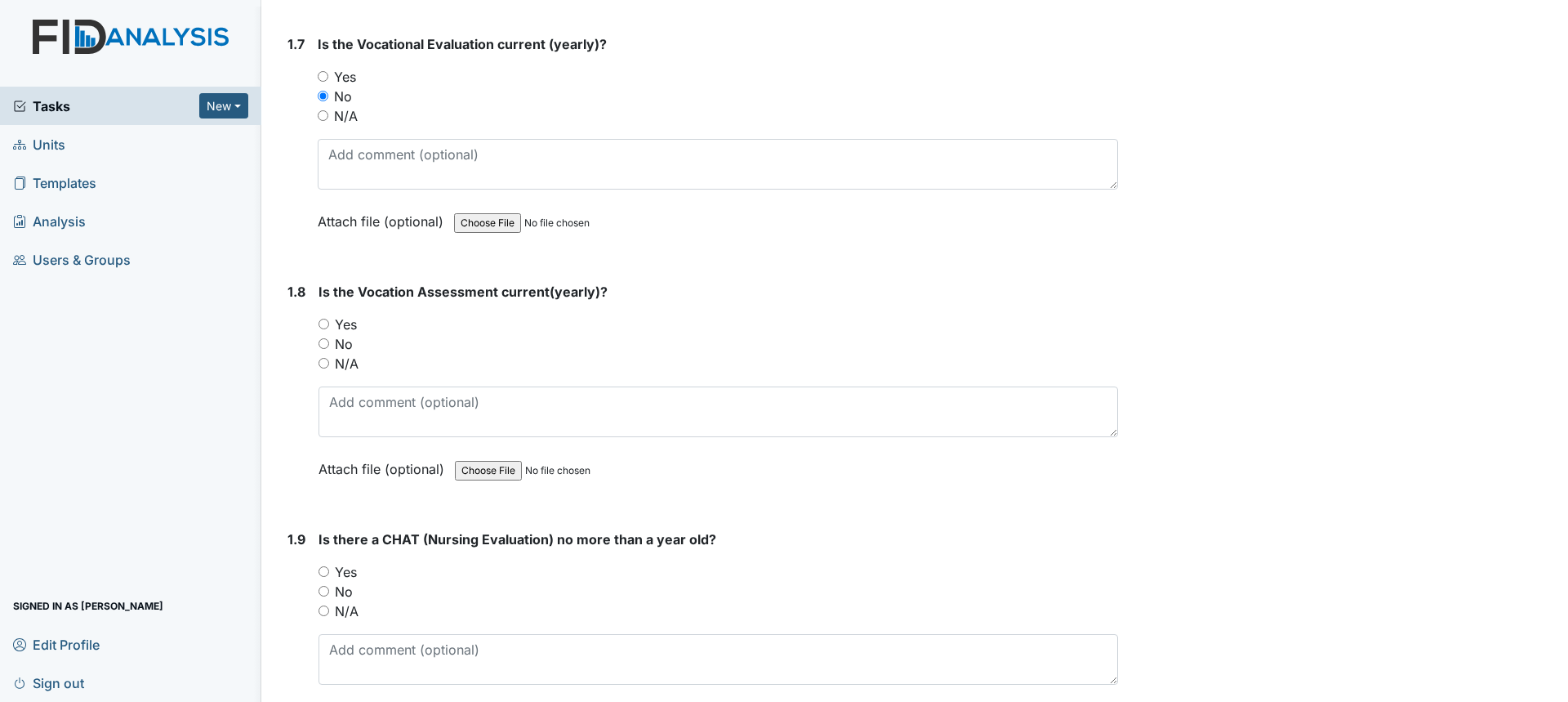 click on "No" at bounding box center [344, 344] 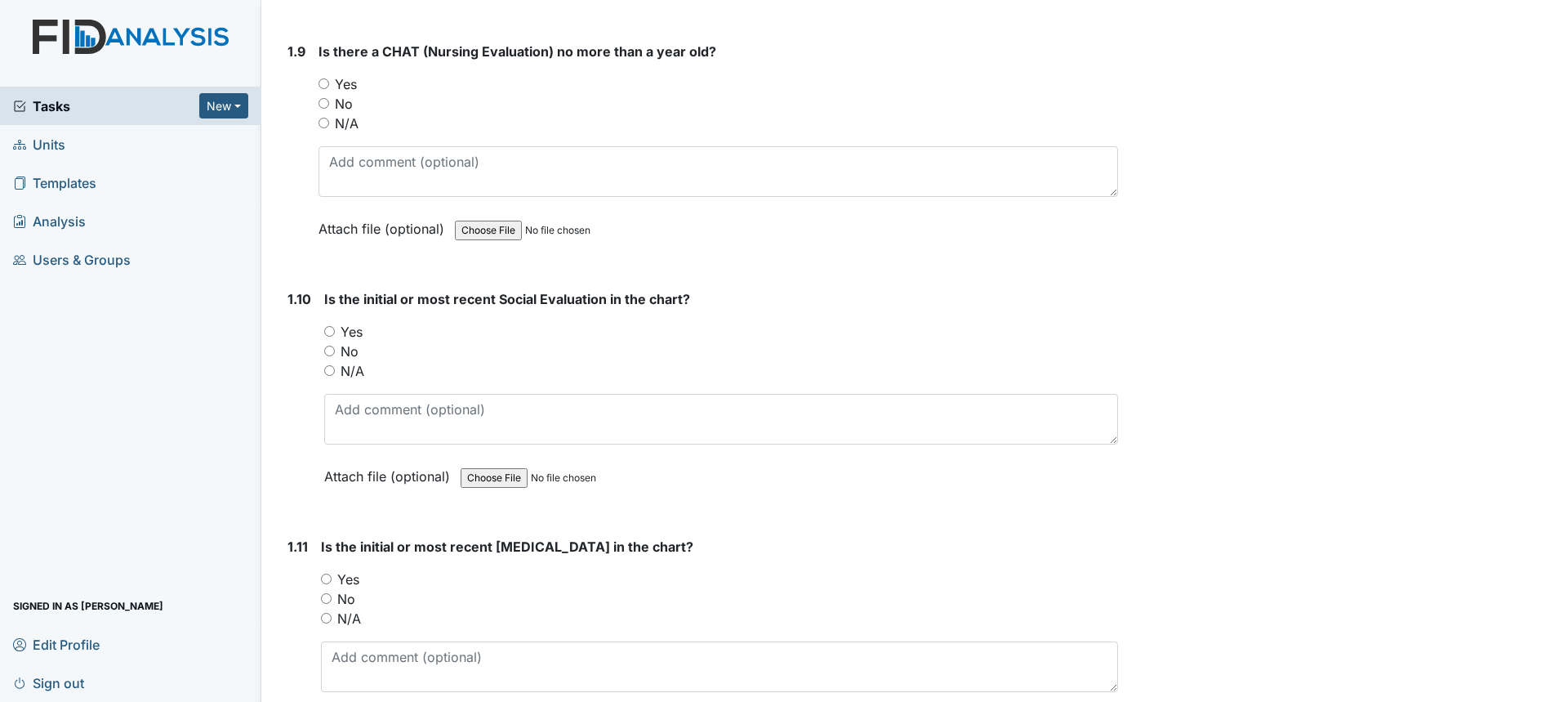 scroll, scrollTop: 2288, scrollLeft: 0, axis: vertical 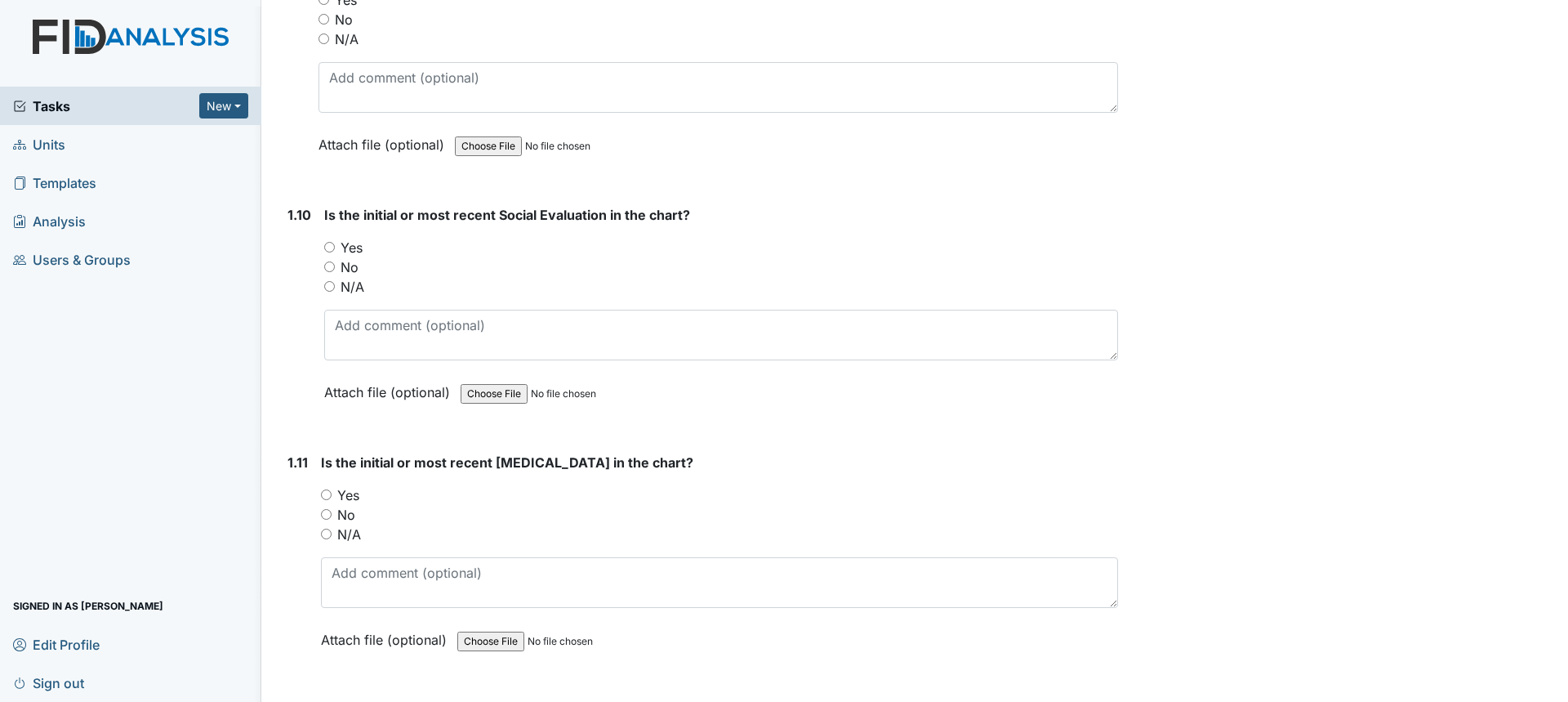 click on "Yes" at bounding box center (351, 248) 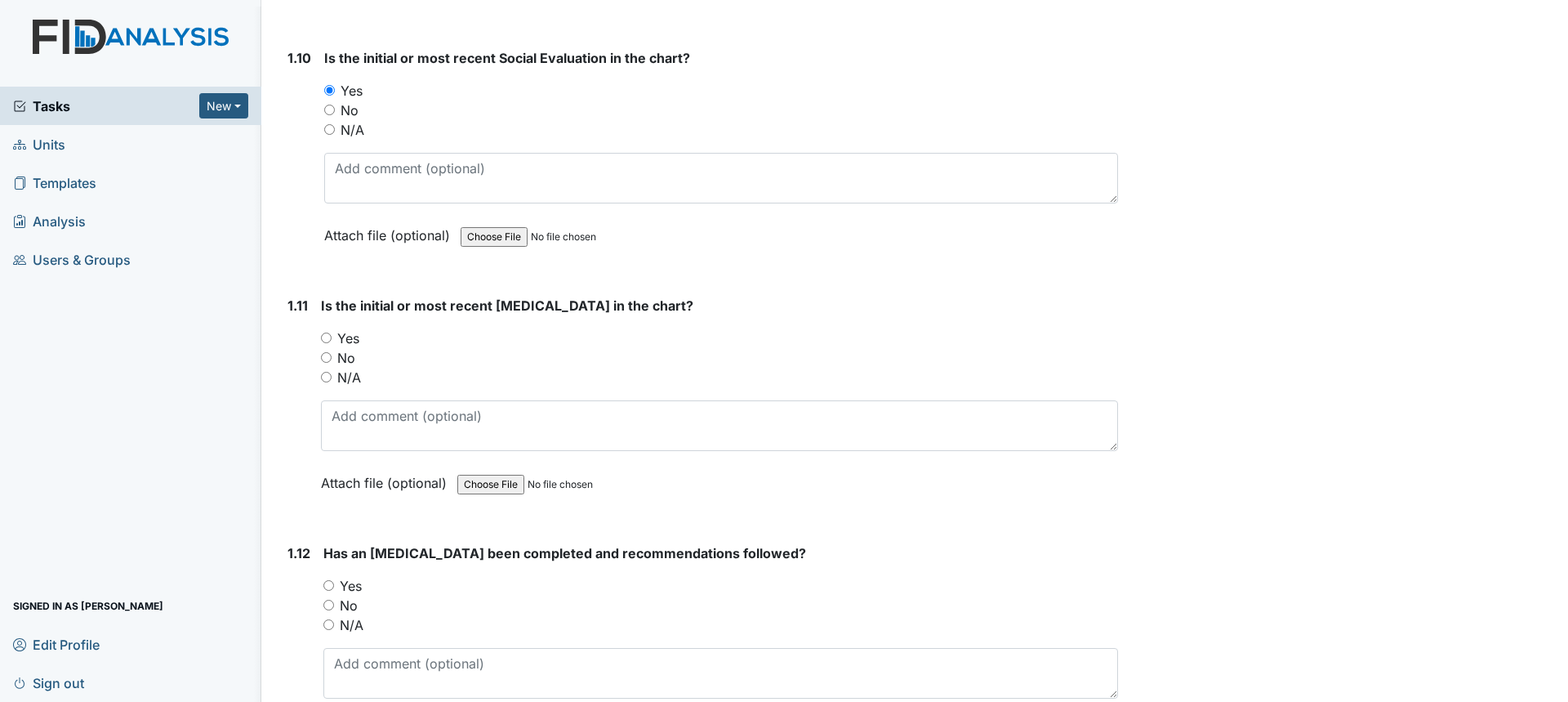scroll, scrollTop: 2452, scrollLeft: 0, axis: vertical 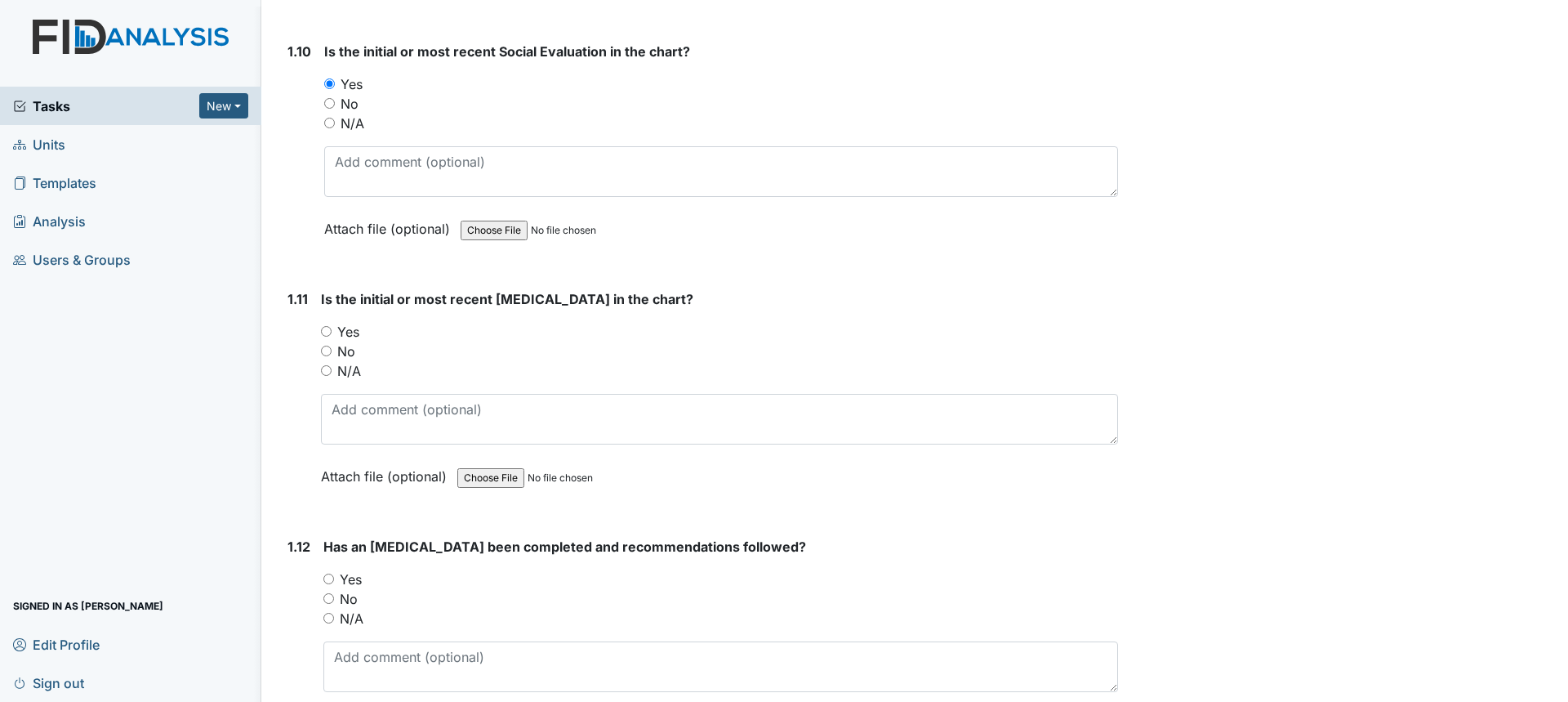 click on "Yes" at bounding box center [348, 332] 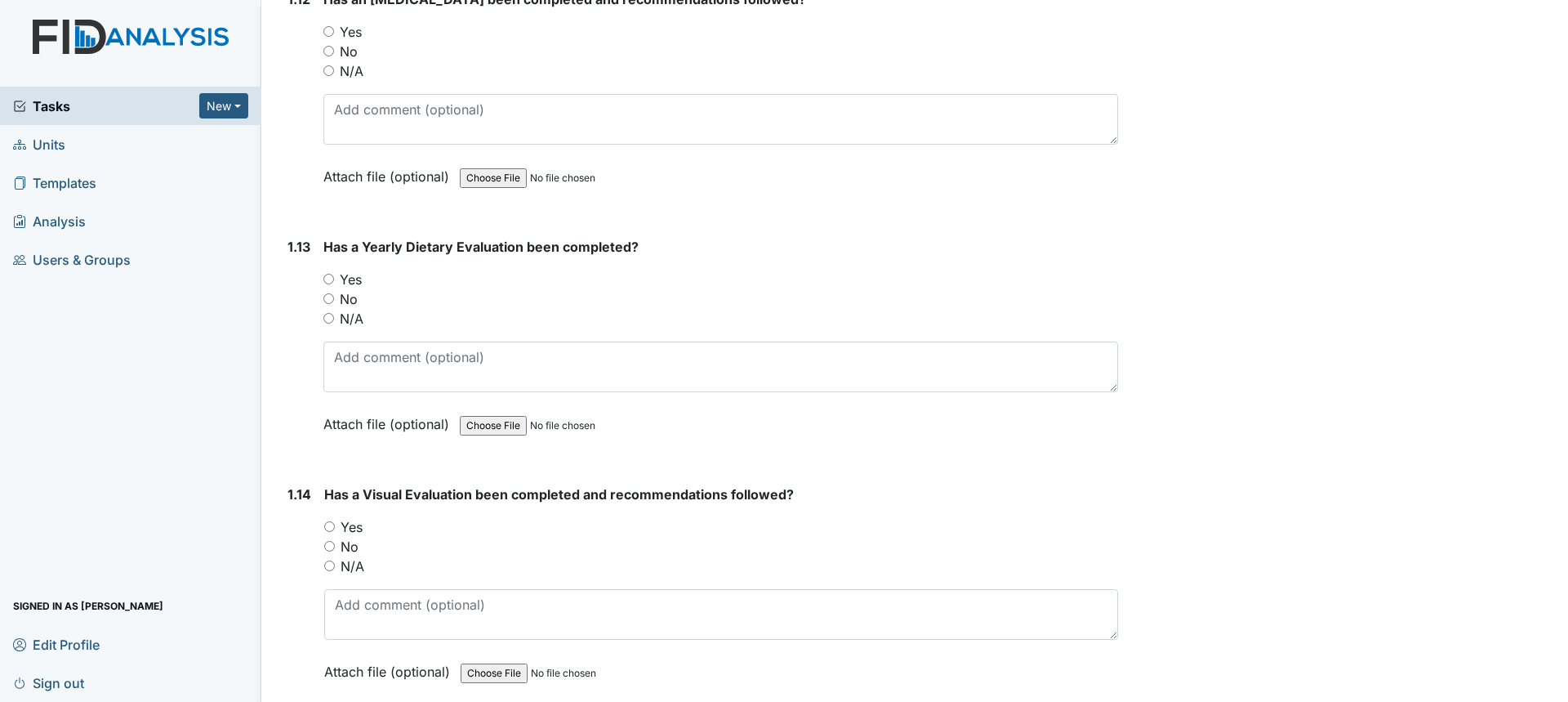 scroll, scrollTop: 3024, scrollLeft: 0, axis: vertical 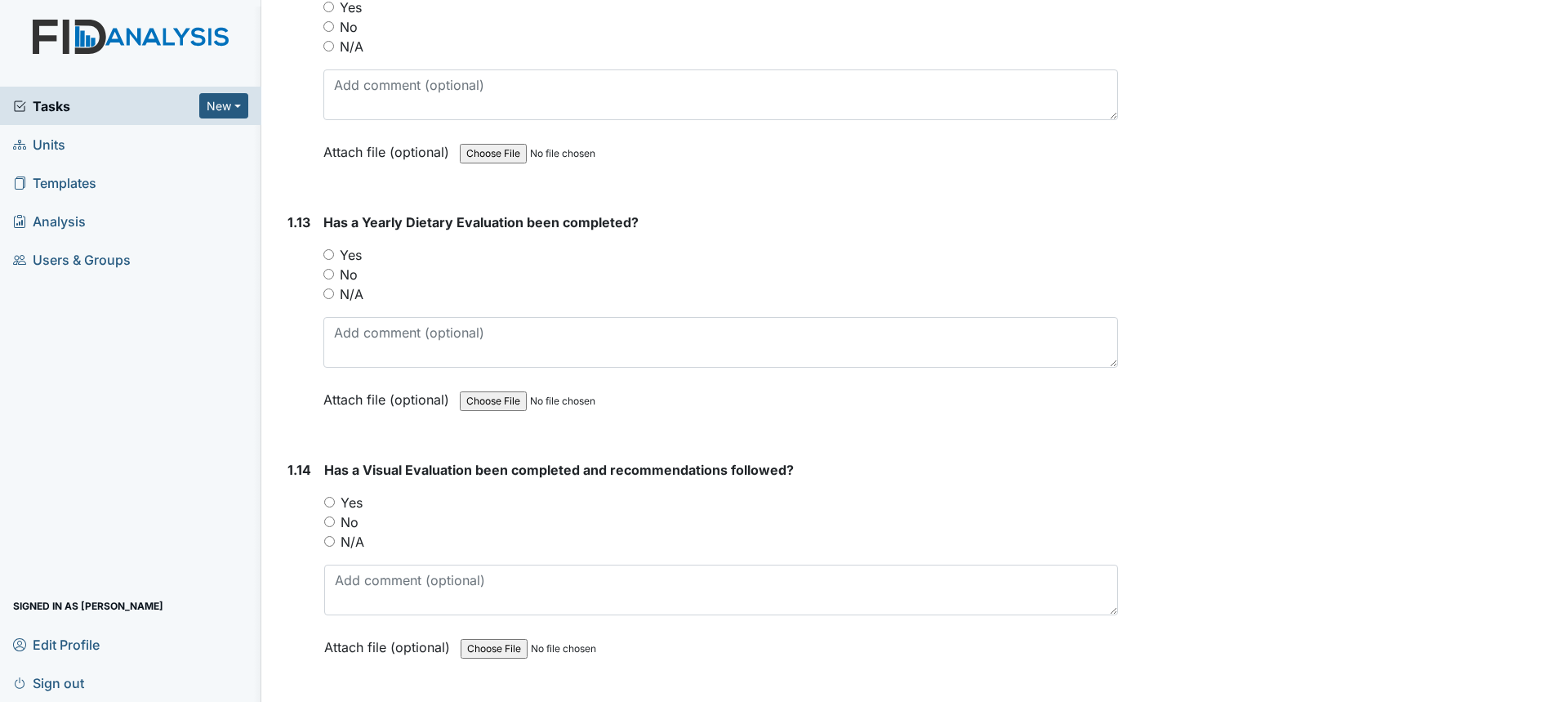 click on "No" at bounding box center [328, 274] 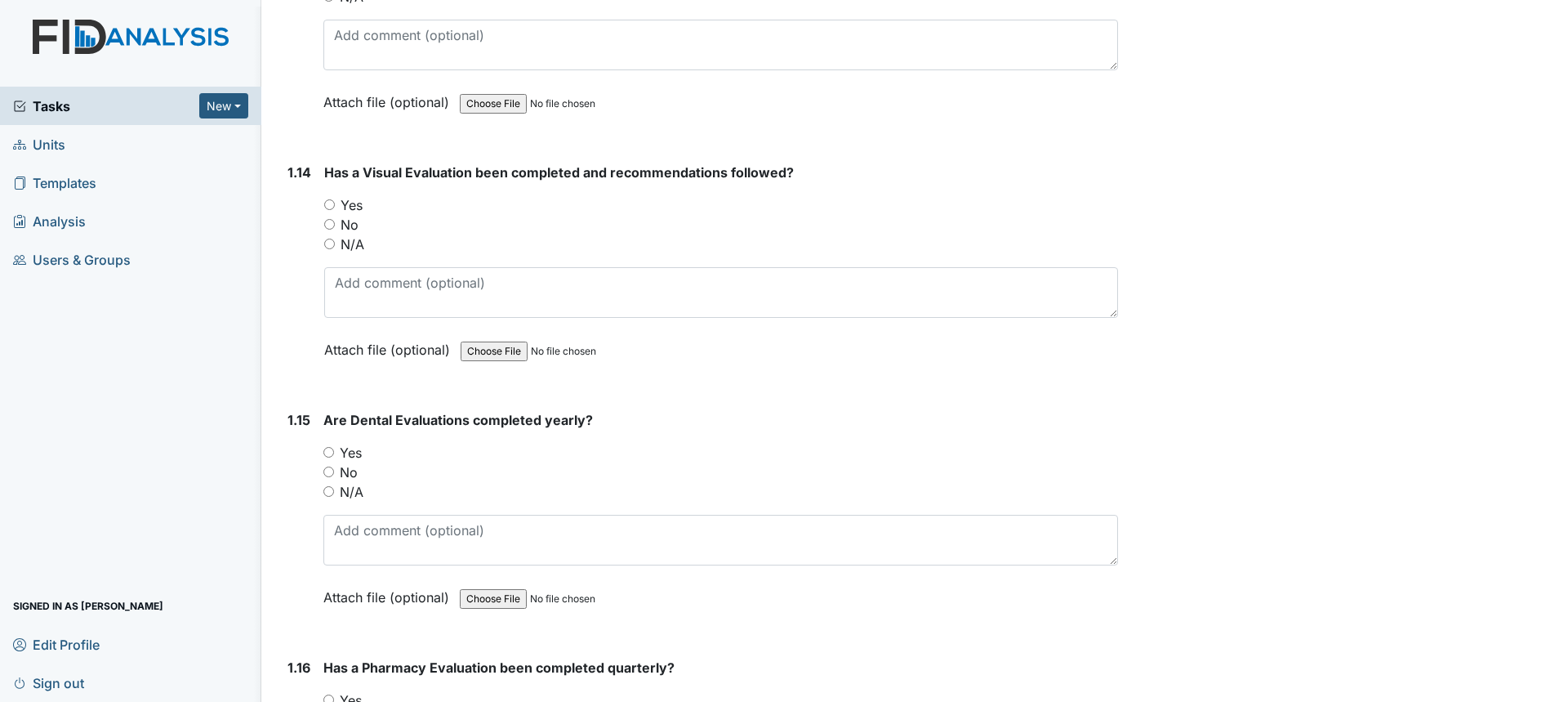scroll, scrollTop: 3351, scrollLeft: 0, axis: vertical 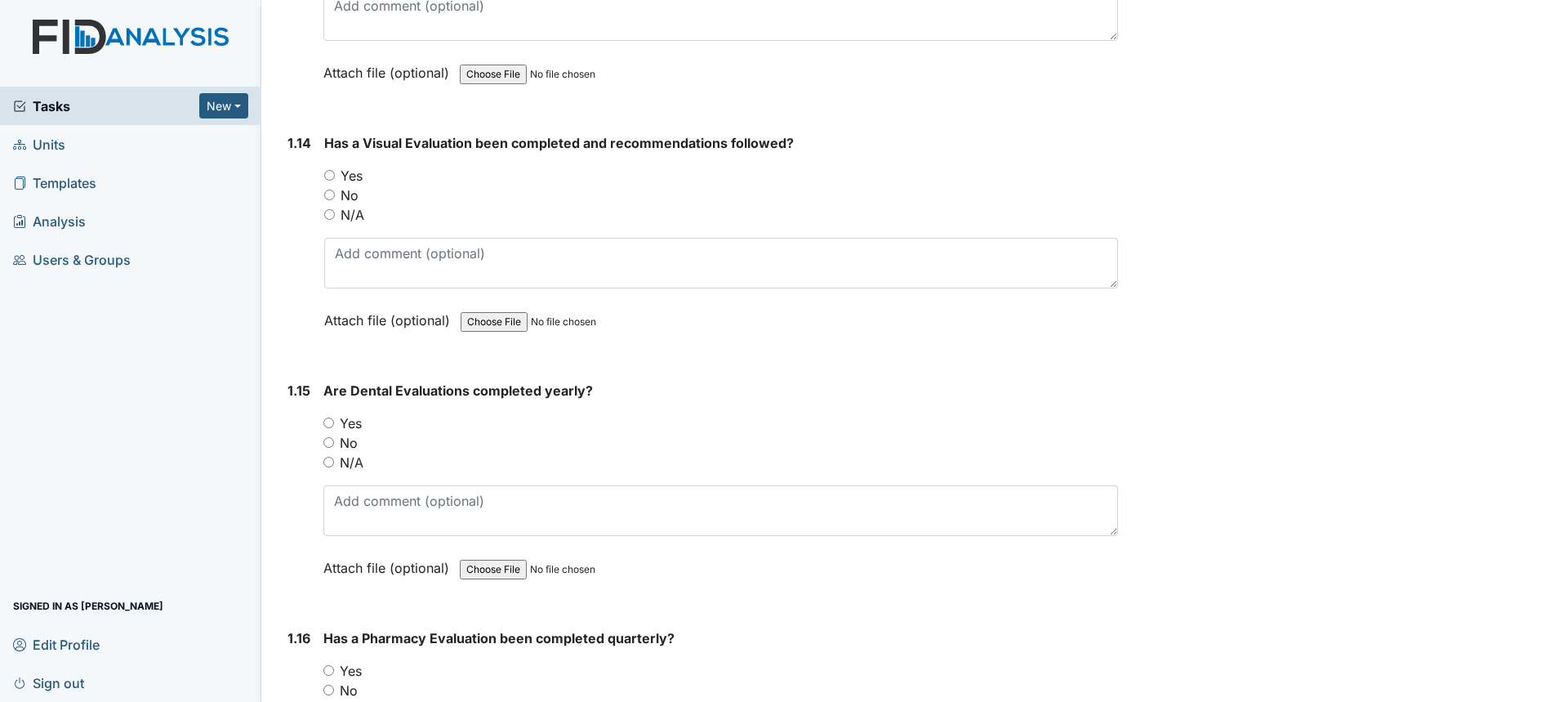 click on "Yes" at bounding box center [351, 176] 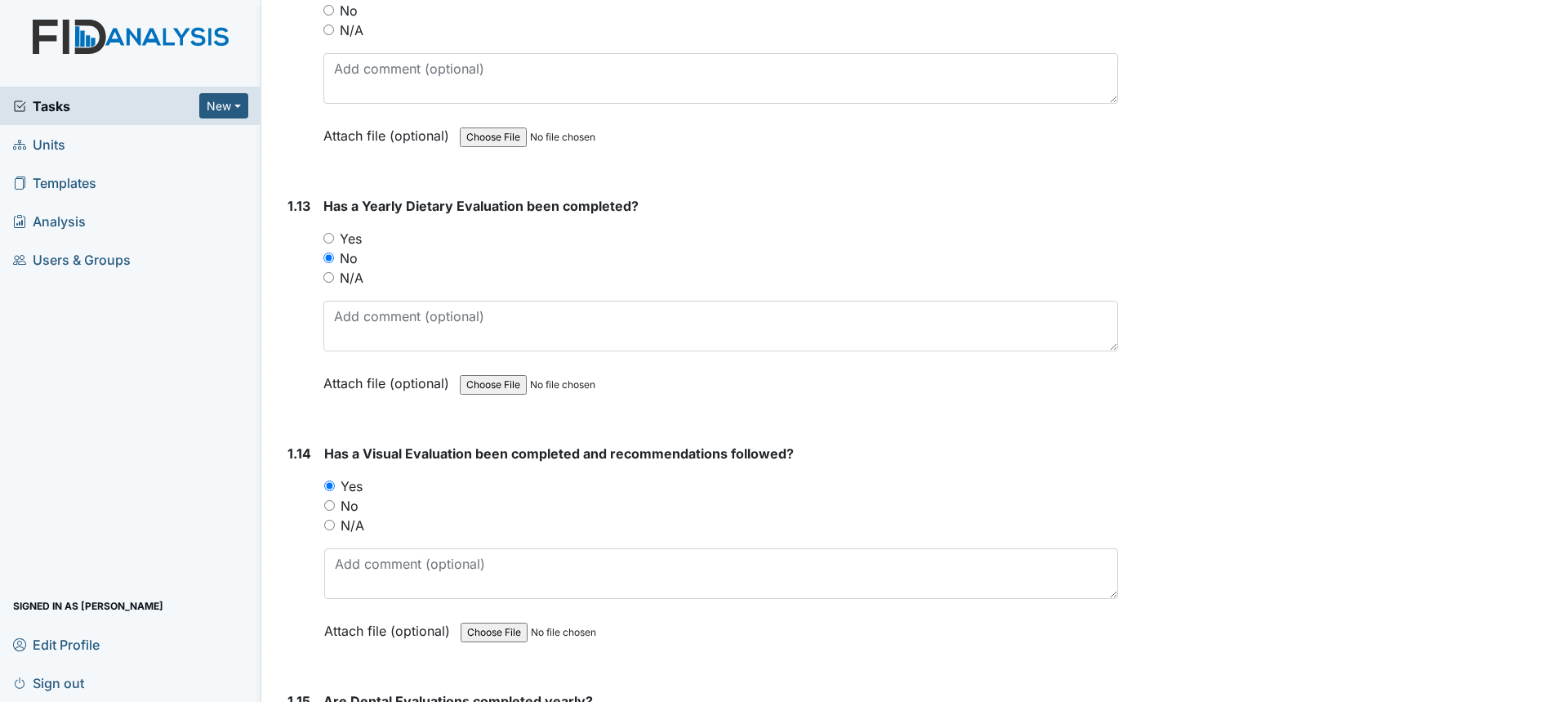 scroll, scrollTop: 2860, scrollLeft: 0, axis: vertical 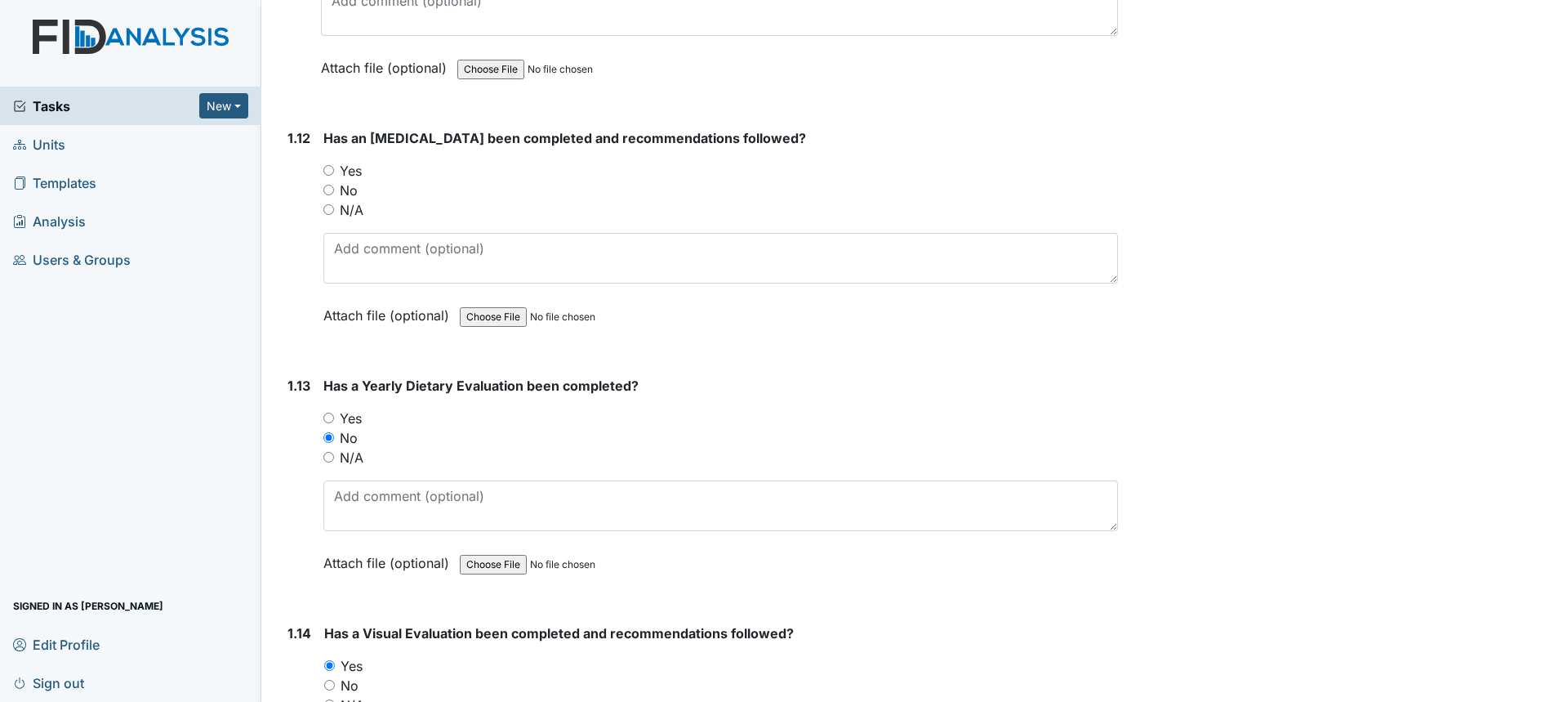 click on "Yes" at bounding box center [350, 171] 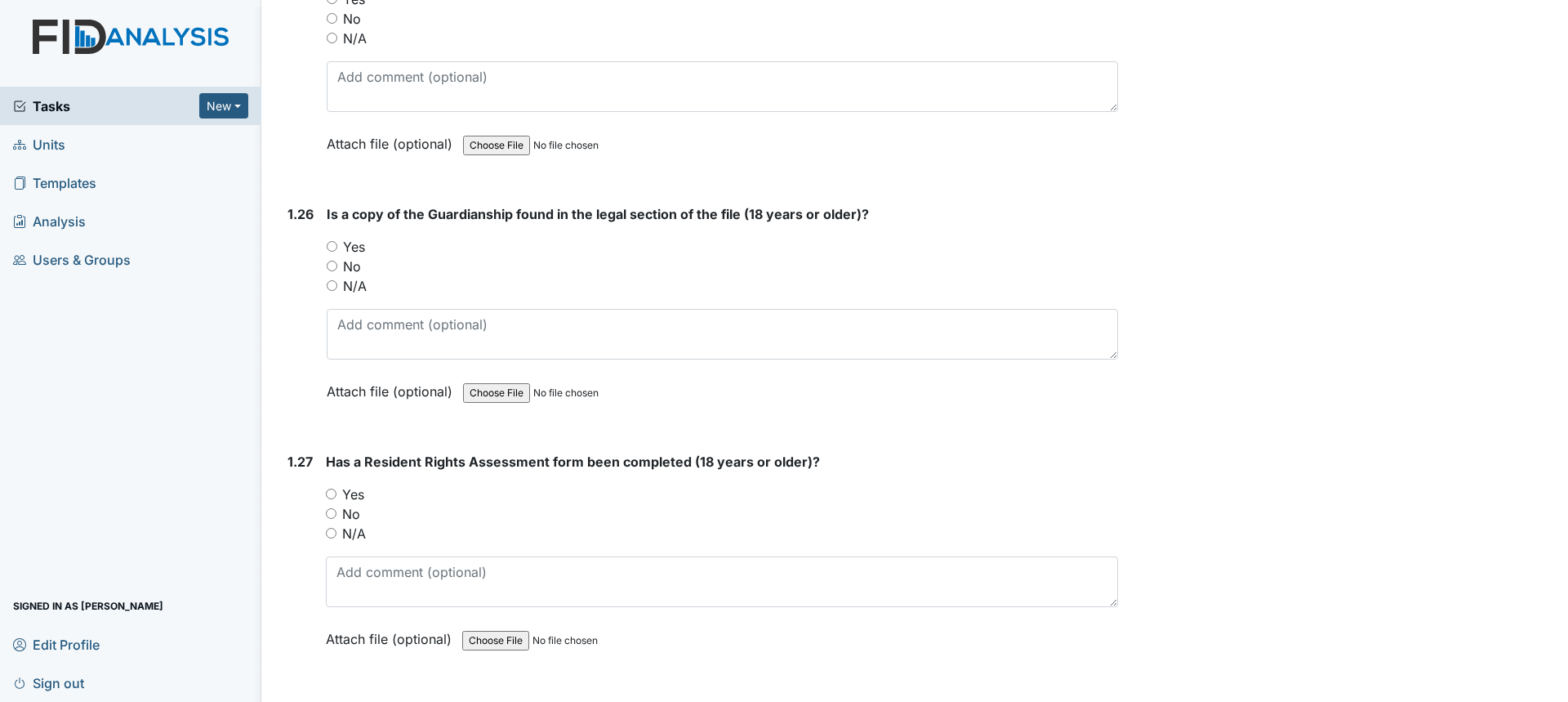 scroll, scrollTop: 6293, scrollLeft: 0, axis: vertical 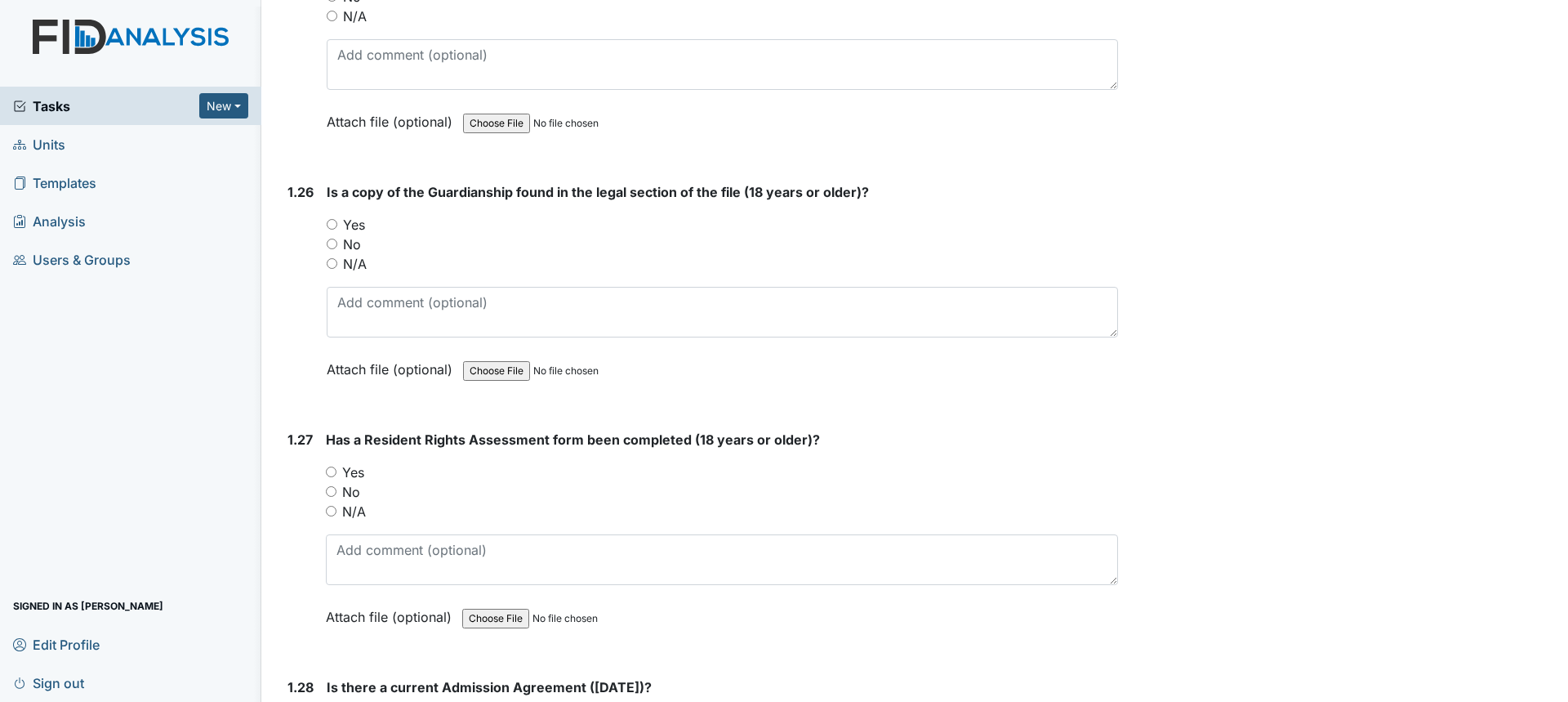 click on "Yes" at bounding box center [354, 225] 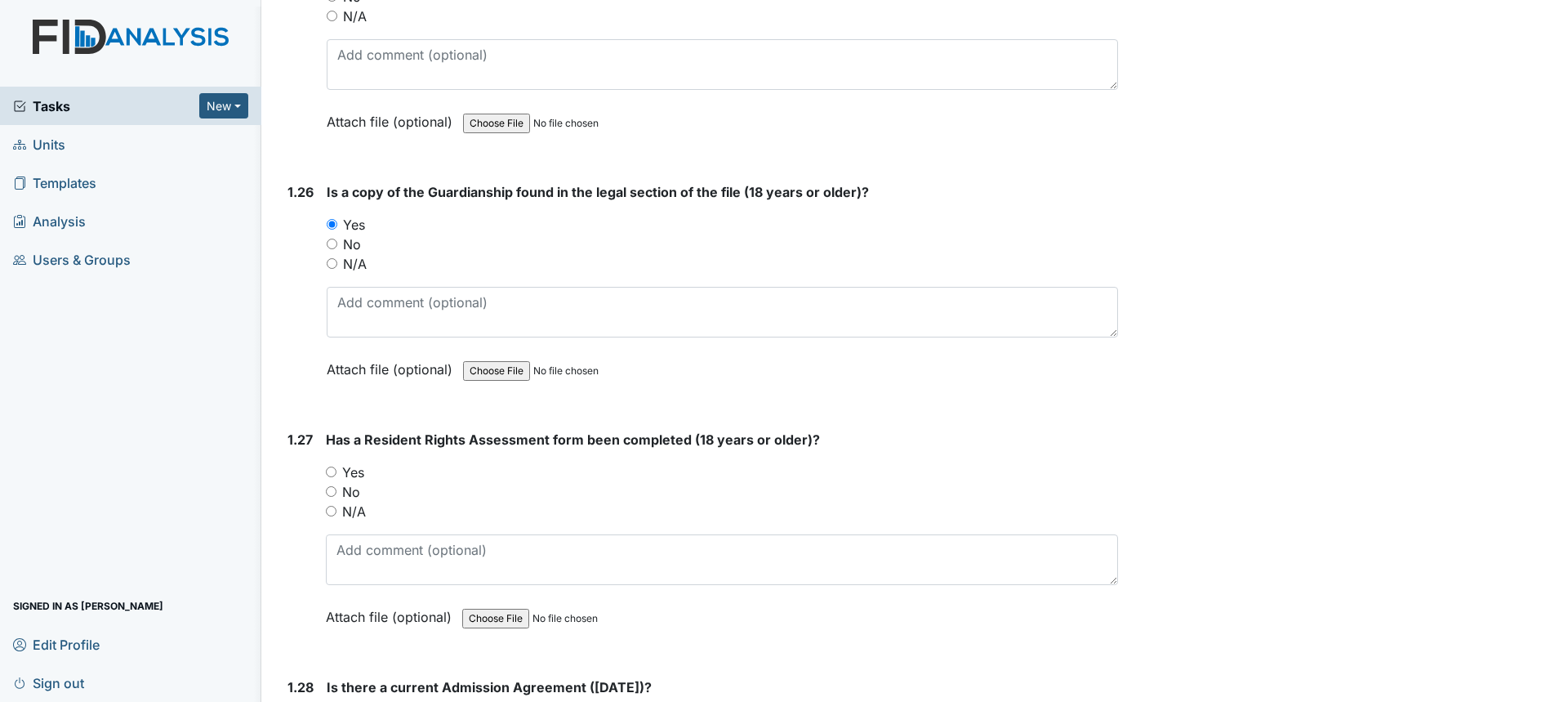 click on "Yes" at bounding box center (353, 472) 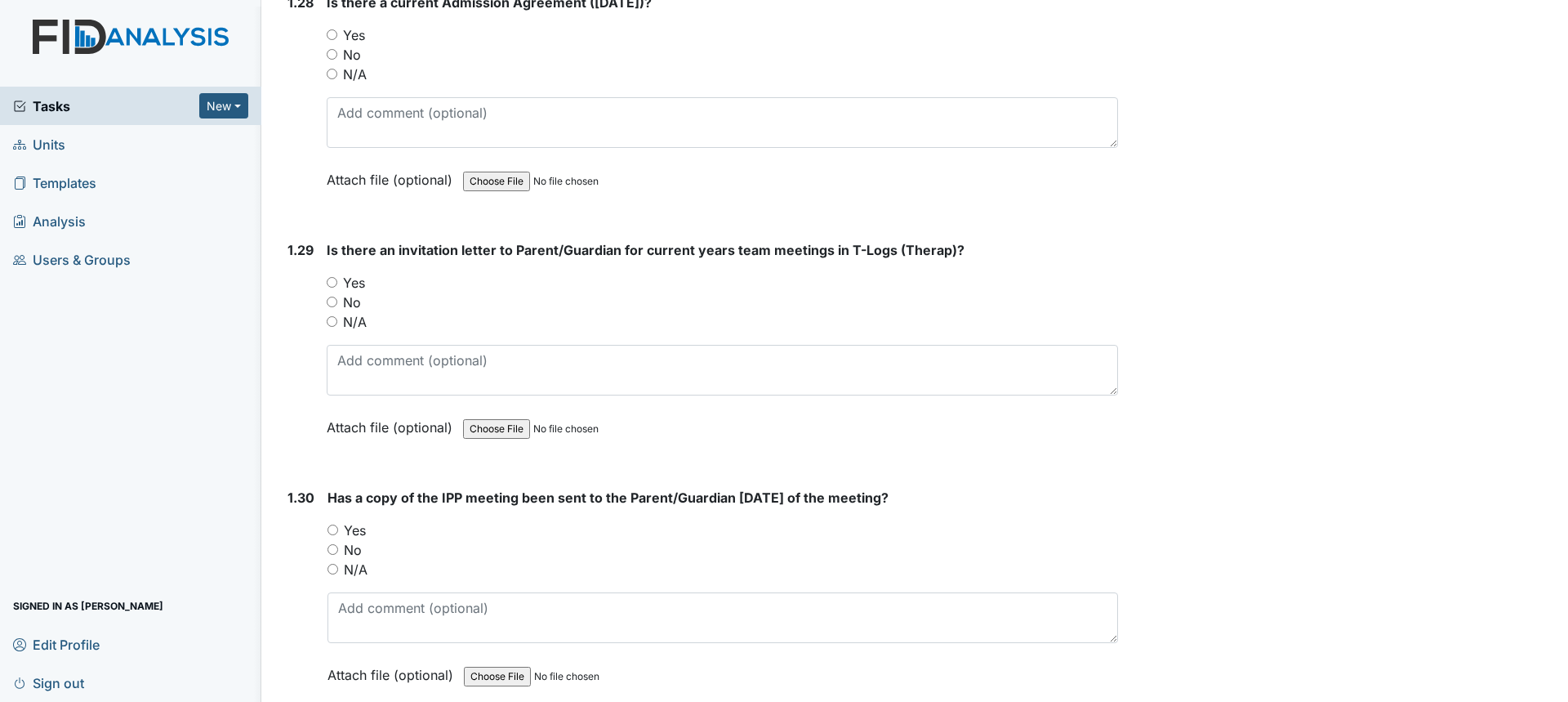 scroll, scrollTop: 7028, scrollLeft: 0, axis: vertical 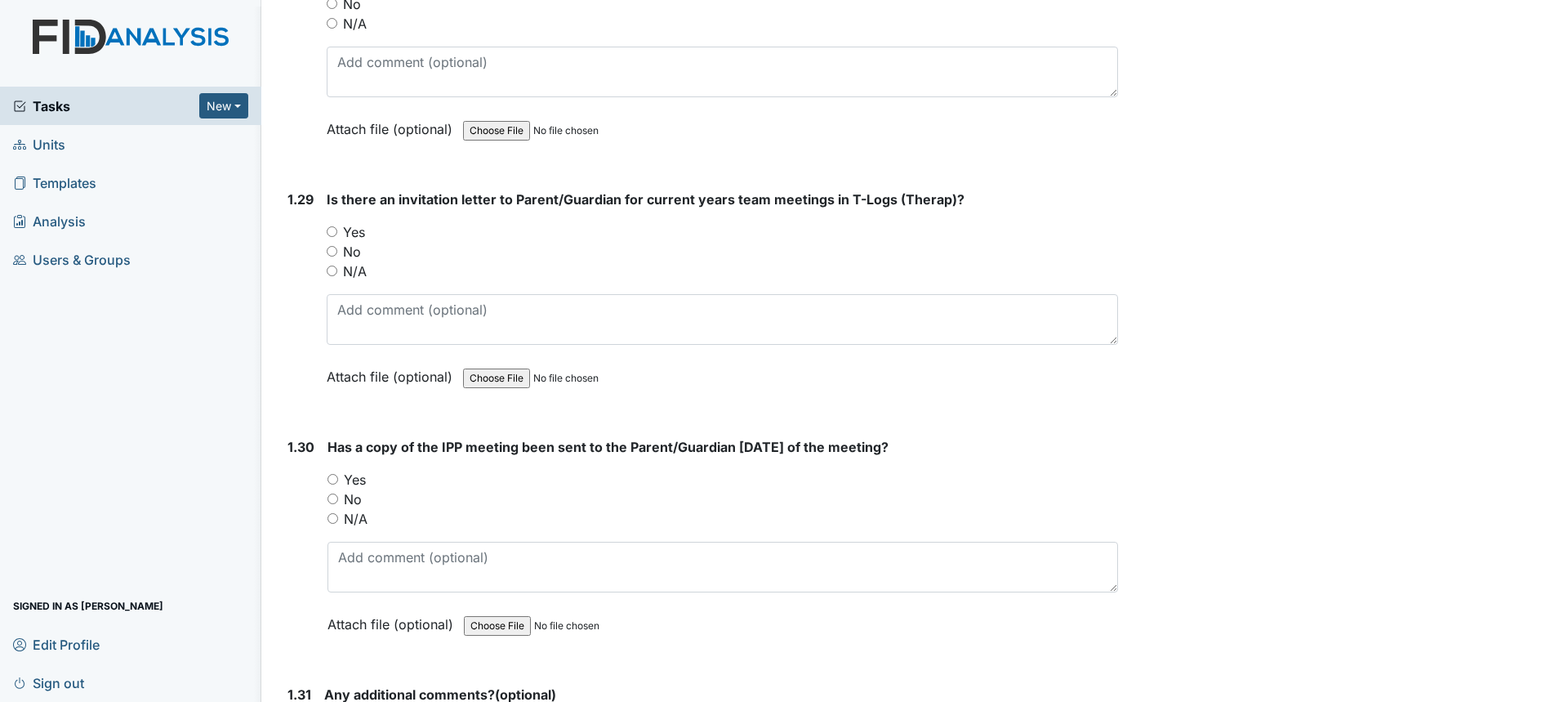 click on "No" at bounding box center [722, 252] 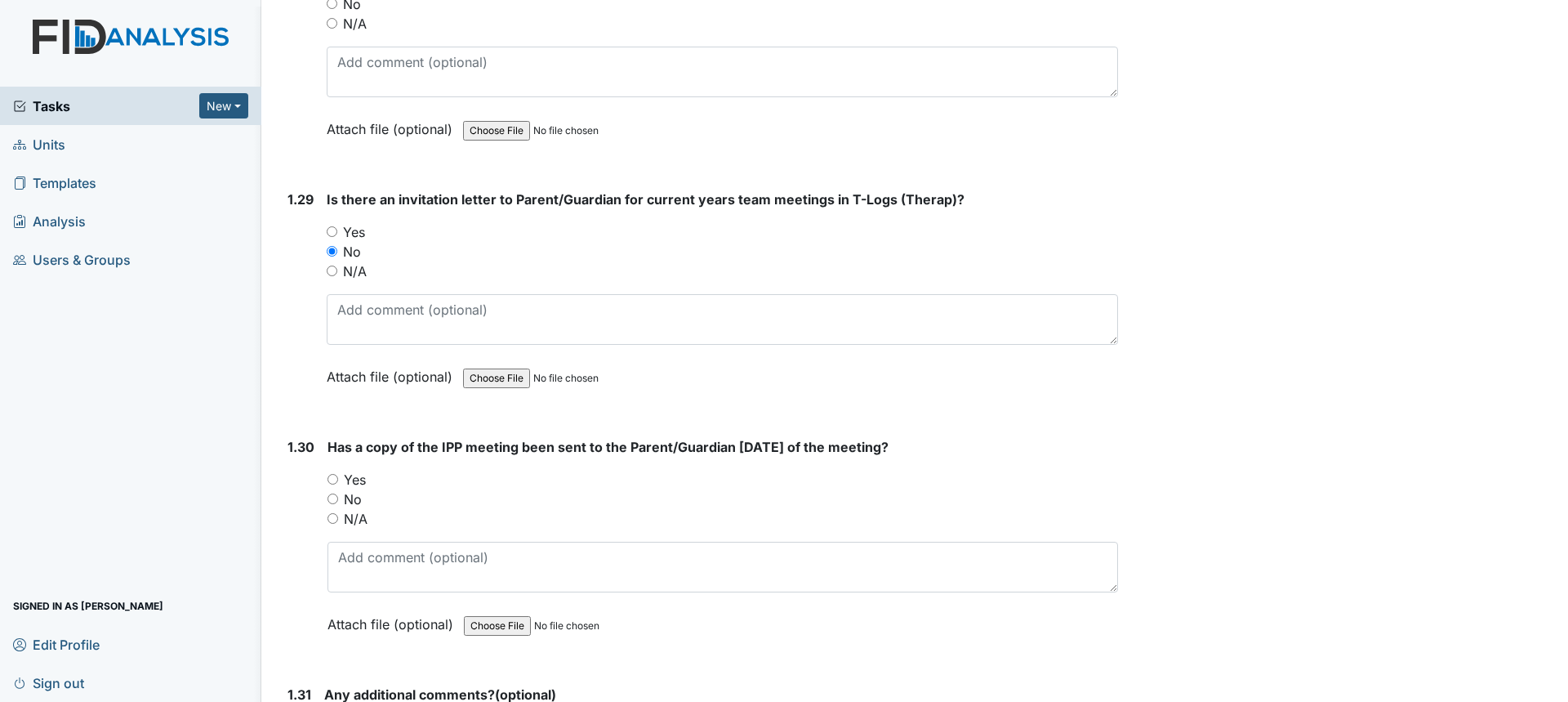 click on "No" at bounding box center [332, 499] 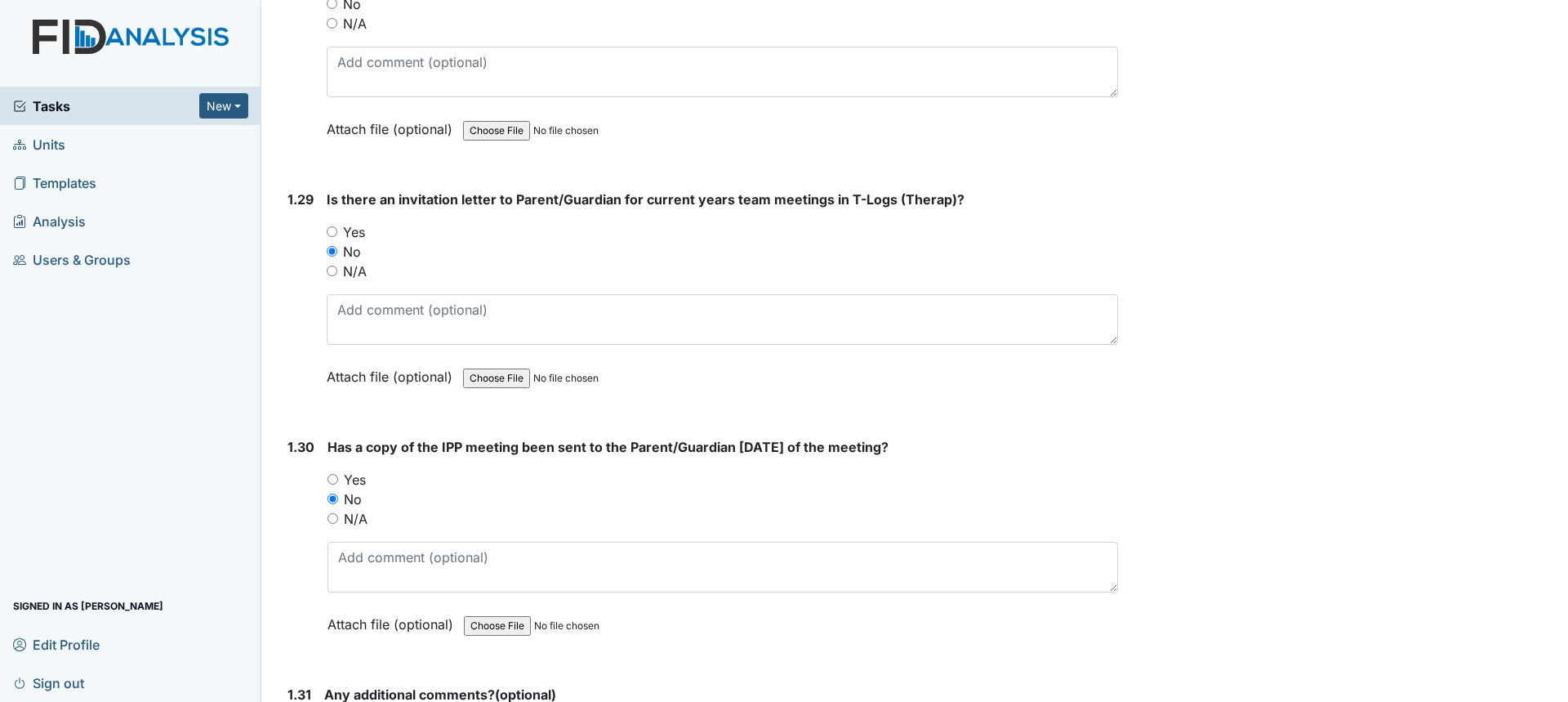 click on "Yes" at bounding box center (354, 232) 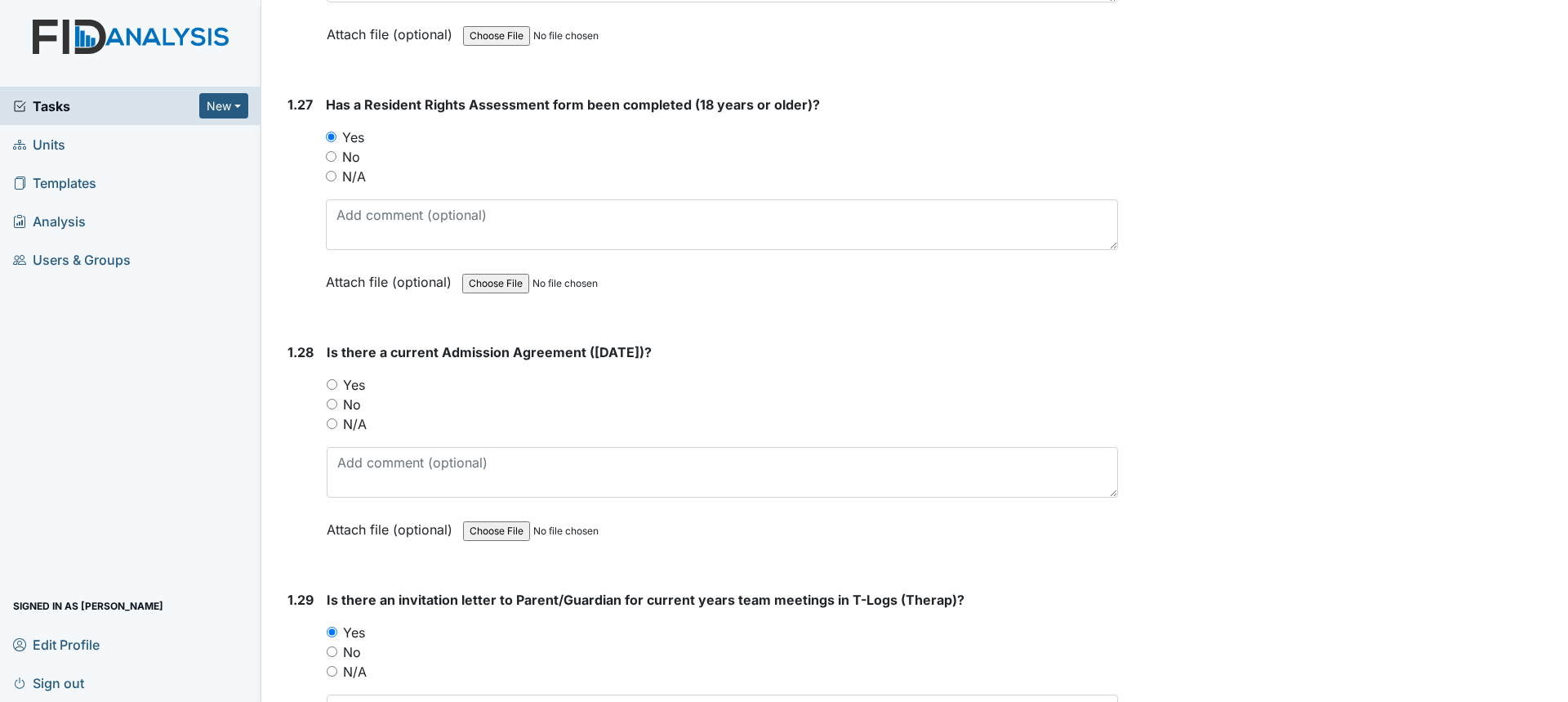 scroll, scrollTop: 6620, scrollLeft: 0, axis: vertical 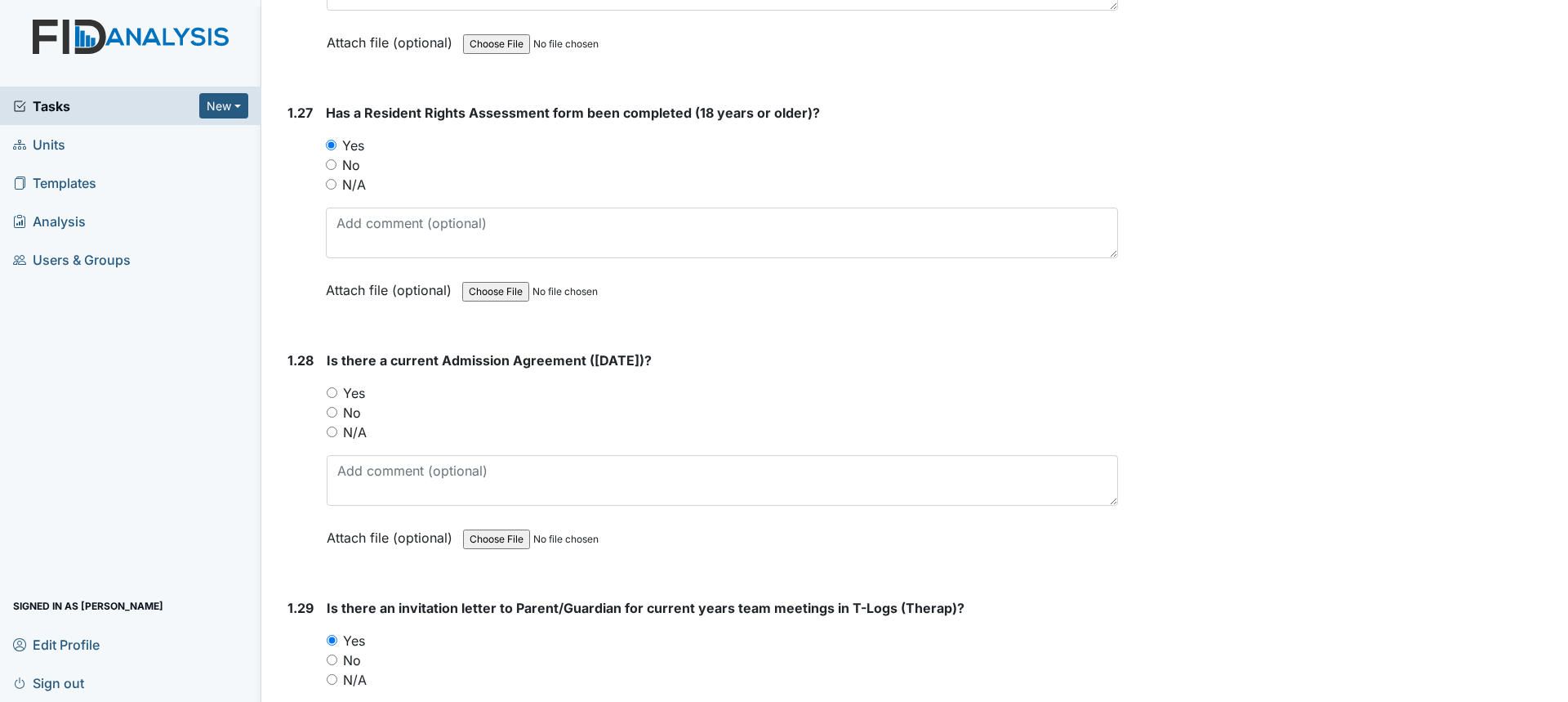 click on "No" at bounding box center (352, 413) 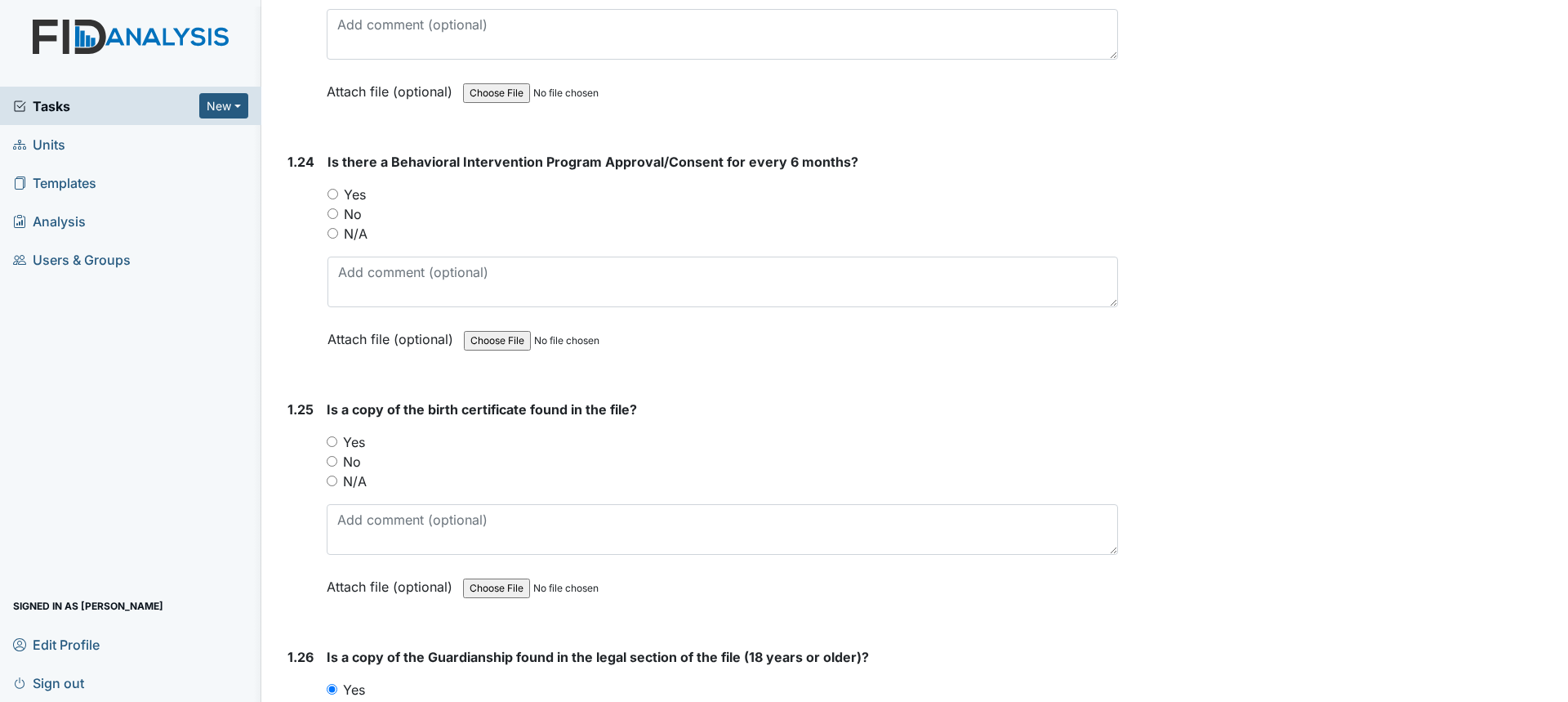 scroll, scrollTop: 5802, scrollLeft: 0, axis: vertical 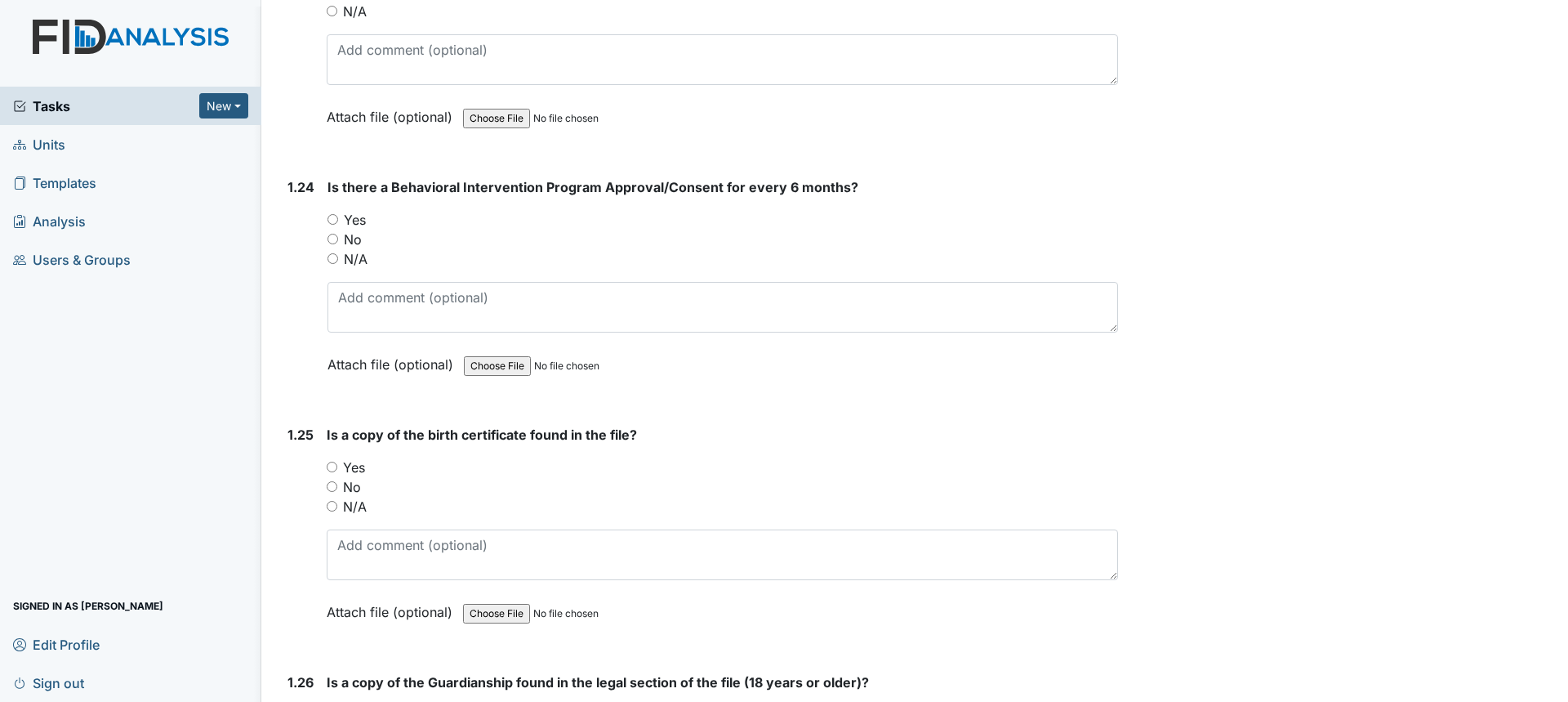 click on "No" at bounding box center [353, 239] 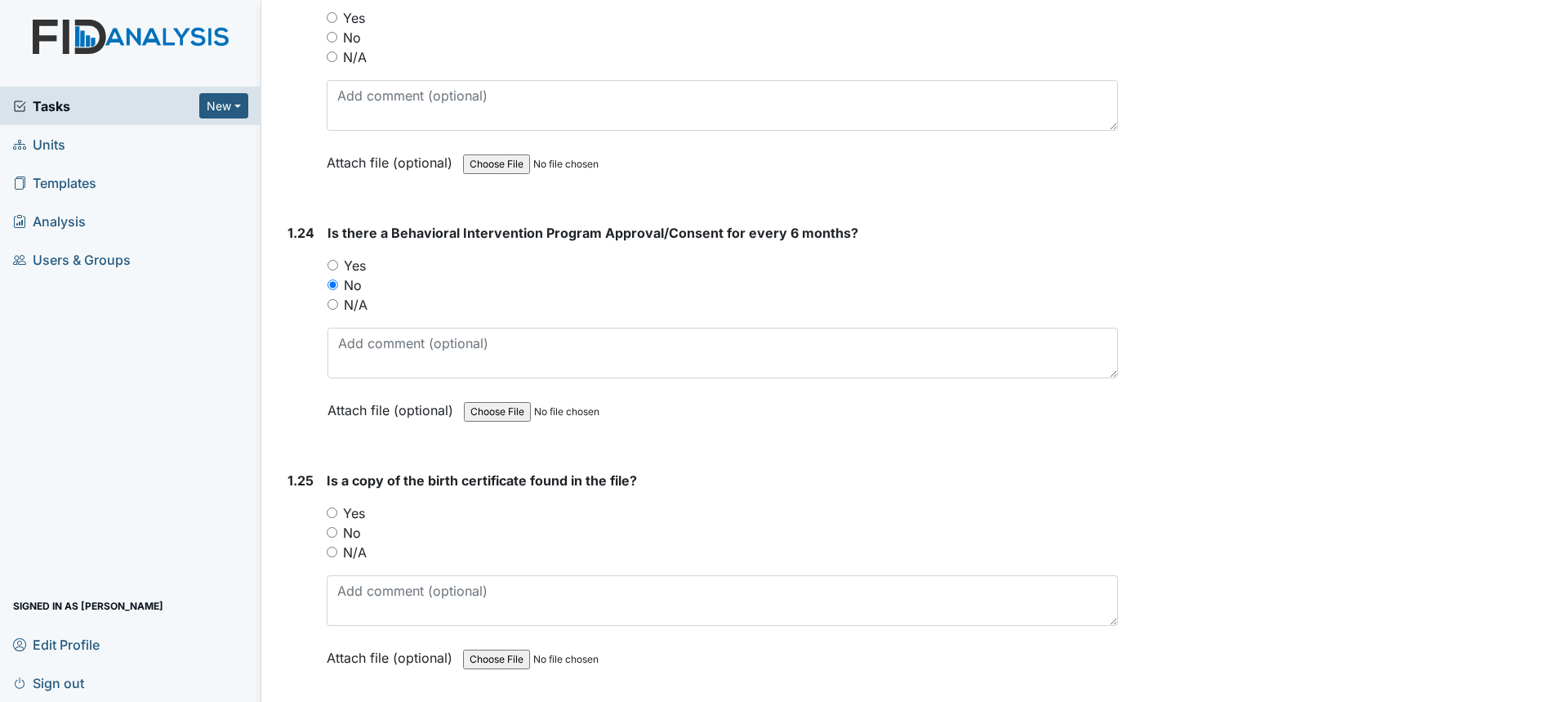 scroll, scrollTop: 5802, scrollLeft: 0, axis: vertical 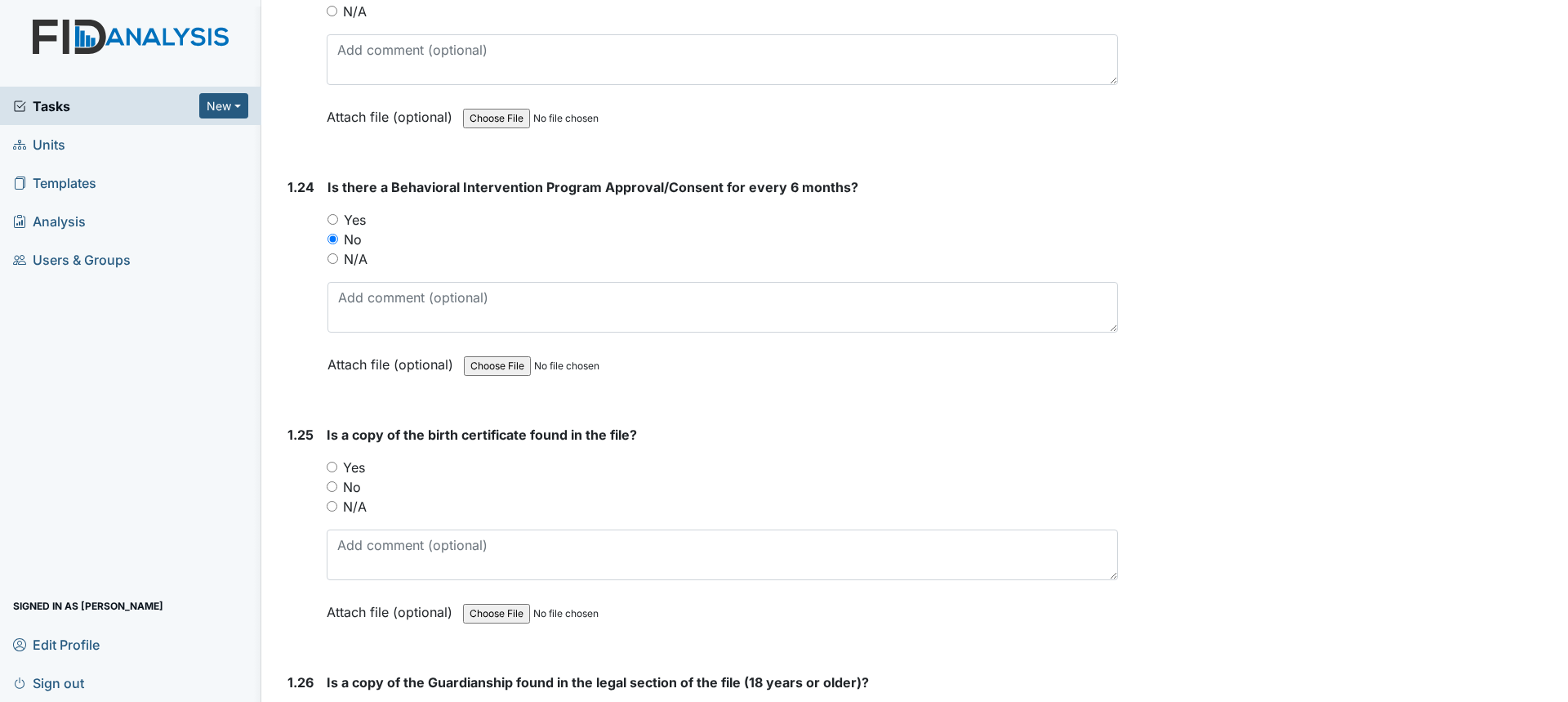 click on "Yes" at bounding box center (354, 467) 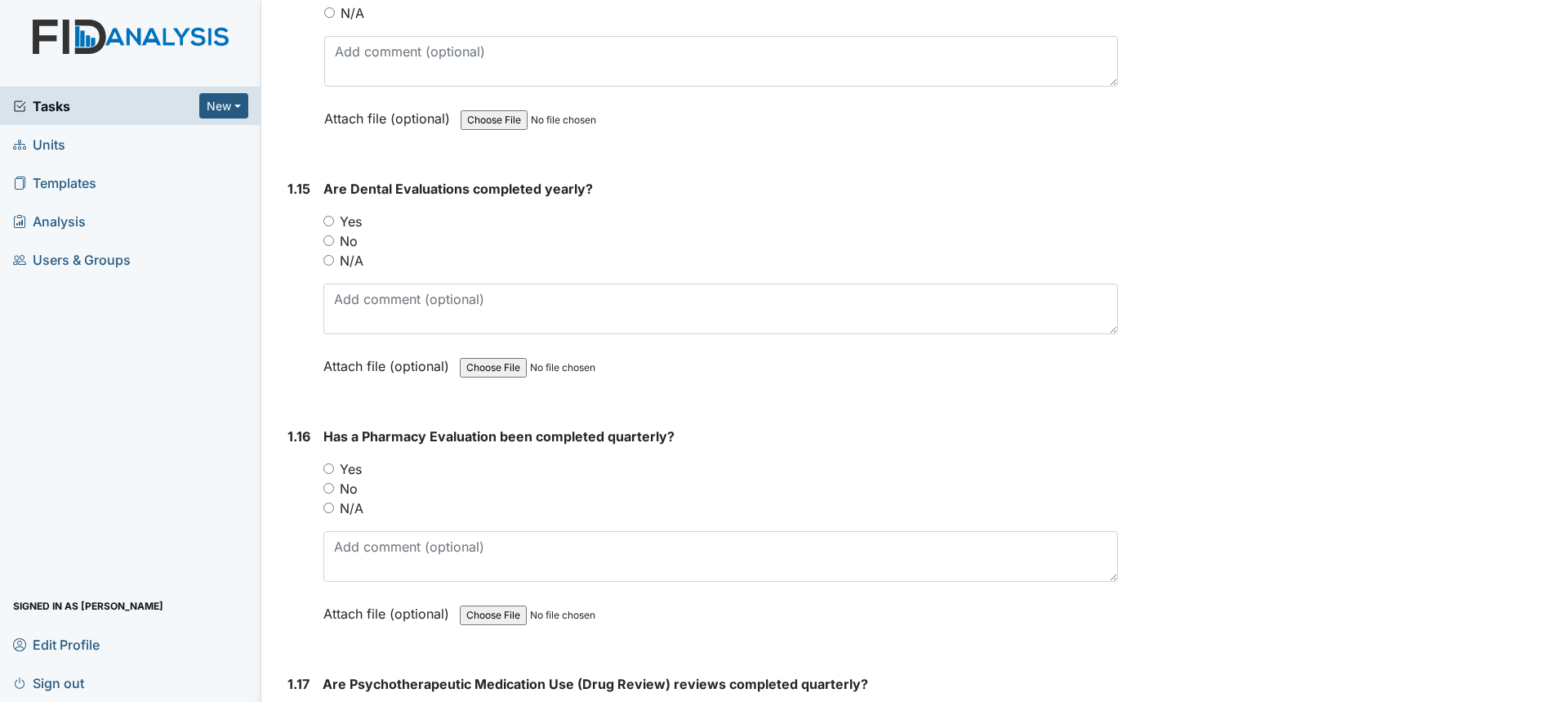 scroll, scrollTop: 3596, scrollLeft: 0, axis: vertical 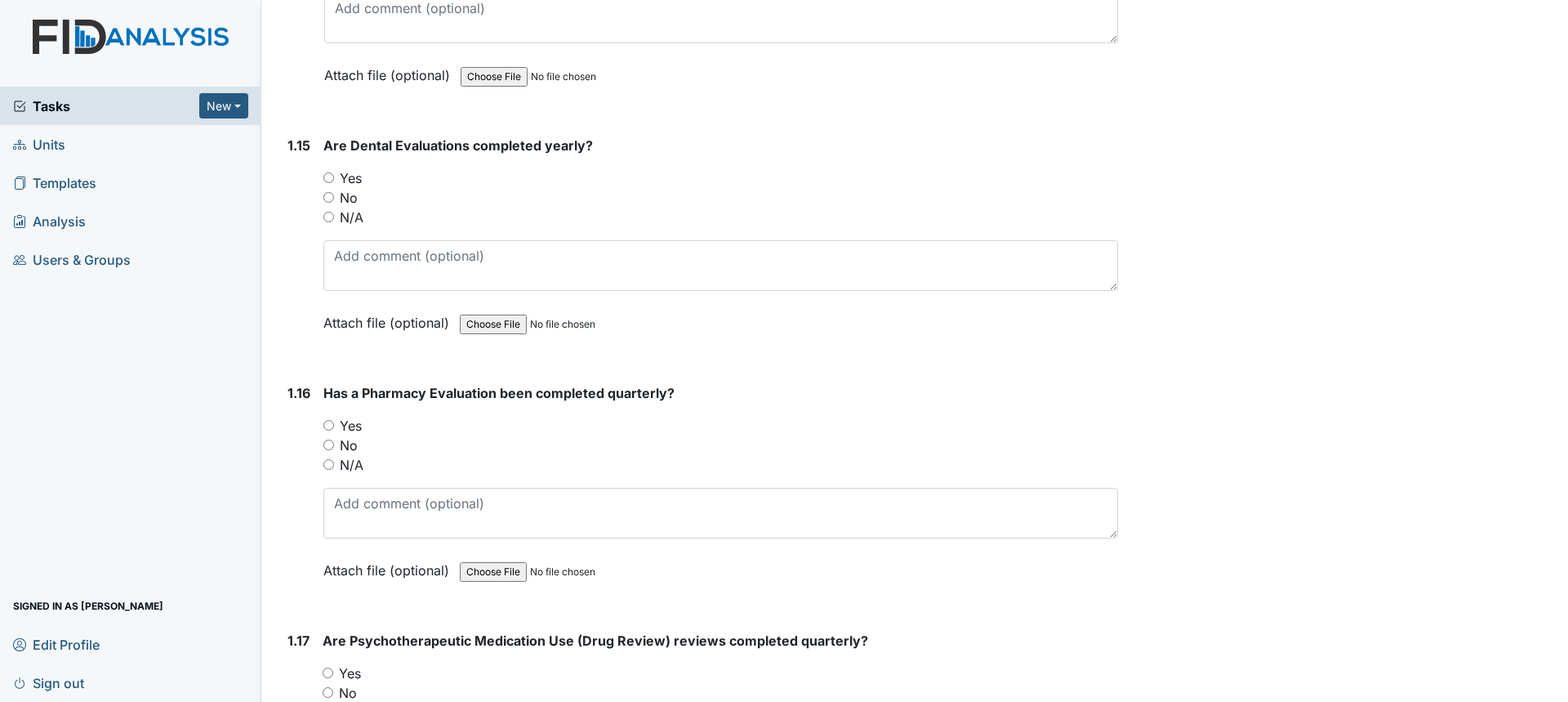 click on "Yes" at bounding box center [328, 177] 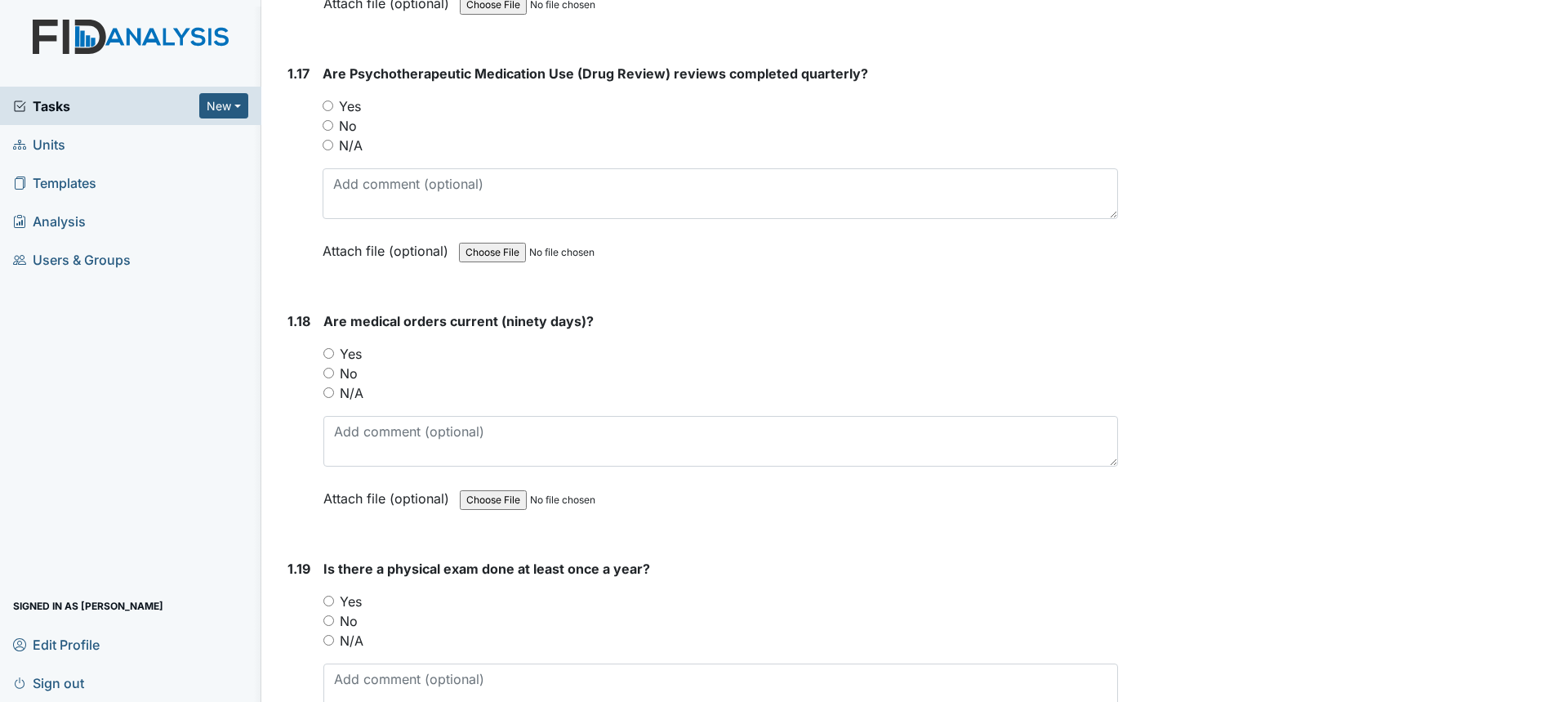 scroll, scrollTop: 4168, scrollLeft: 0, axis: vertical 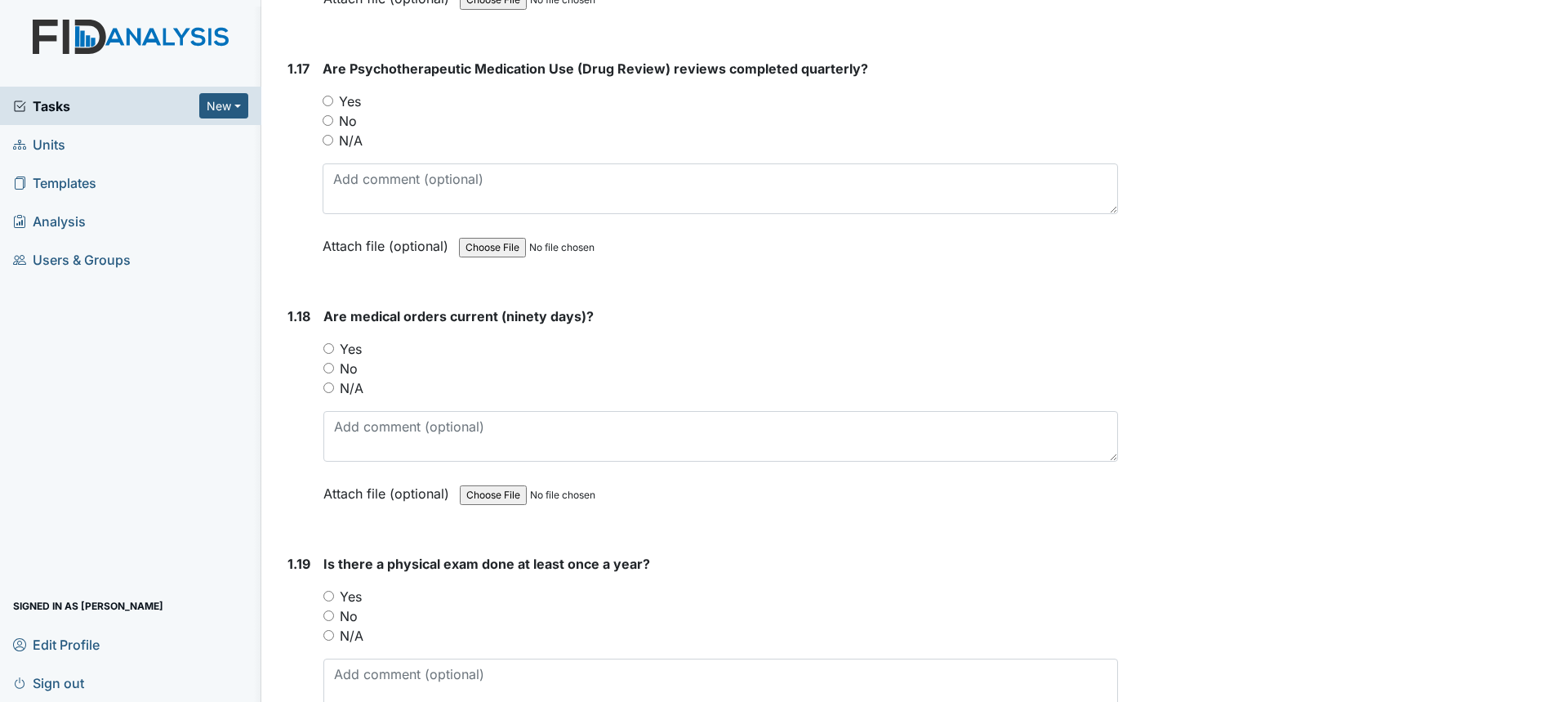 click on "Yes" at bounding box center (328, 596) 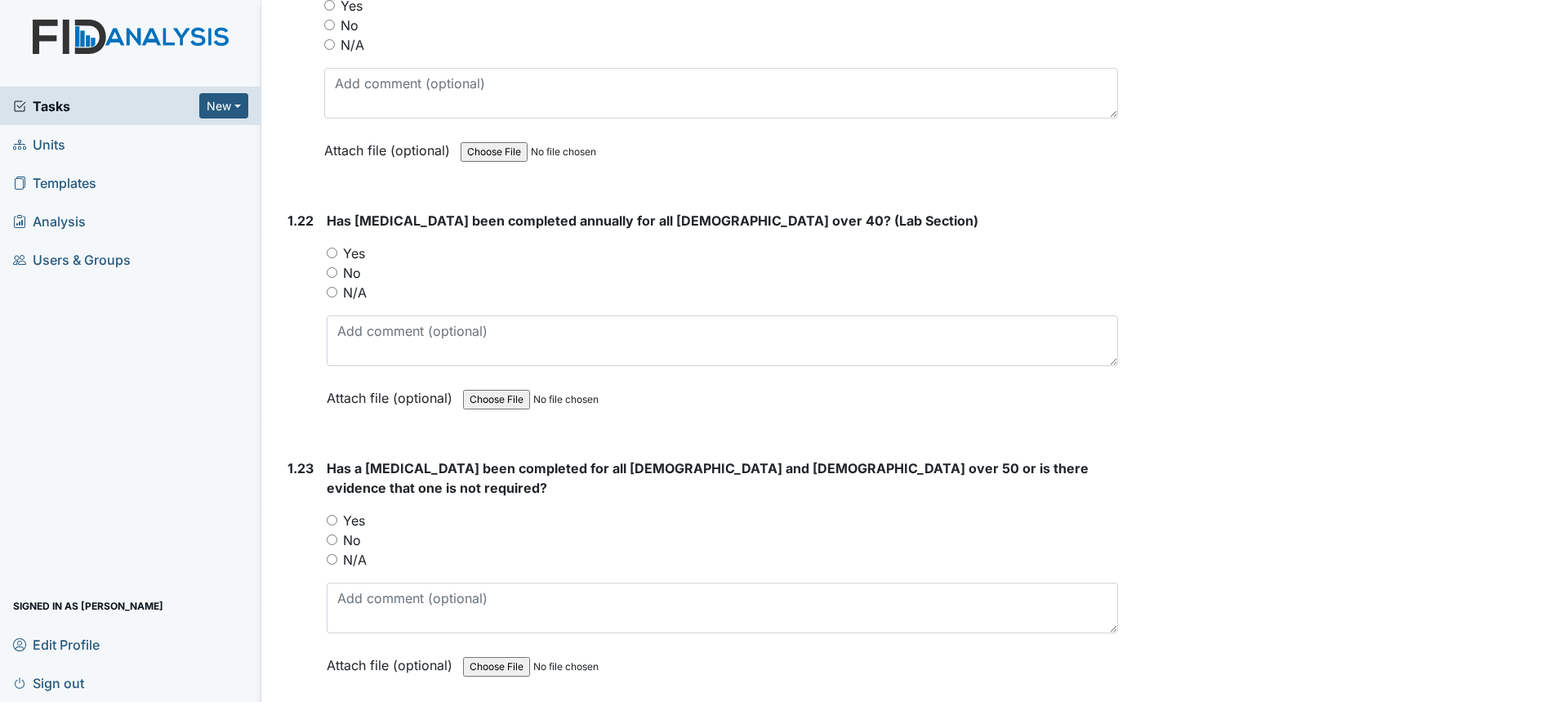 scroll, scrollTop: 5312, scrollLeft: 0, axis: vertical 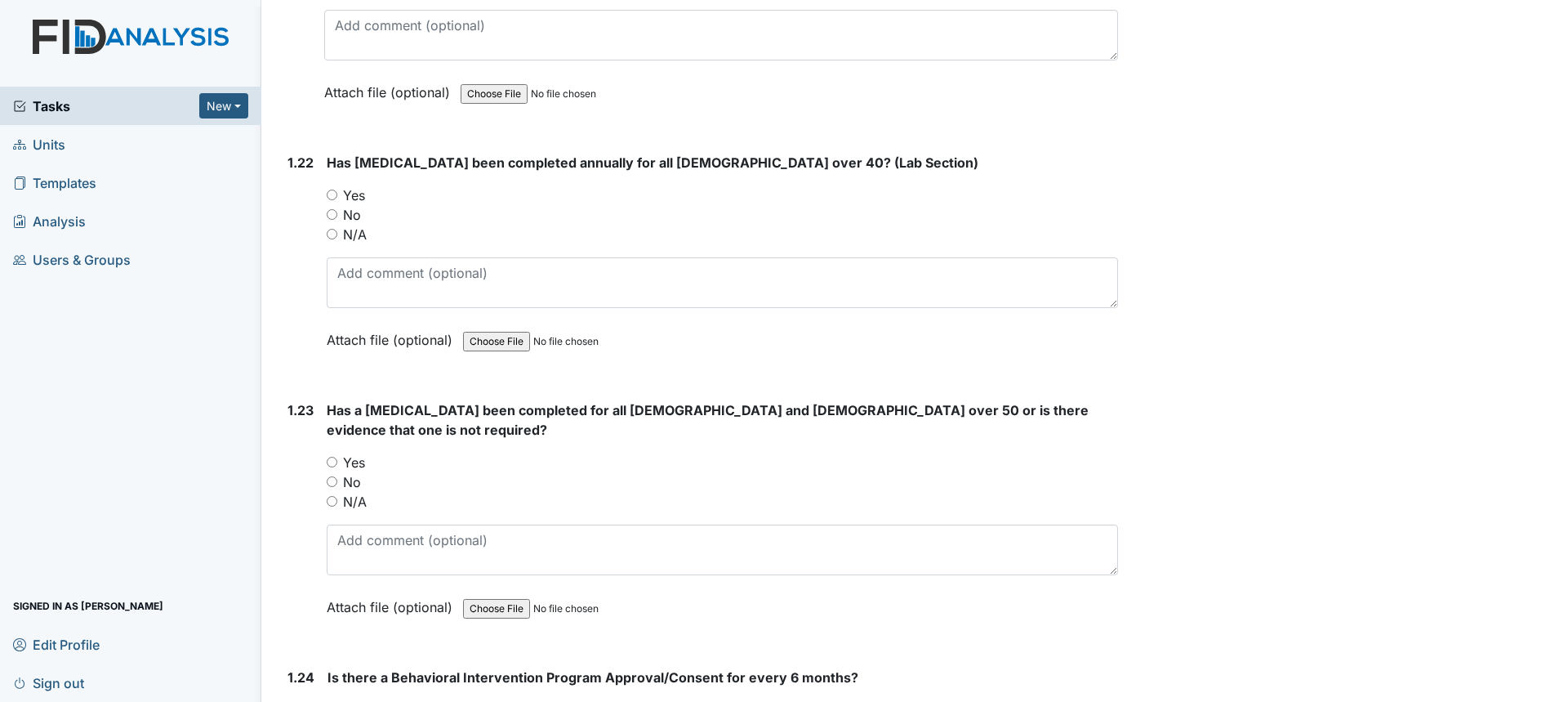 click on "Yes" at bounding box center (354, 463) 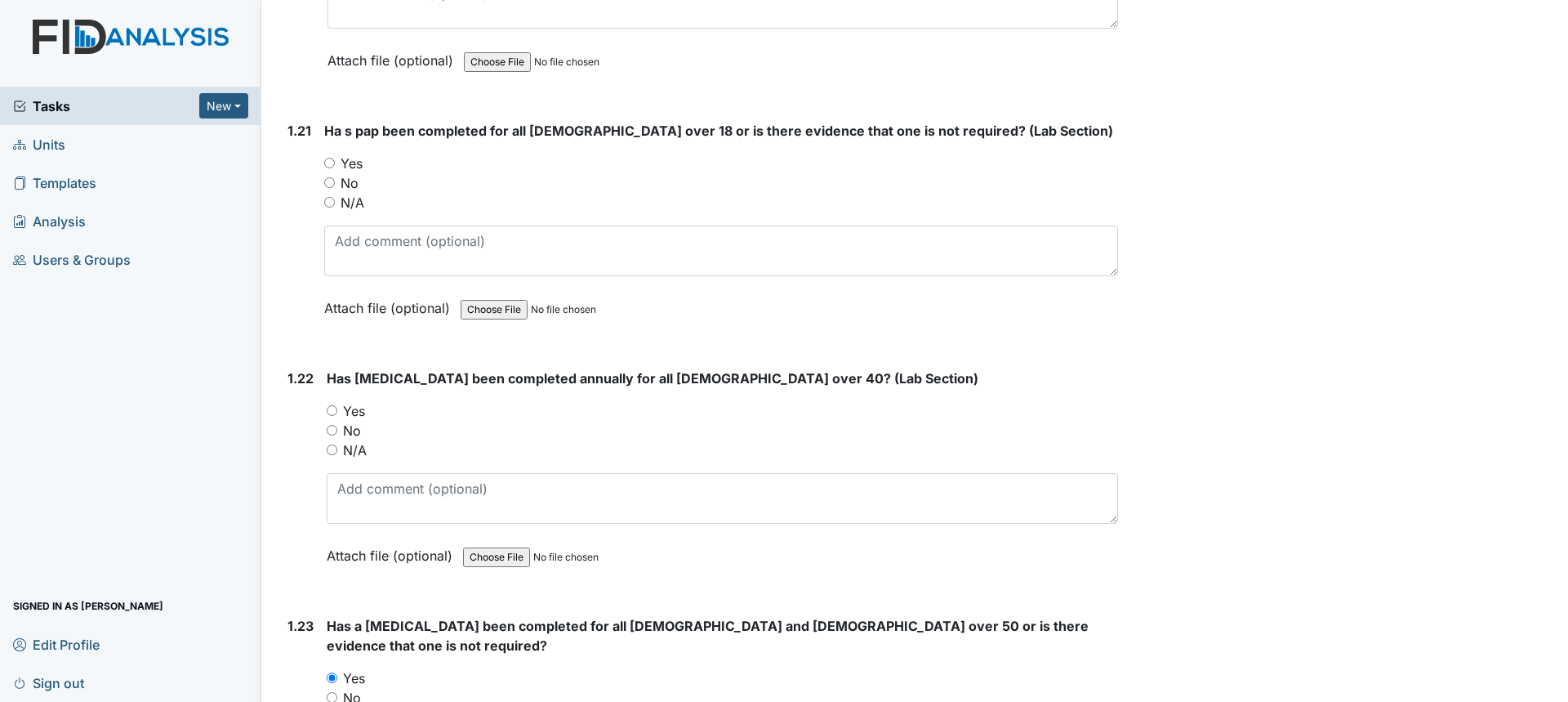 scroll, scrollTop: 5067, scrollLeft: 0, axis: vertical 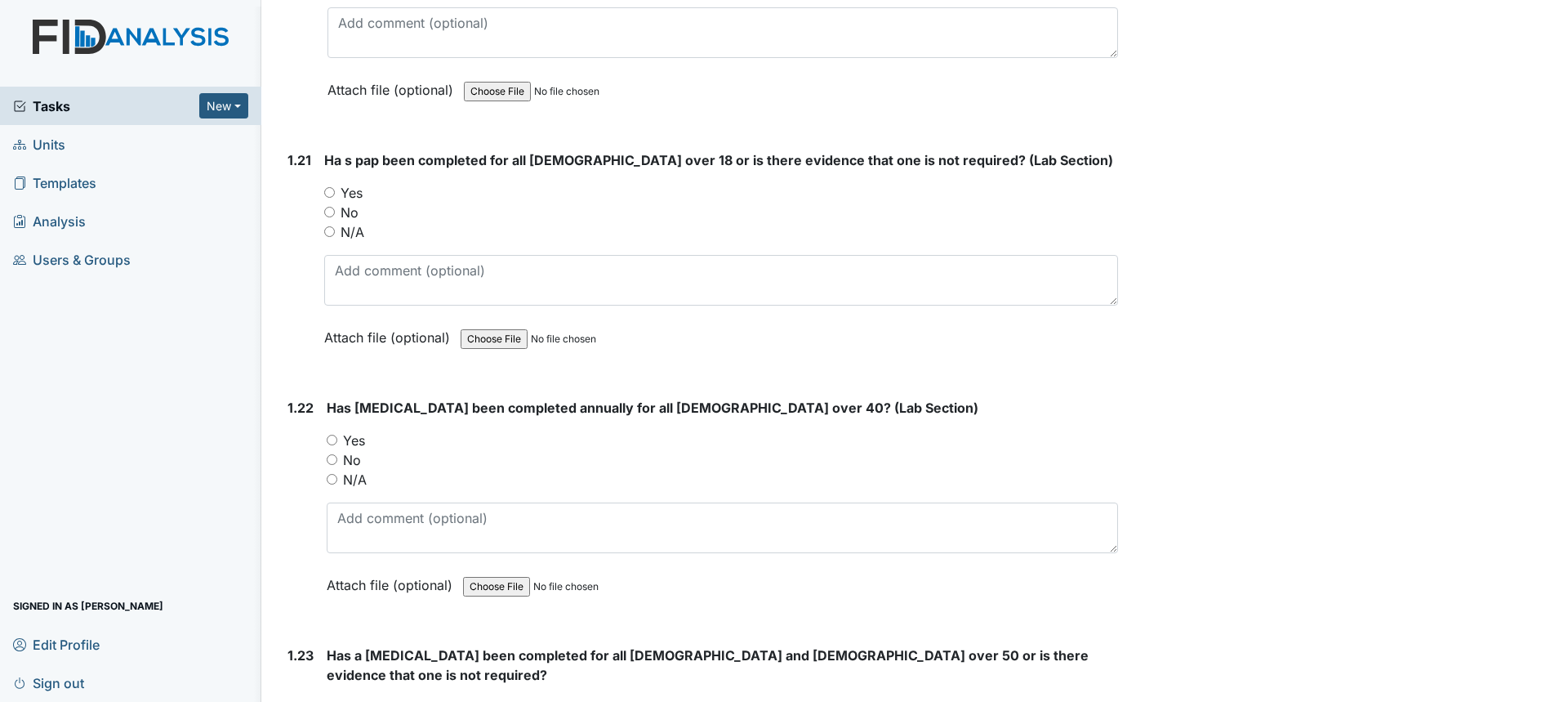 click on "Yes" at bounding box center (722, 440) 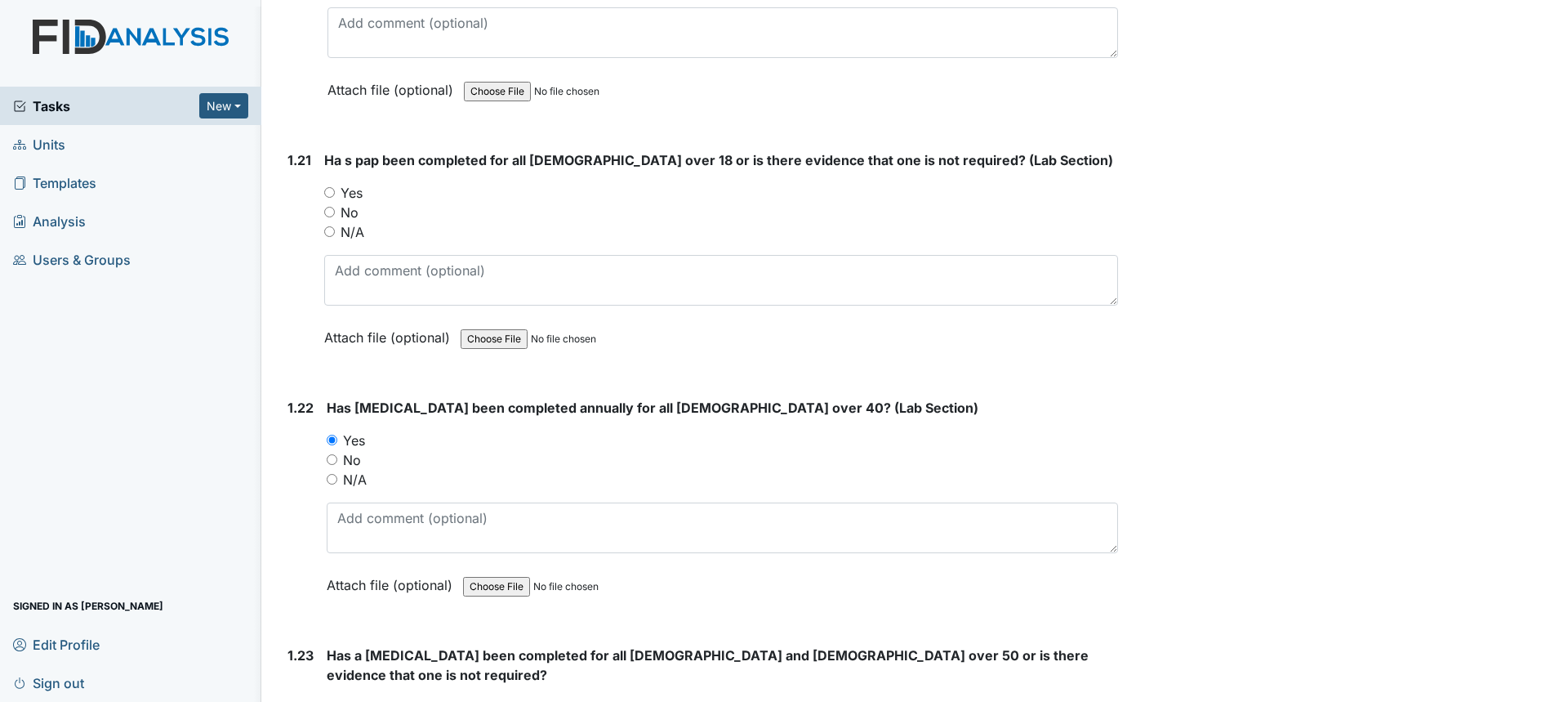 click on "Yes" at bounding box center (351, 193) 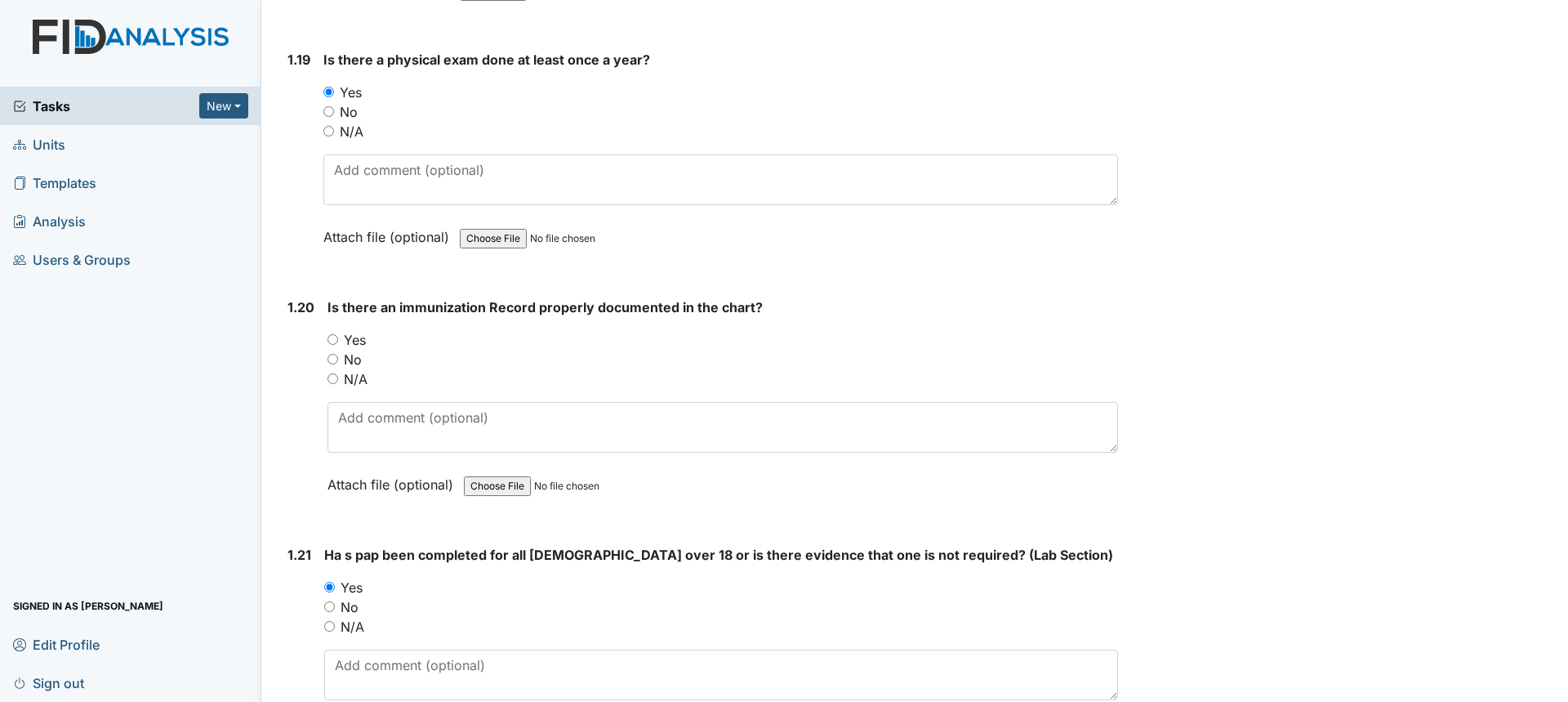 scroll, scrollTop: 4658, scrollLeft: 0, axis: vertical 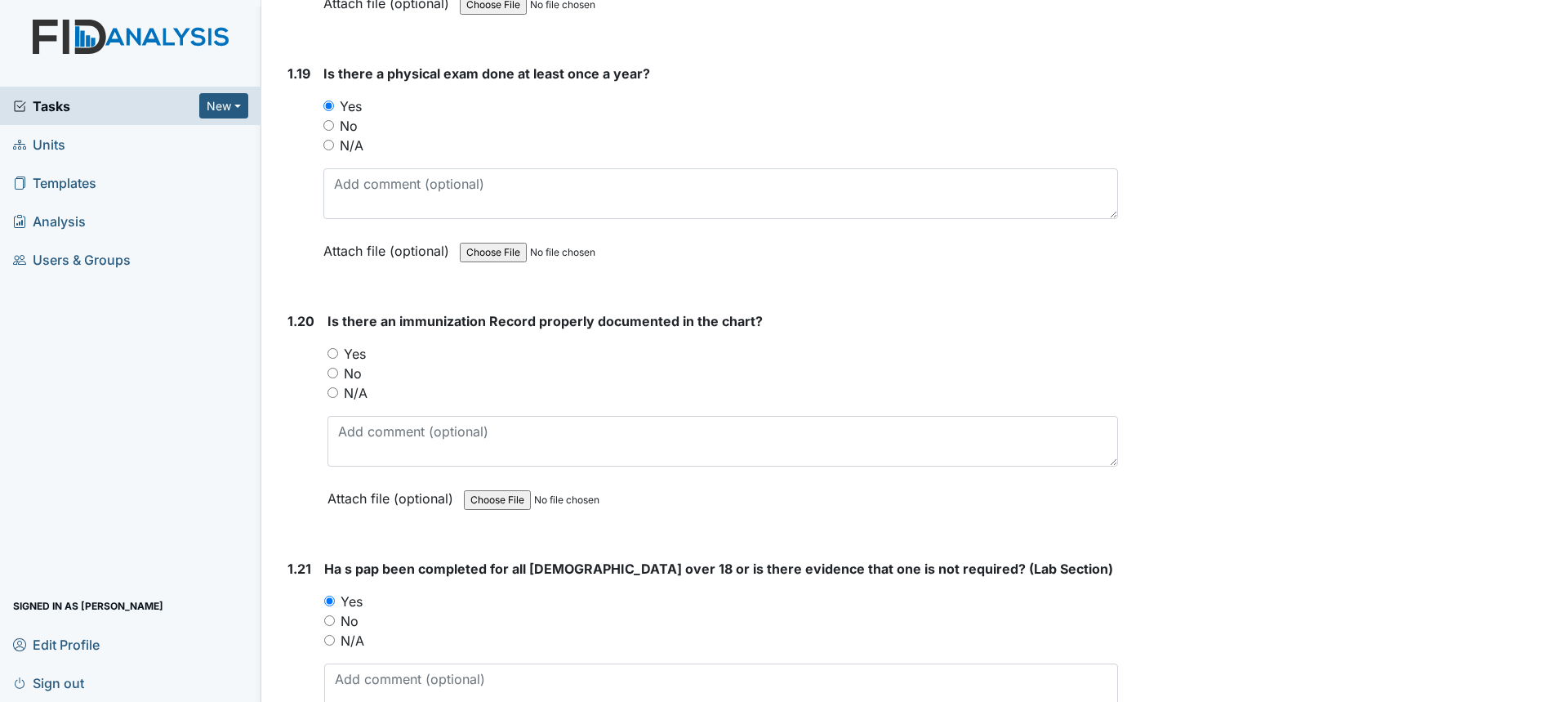 click on "Yes" at bounding box center [354, 354] 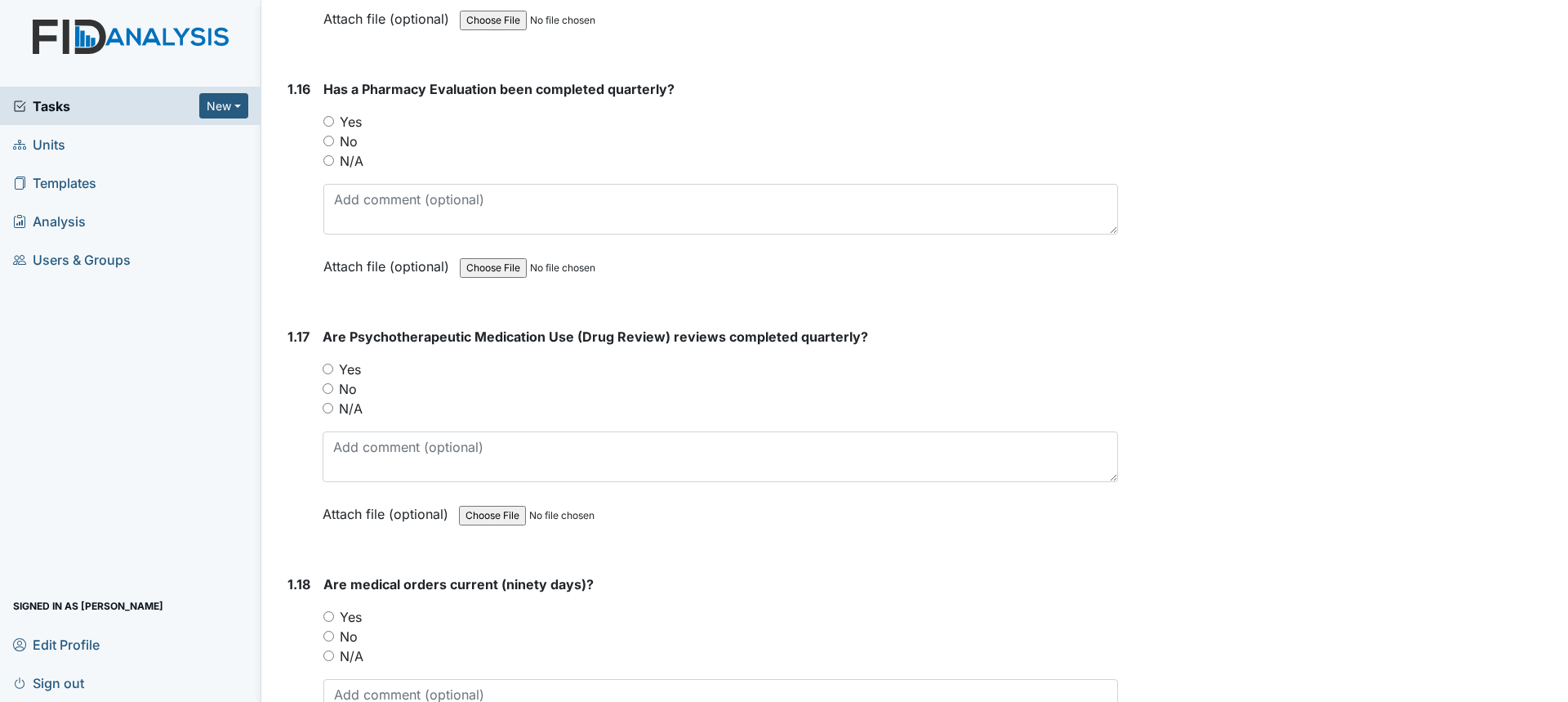 scroll, scrollTop: 3924, scrollLeft: 0, axis: vertical 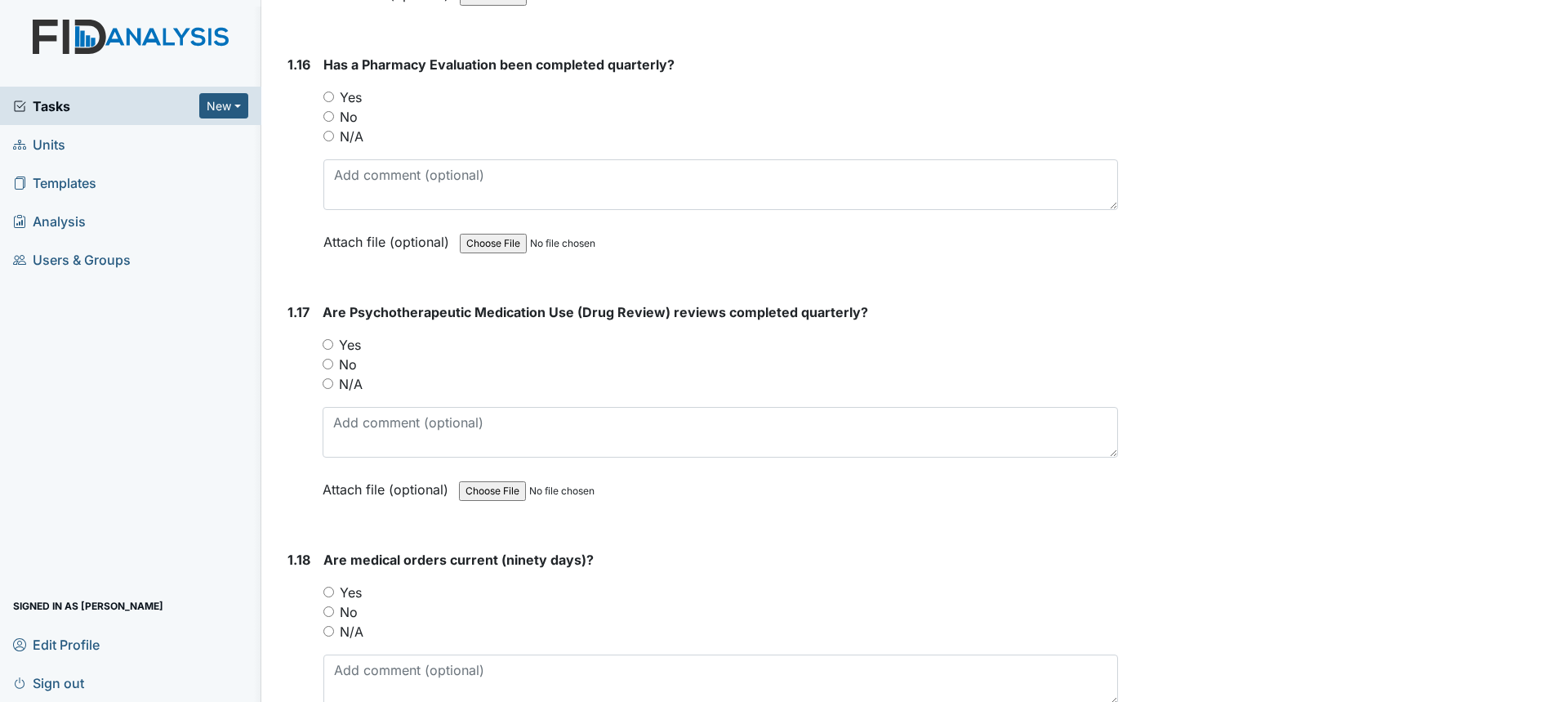 click on "Yes" at bounding box center (350, 97) 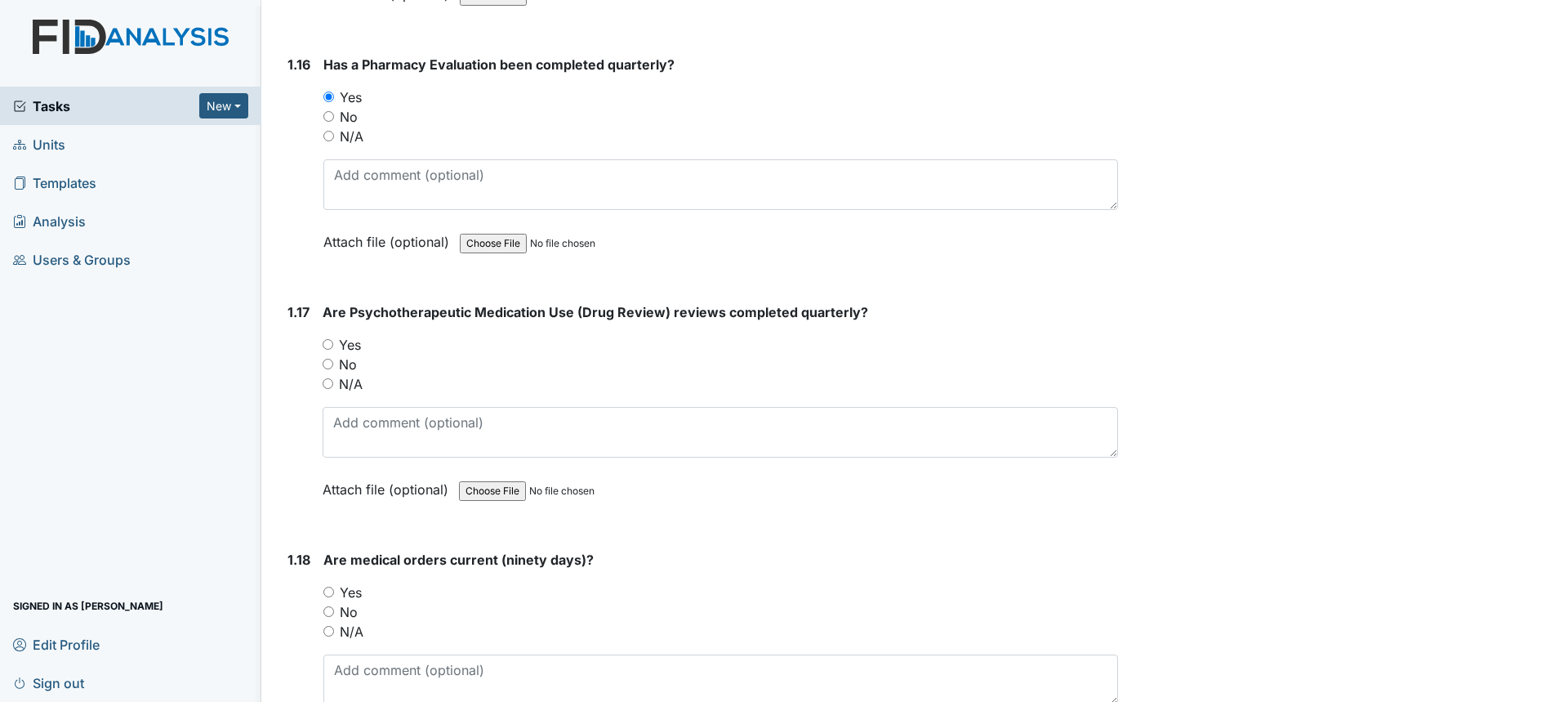 click on "Yes" at bounding box center [350, 592] 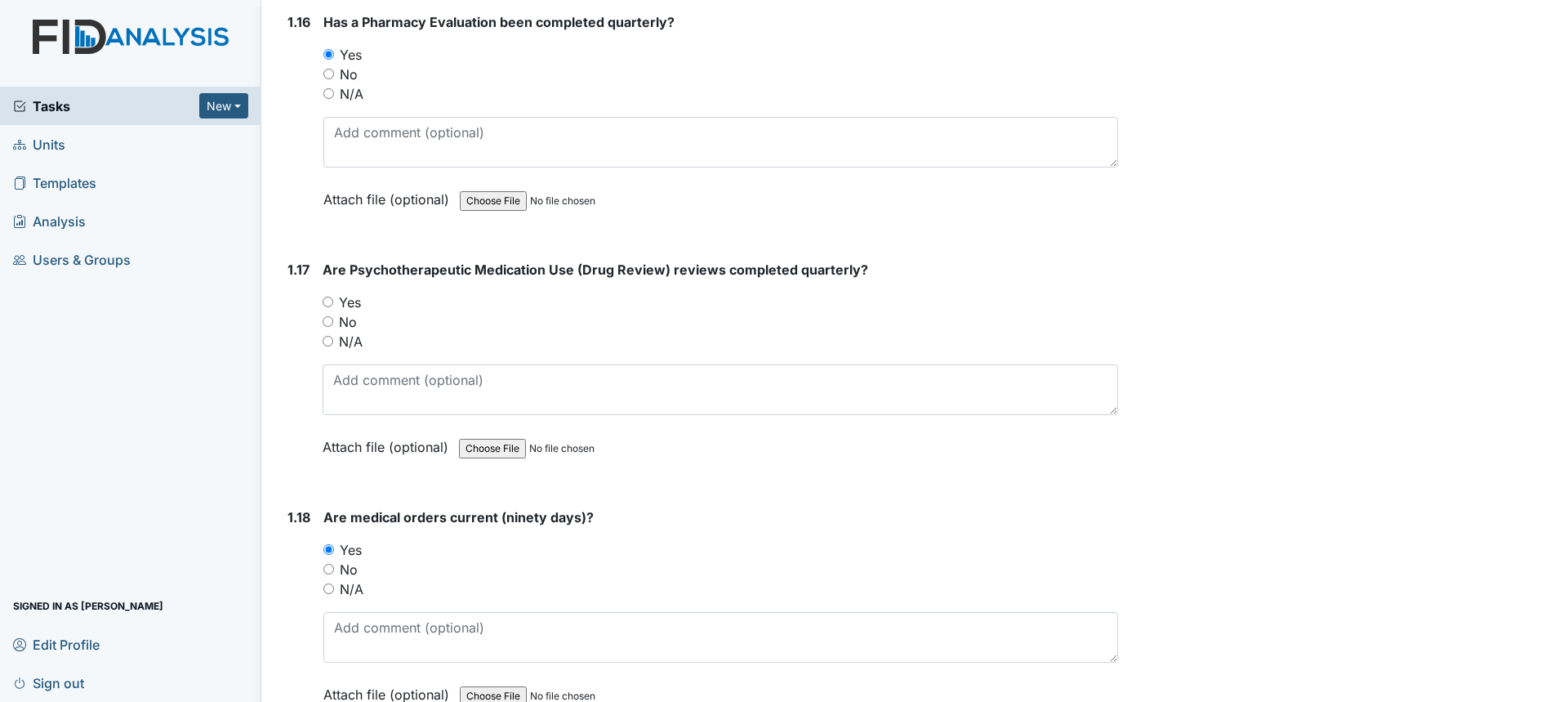 scroll, scrollTop: 3924, scrollLeft: 0, axis: vertical 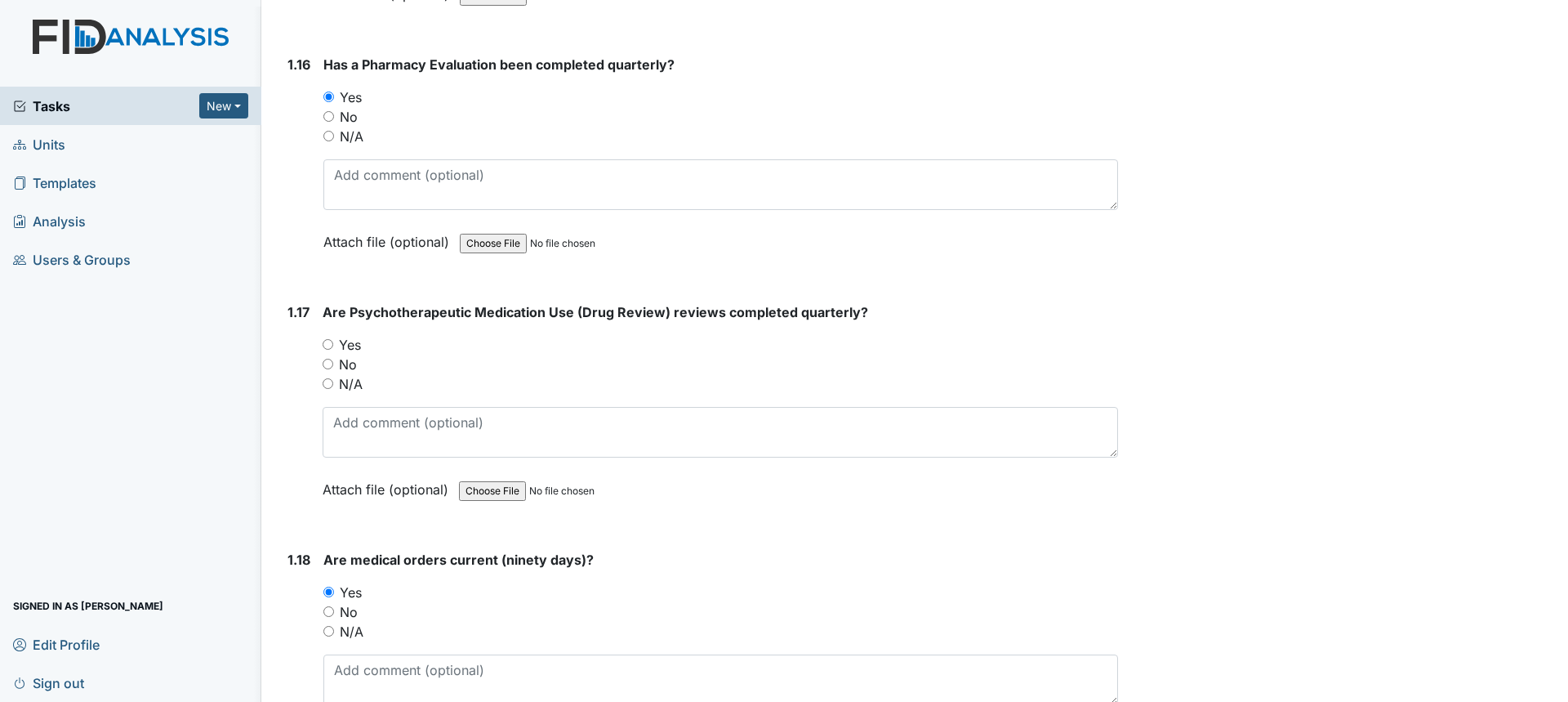 click on "N/A" at bounding box center [350, 384] 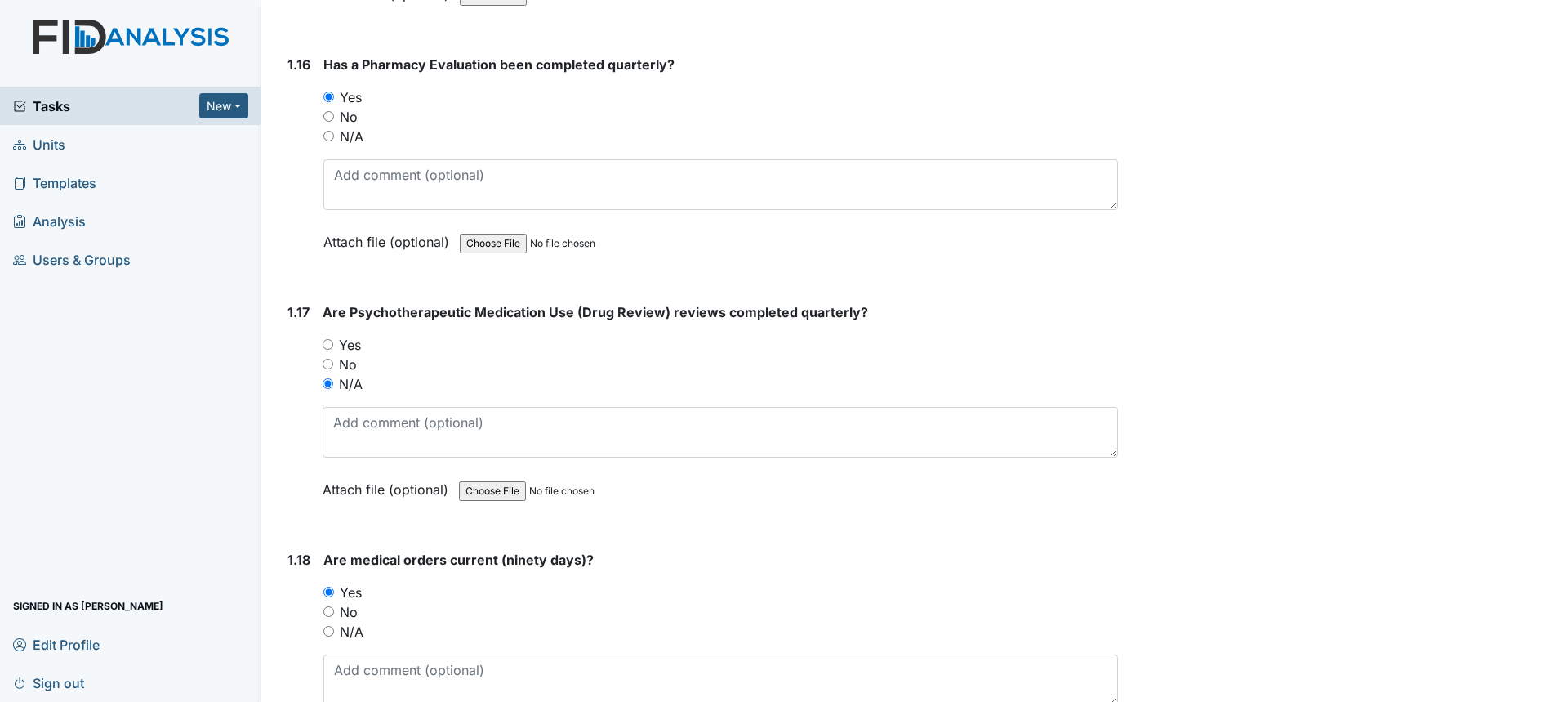 click on "Yes" at bounding box center [350, 345] 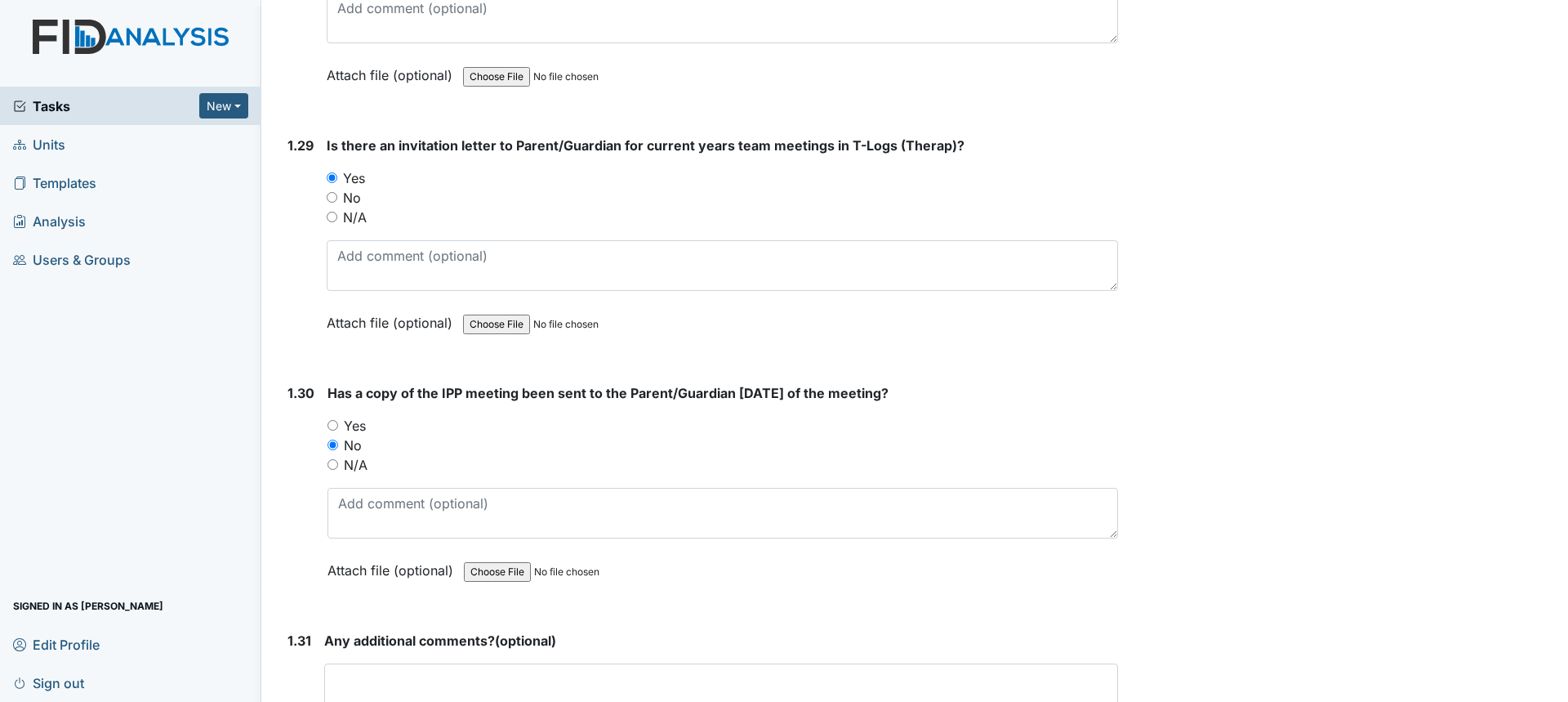 scroll, scrollTop: 7275, scrollLeft: 0, axis: vertical 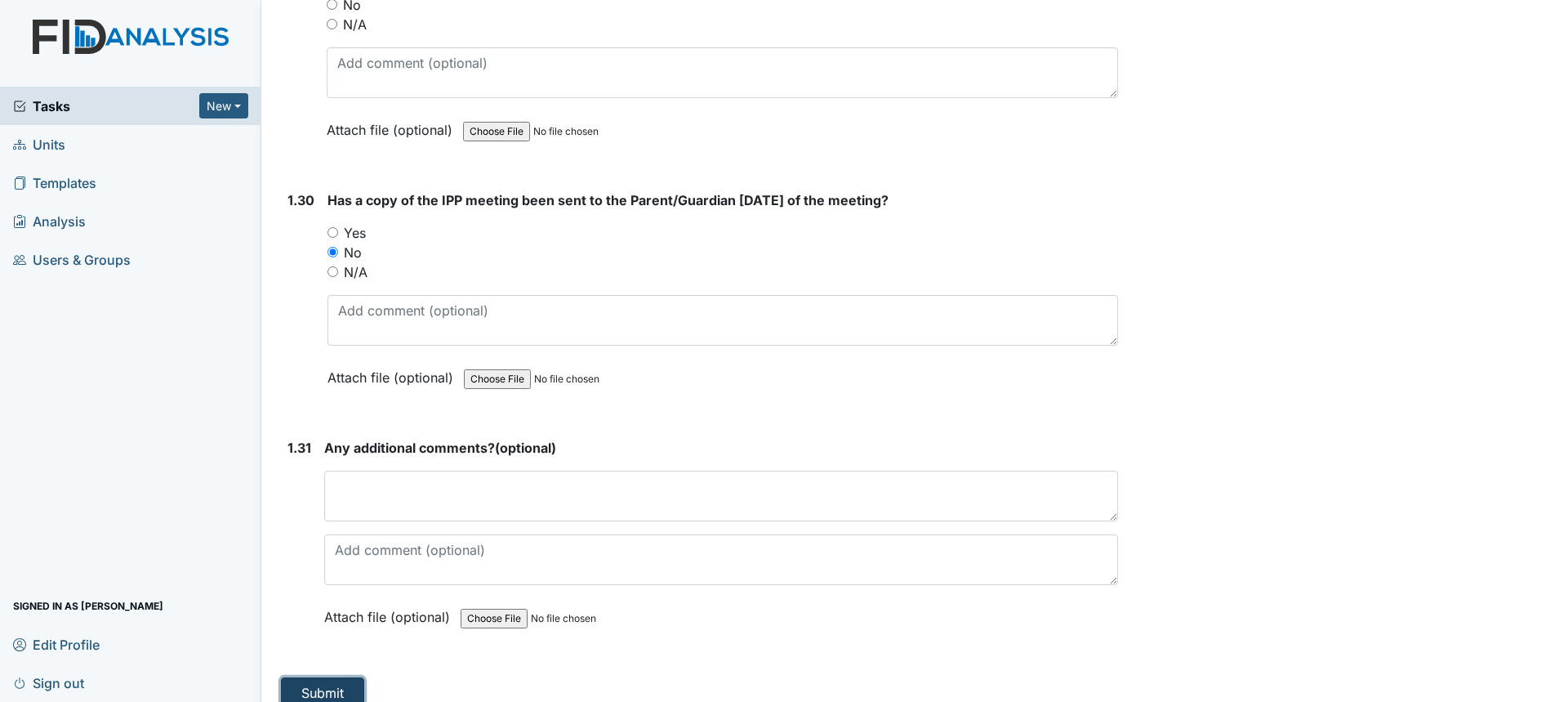 click on "Submit" at bounding box center [323, 693] 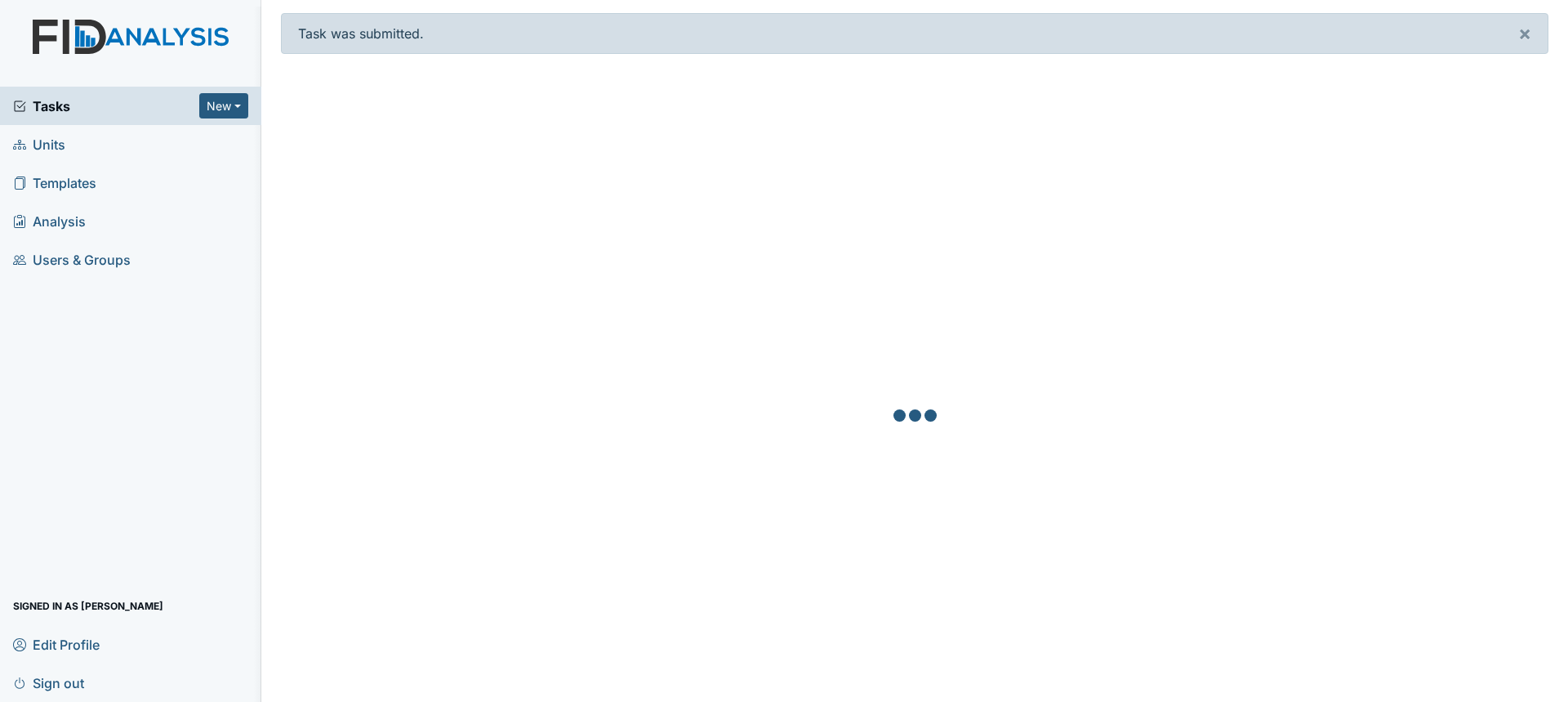scroll, scrollTop: 0, scrollLeft: 0, axis: both 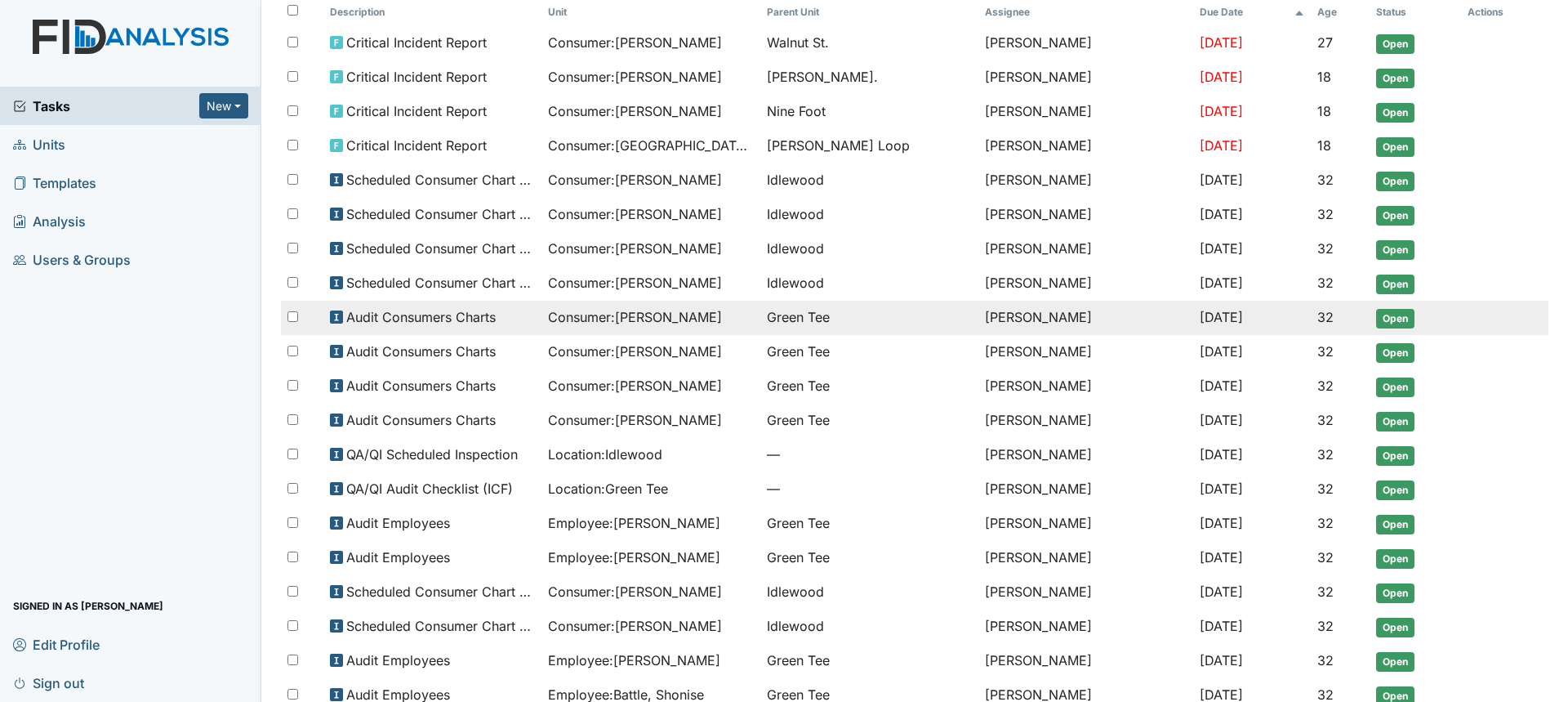 click on "Consumer :  [PERSON_NAME]" at bounding box center [651, 318] 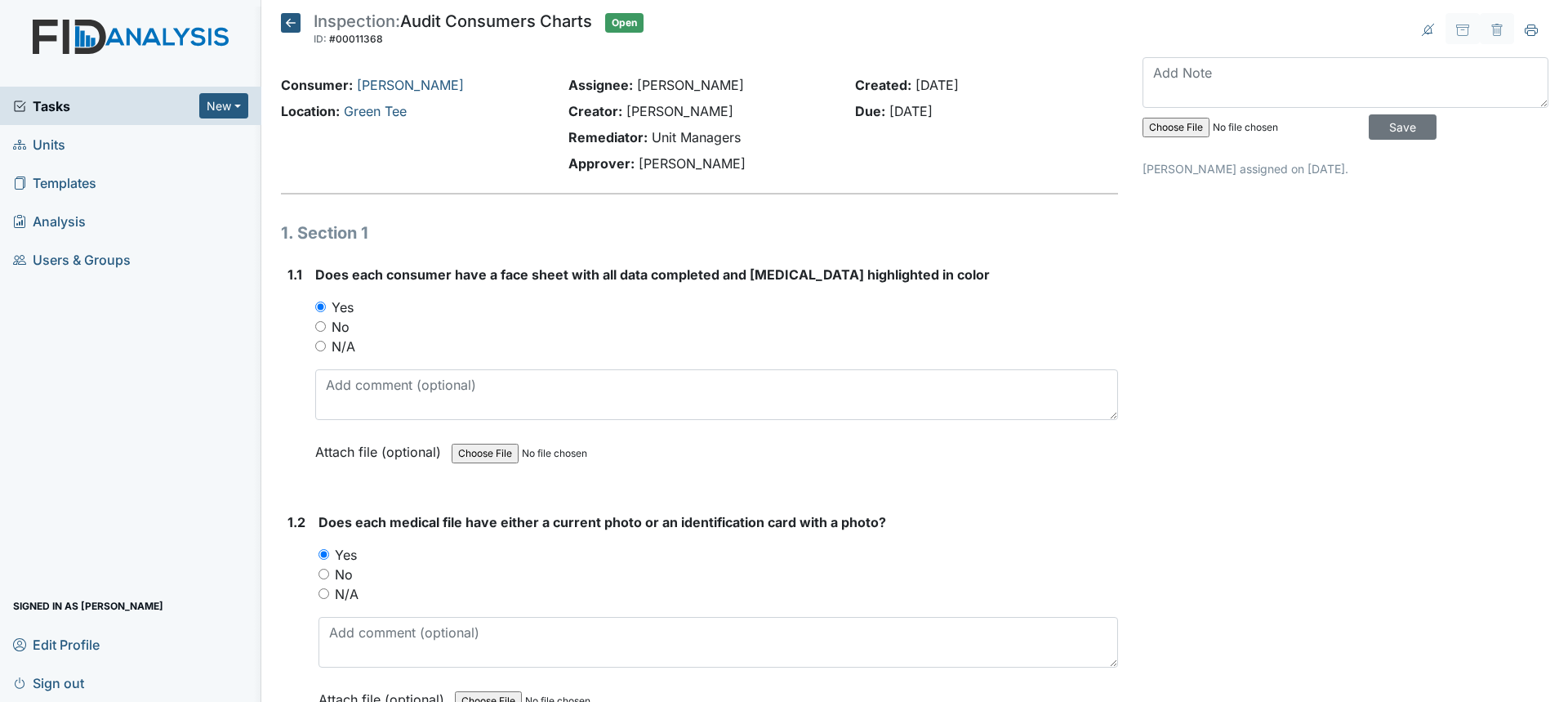 scroll, scrollTop: 0, scrollLeft: 0, axis: both 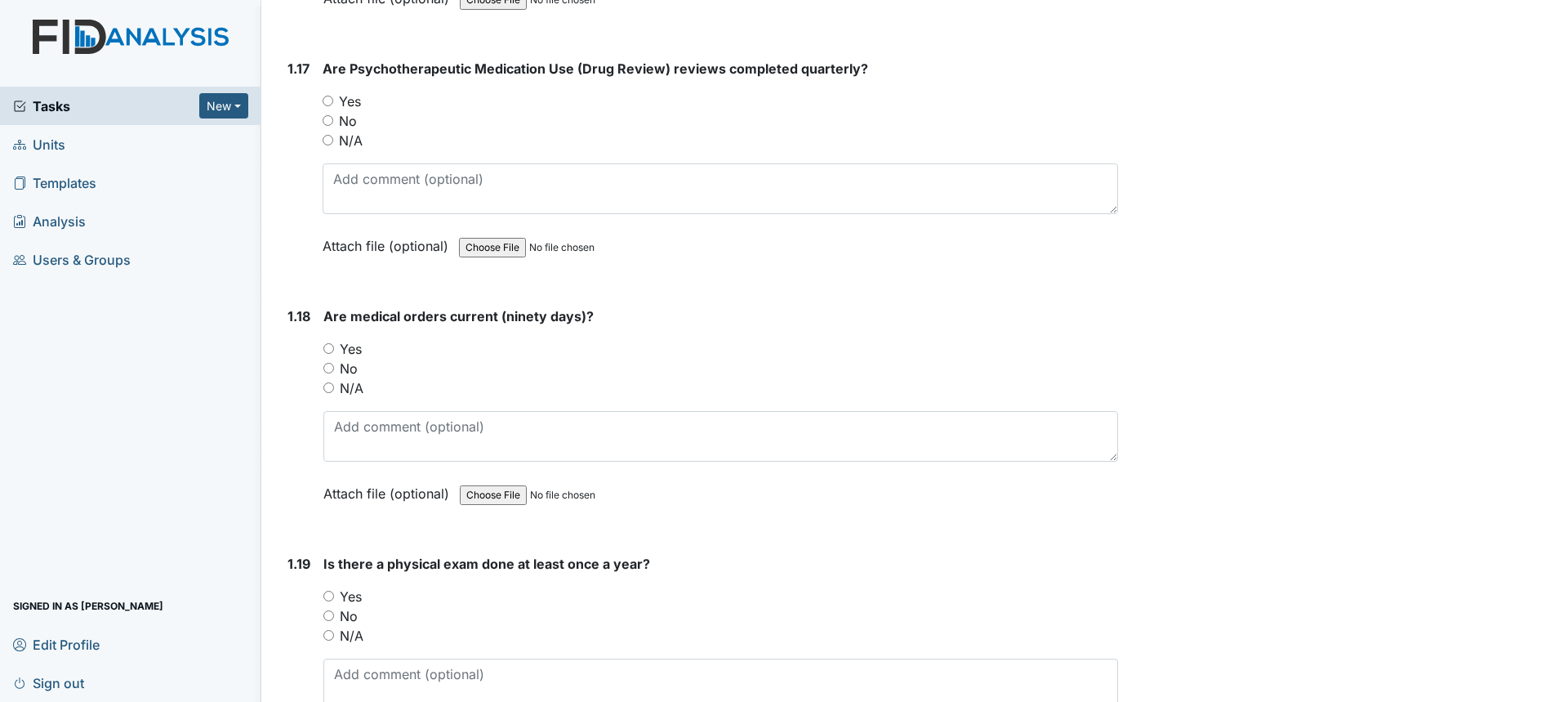 click on "Yes" at bounding box center [350, 349] 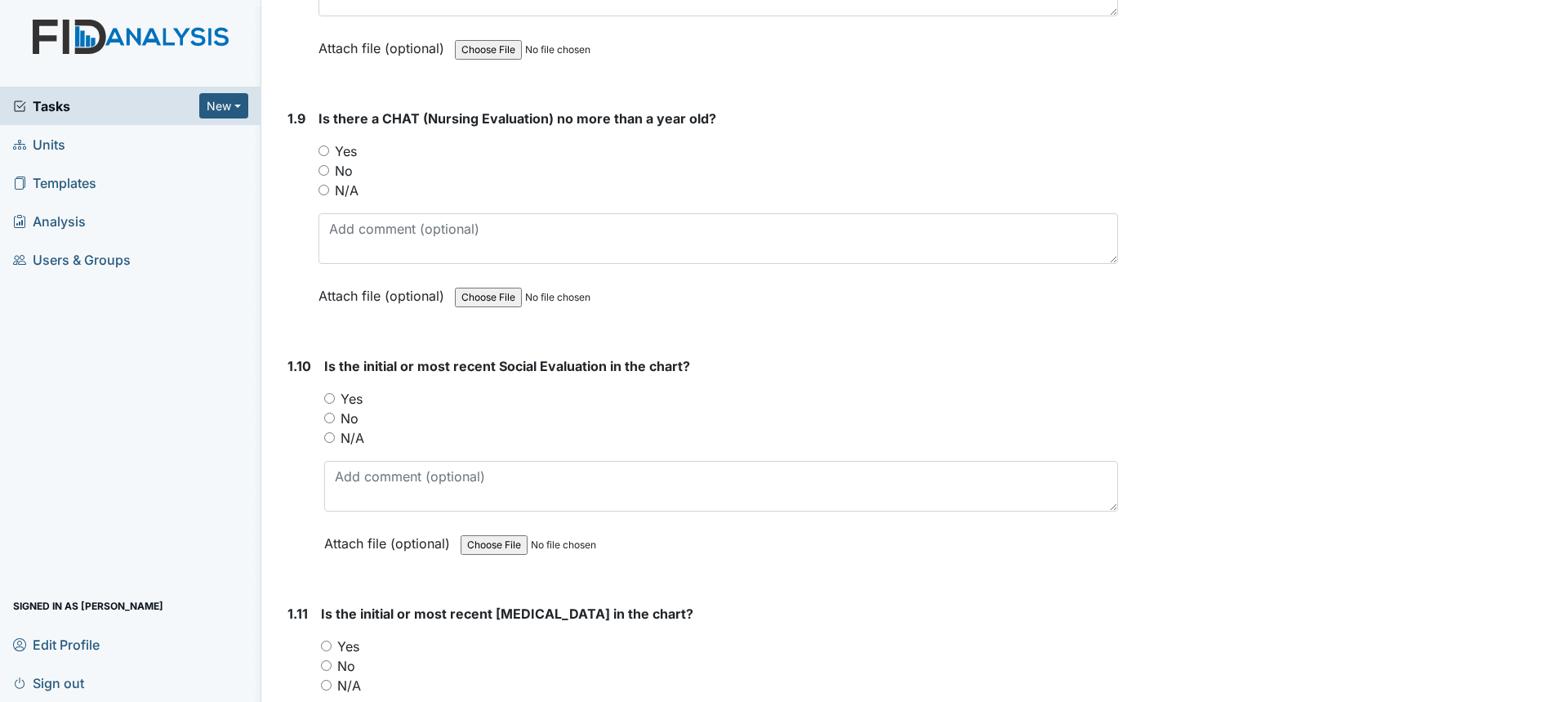 scroll, scrollTop: 2207, scrollLeft: 0, axis: vertical 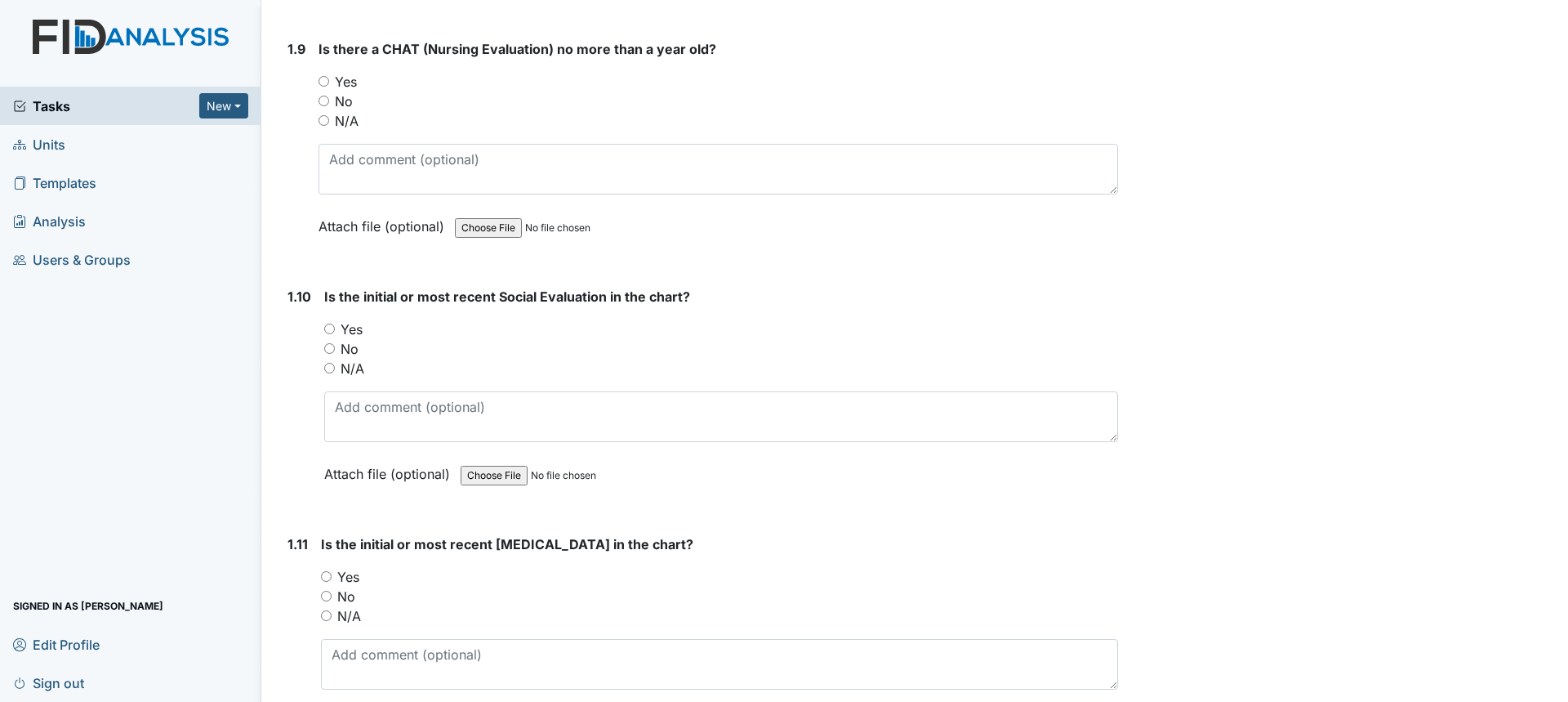 click on "Yes" at bounding box center (345, 82) 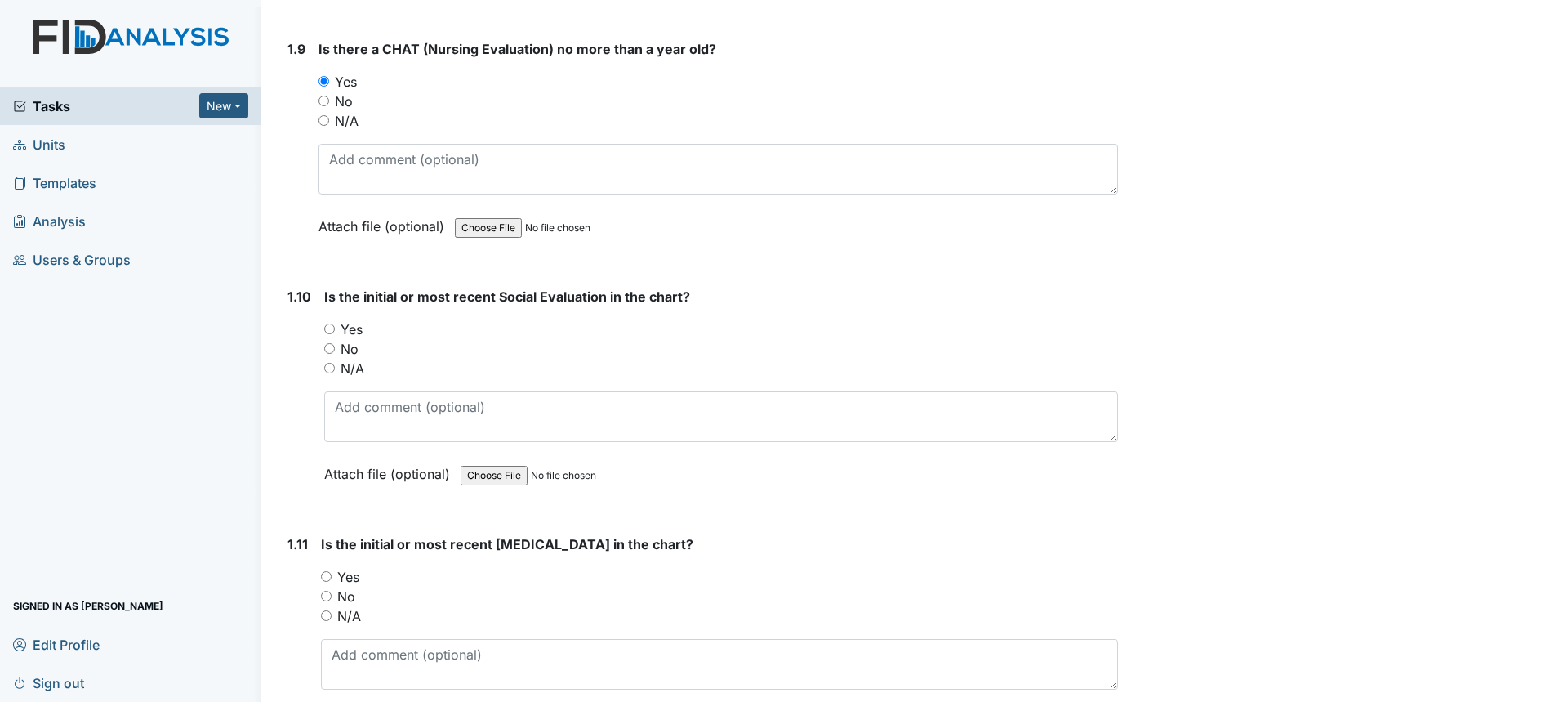 click on "No" at bounding box center [350, 349] 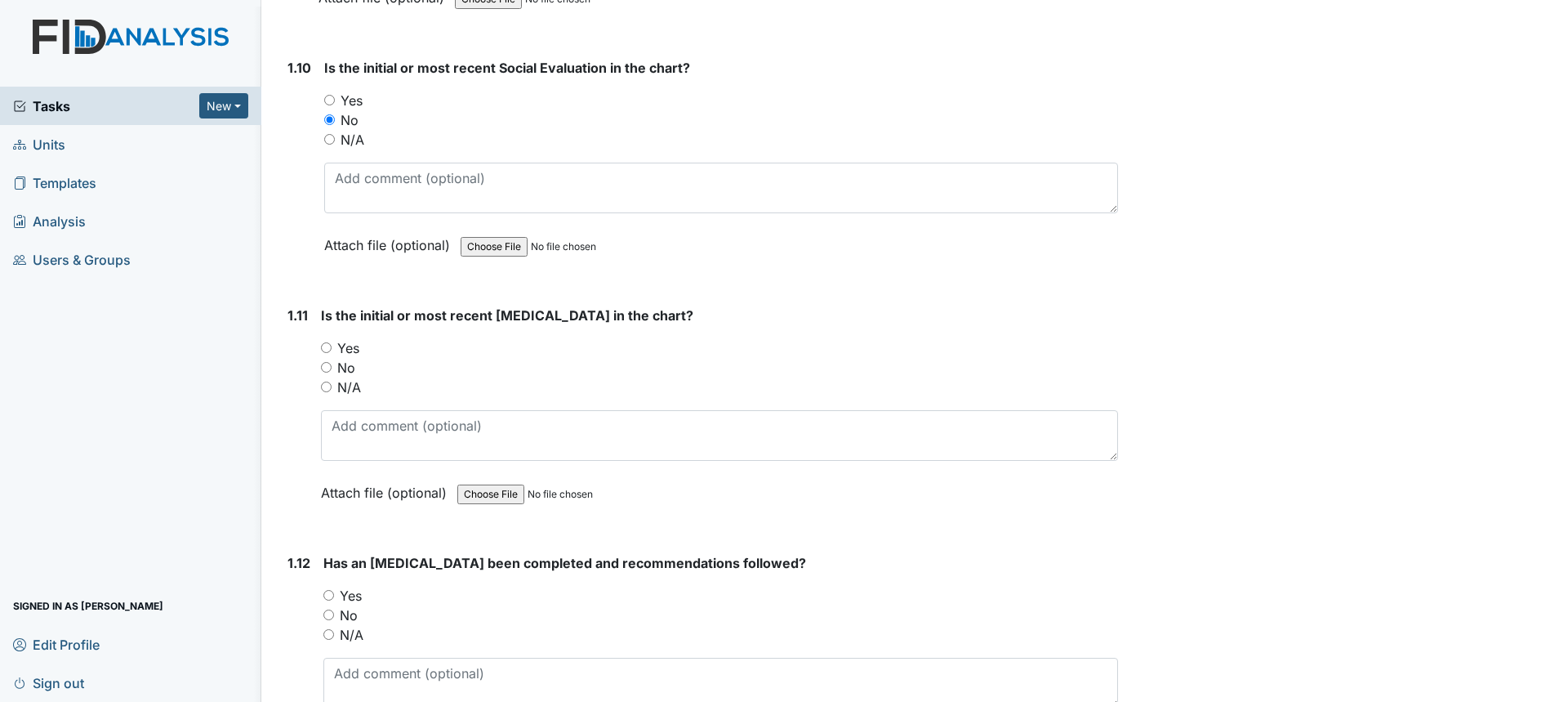 scroll, scrollTop: 2452, scrollLeft: 0, axis: vertical 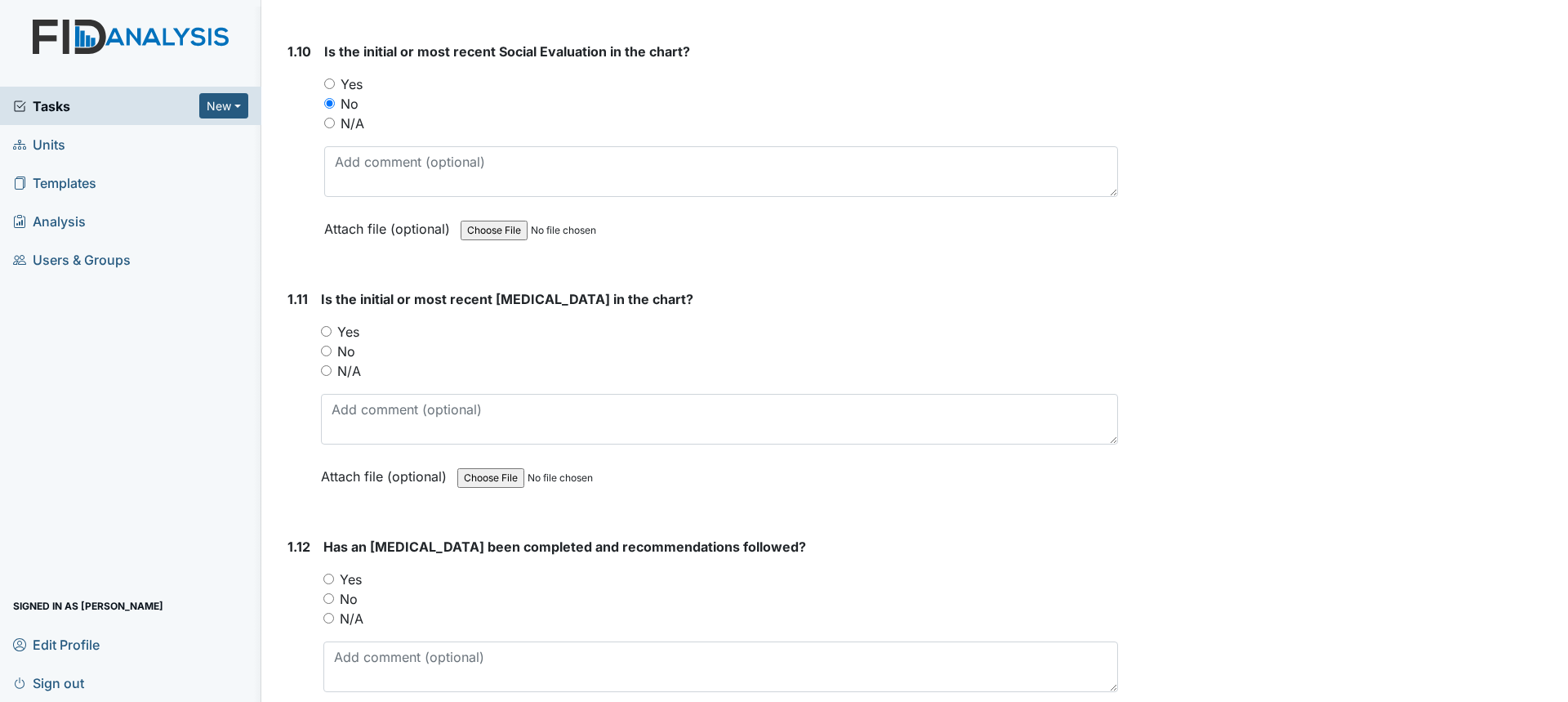 click on "Yes" at bounding box center [348, 332] 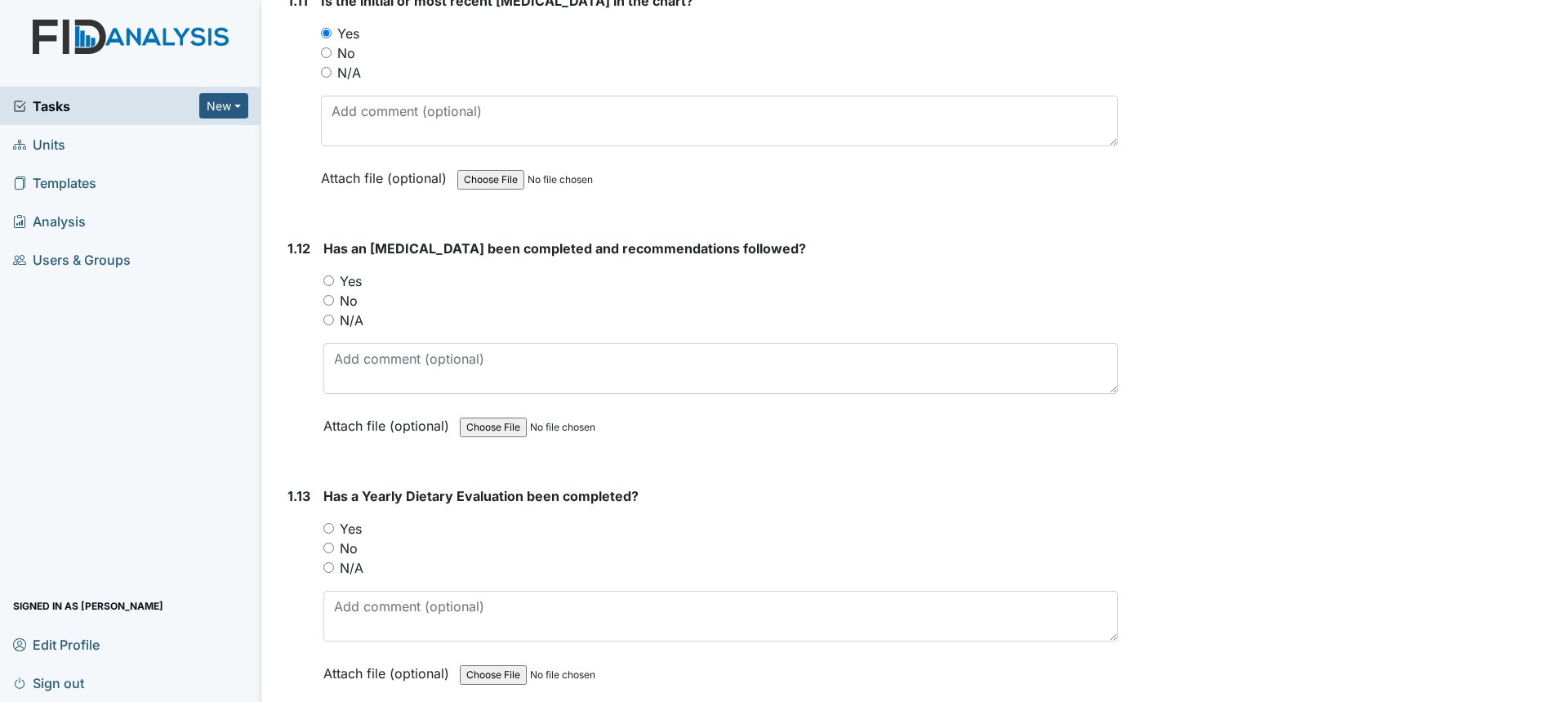 scroll, scrollTop: 2779, scrollLeft: 0, axis: vertical 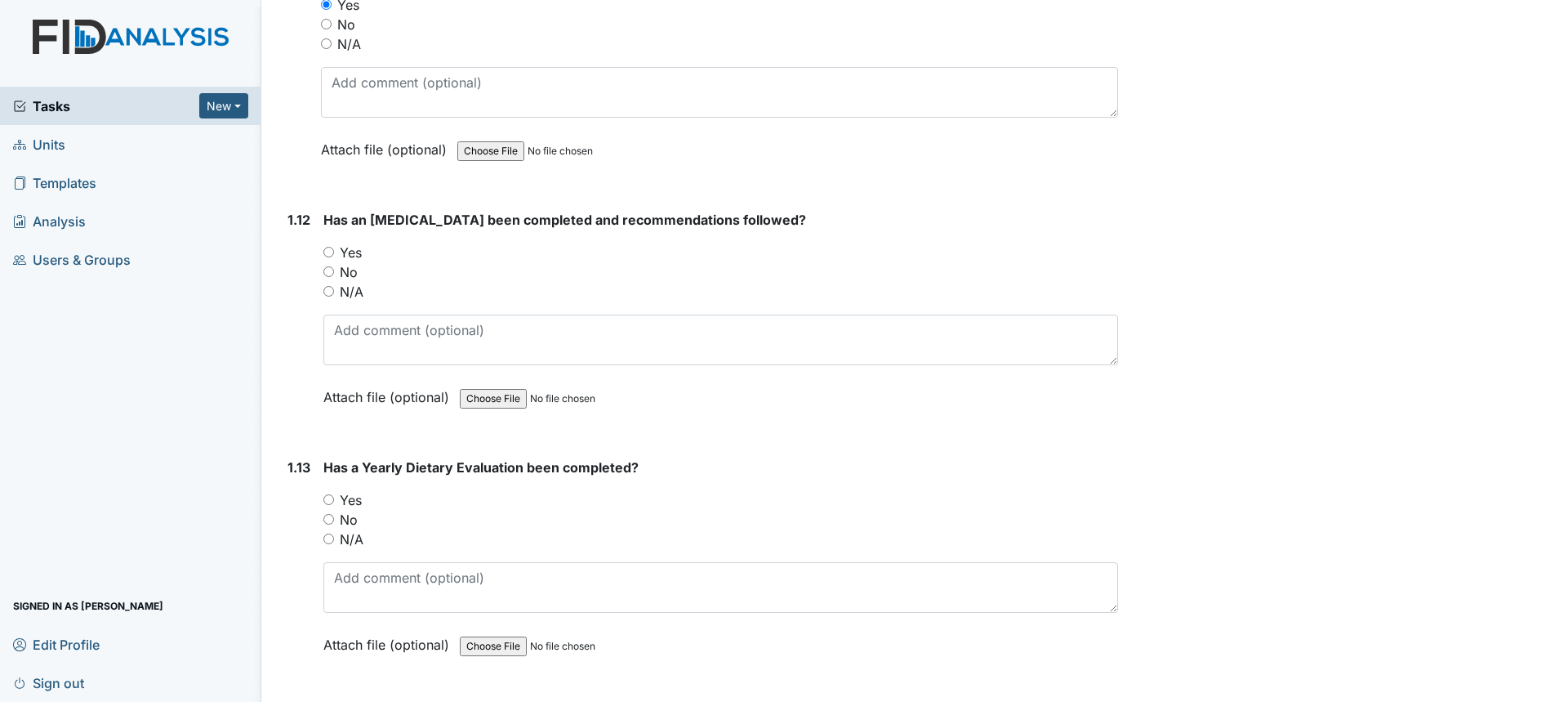 click on "Yes" at bounding box center [350, 500] 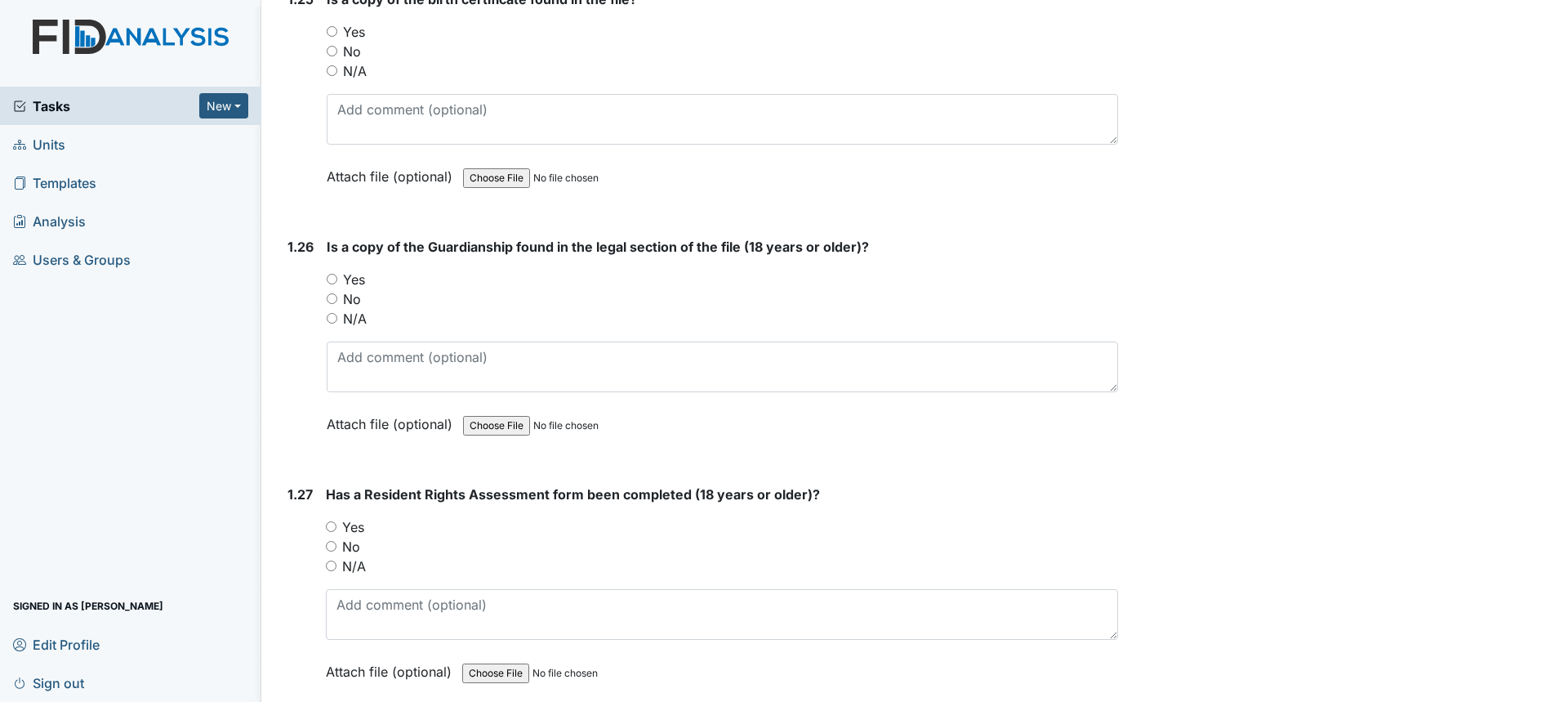 scroll, scrollTop: 6374, scrollLeft: 0, axis: vertical 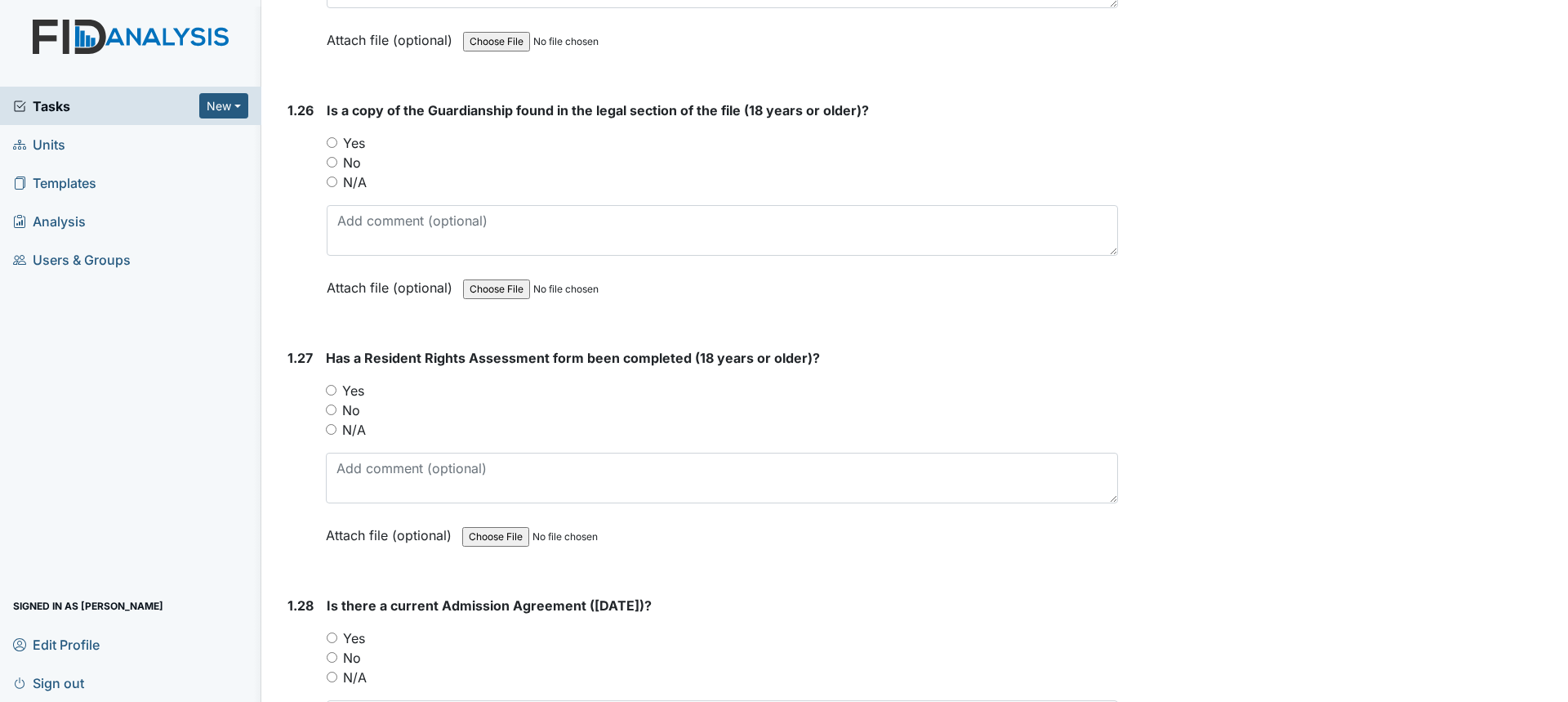 click on "Yes" at bounding box center (354, 143) 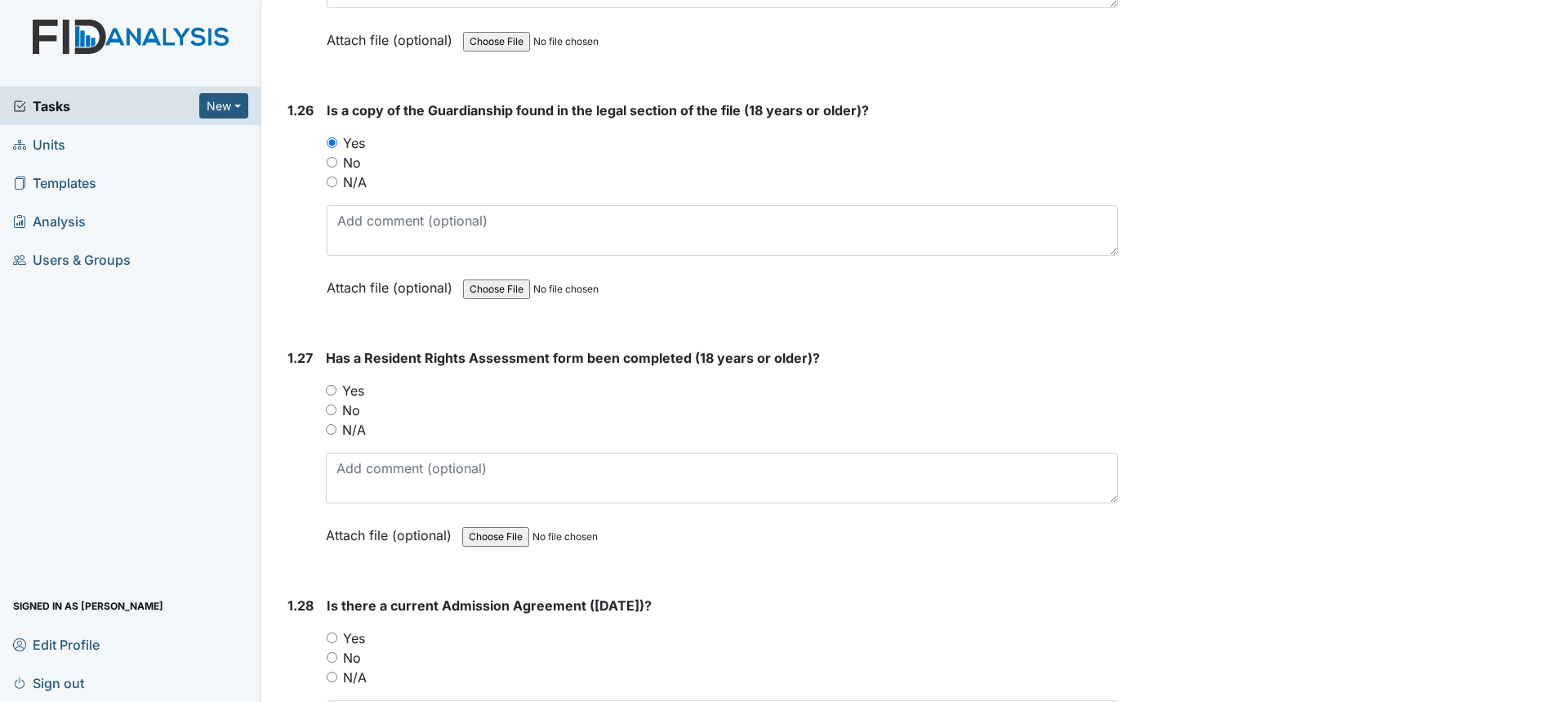 click on "Yes" at bounding box center (353, 391) 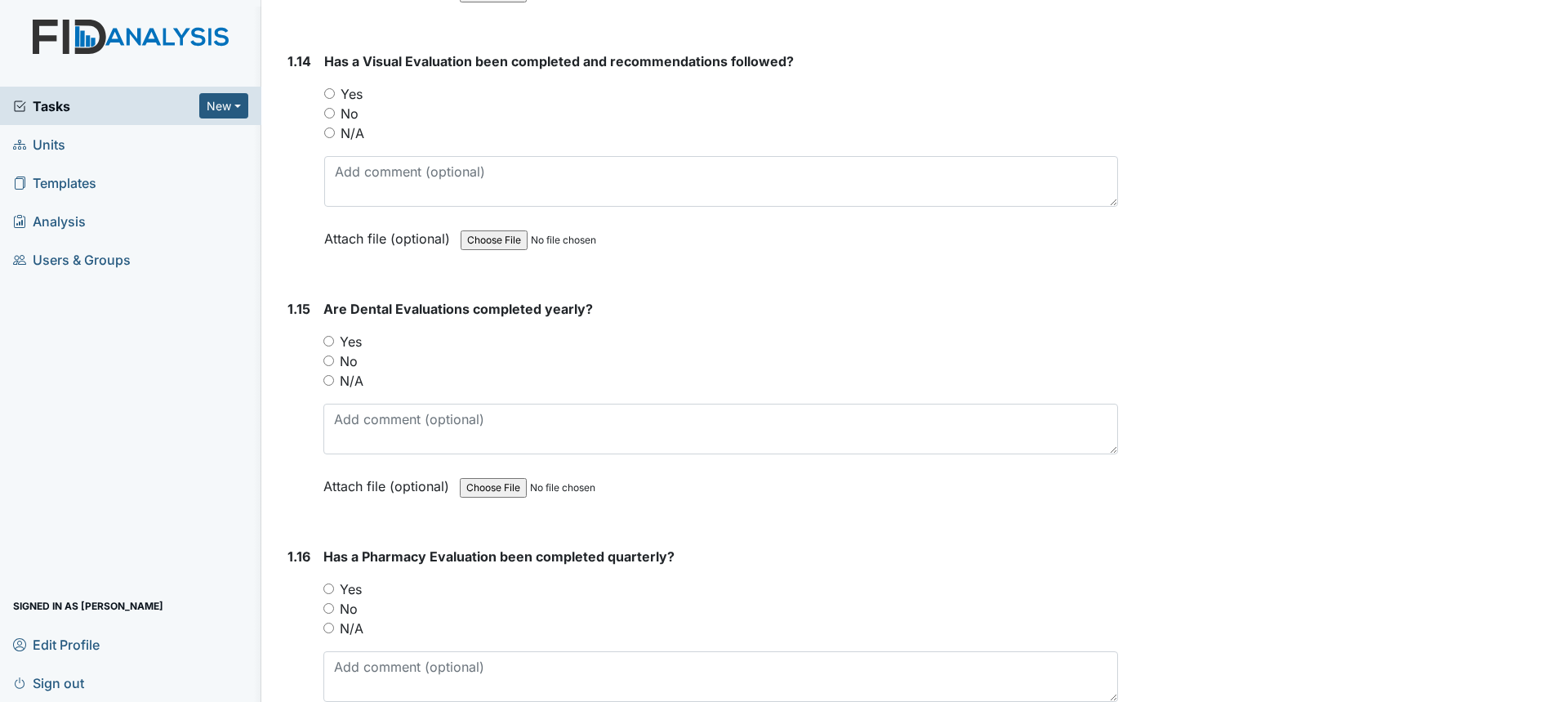 scroll, scrollTop: 2779, scrollLeft: 0, axis: vertical 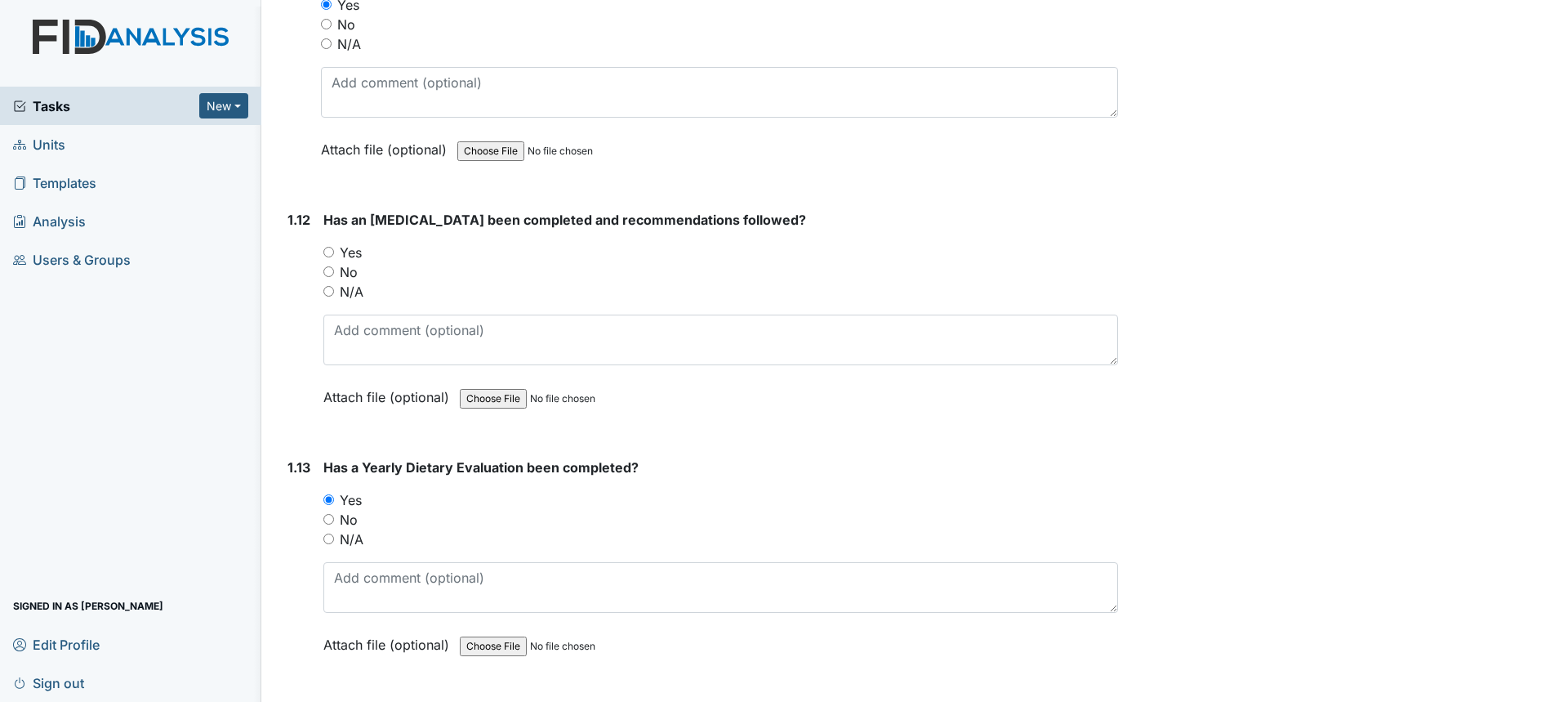 click on "Tasks" at bounding box center [106, 106] 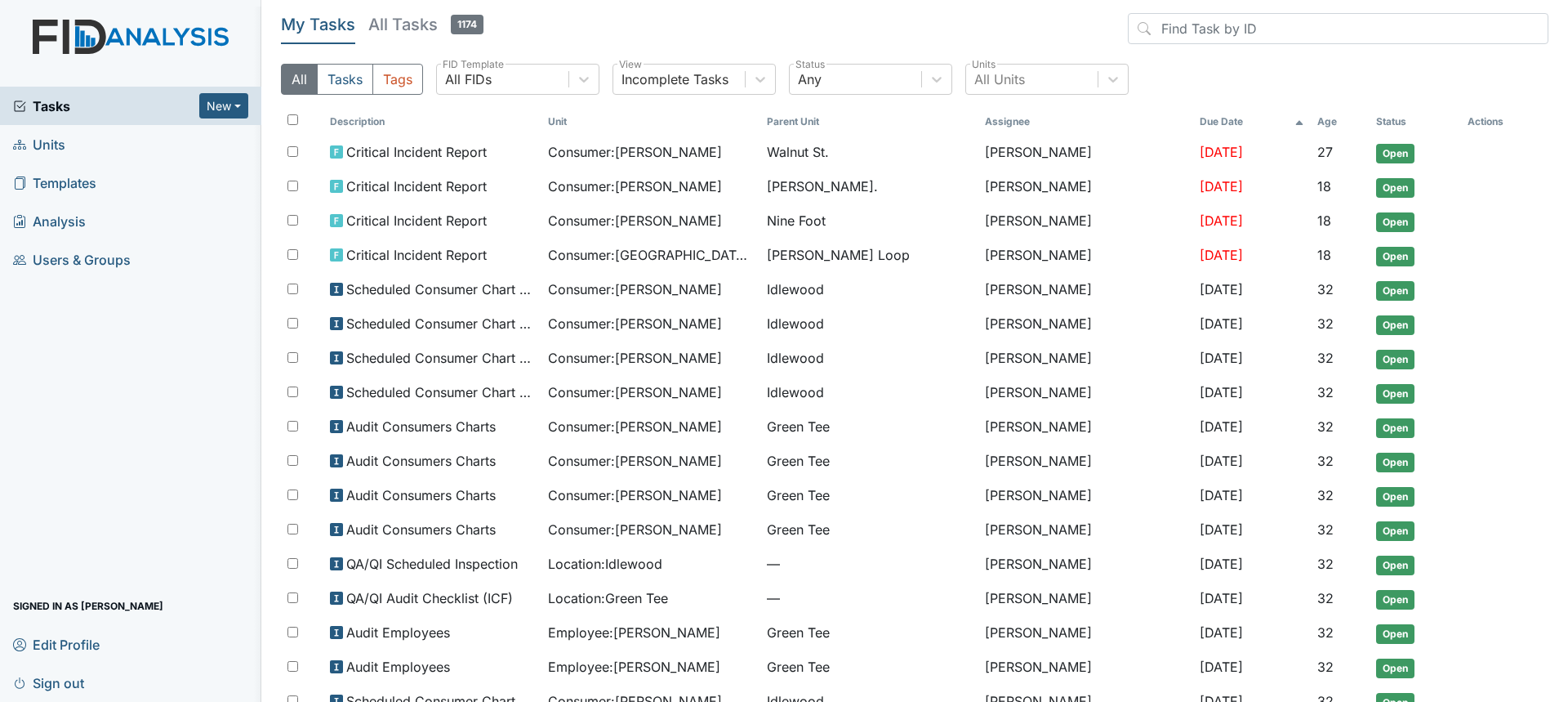 scroll, scrollTop: 0, scrollLeft: 0, axis: both 